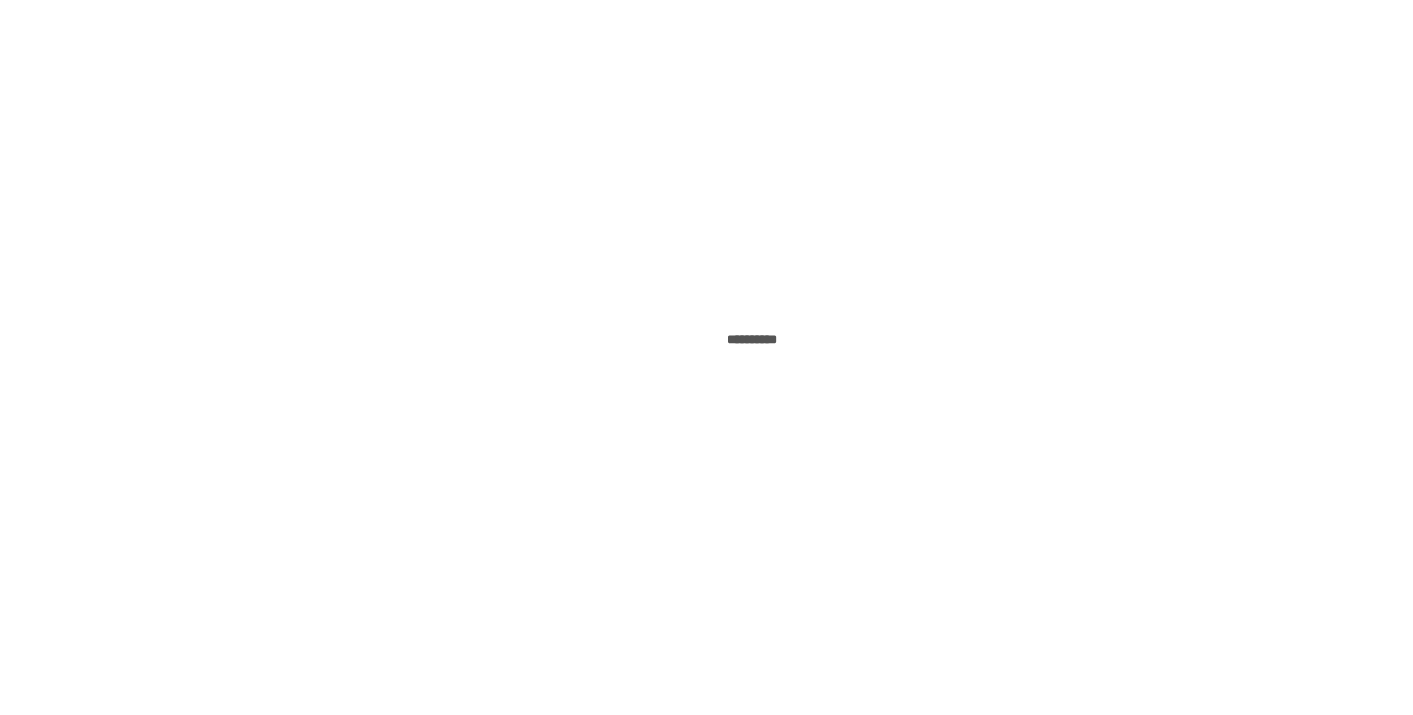 scroll, scrollTop: 0, scrollLeft: 0, axis: both 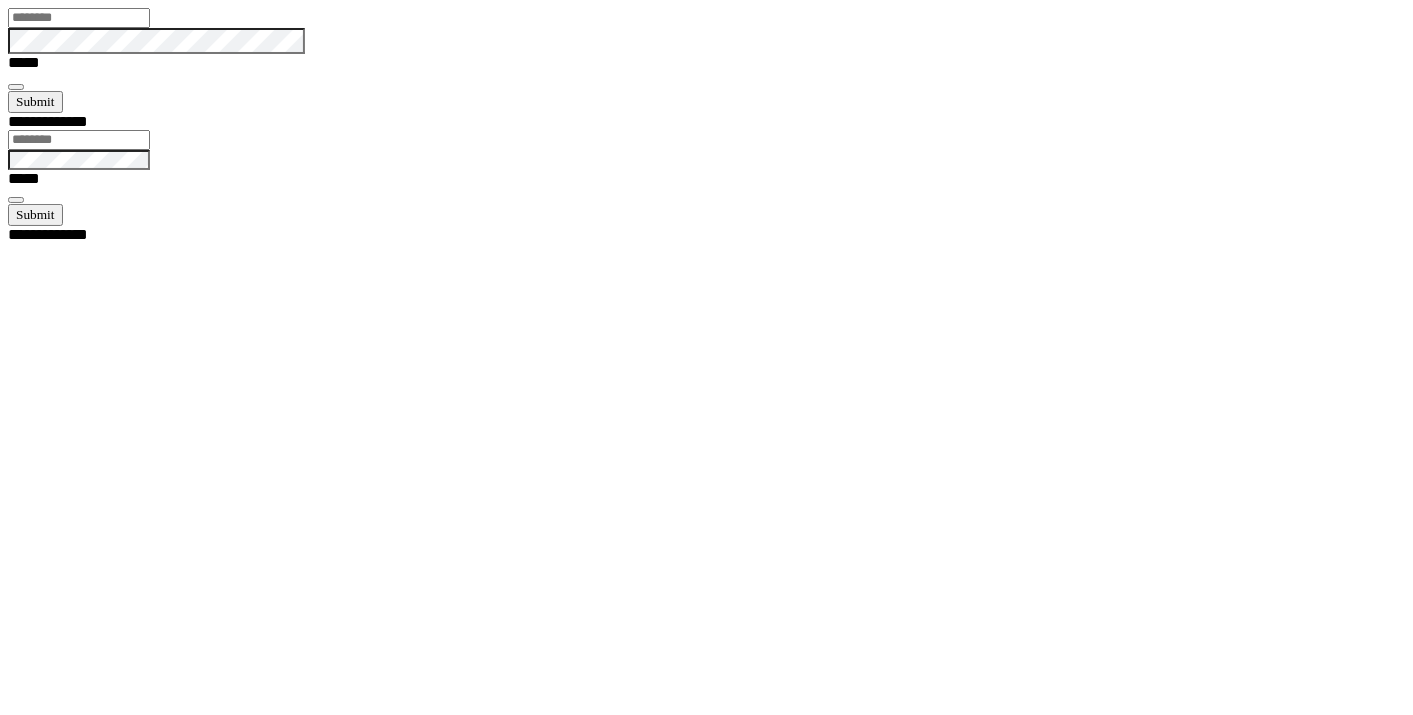 type on "**********" 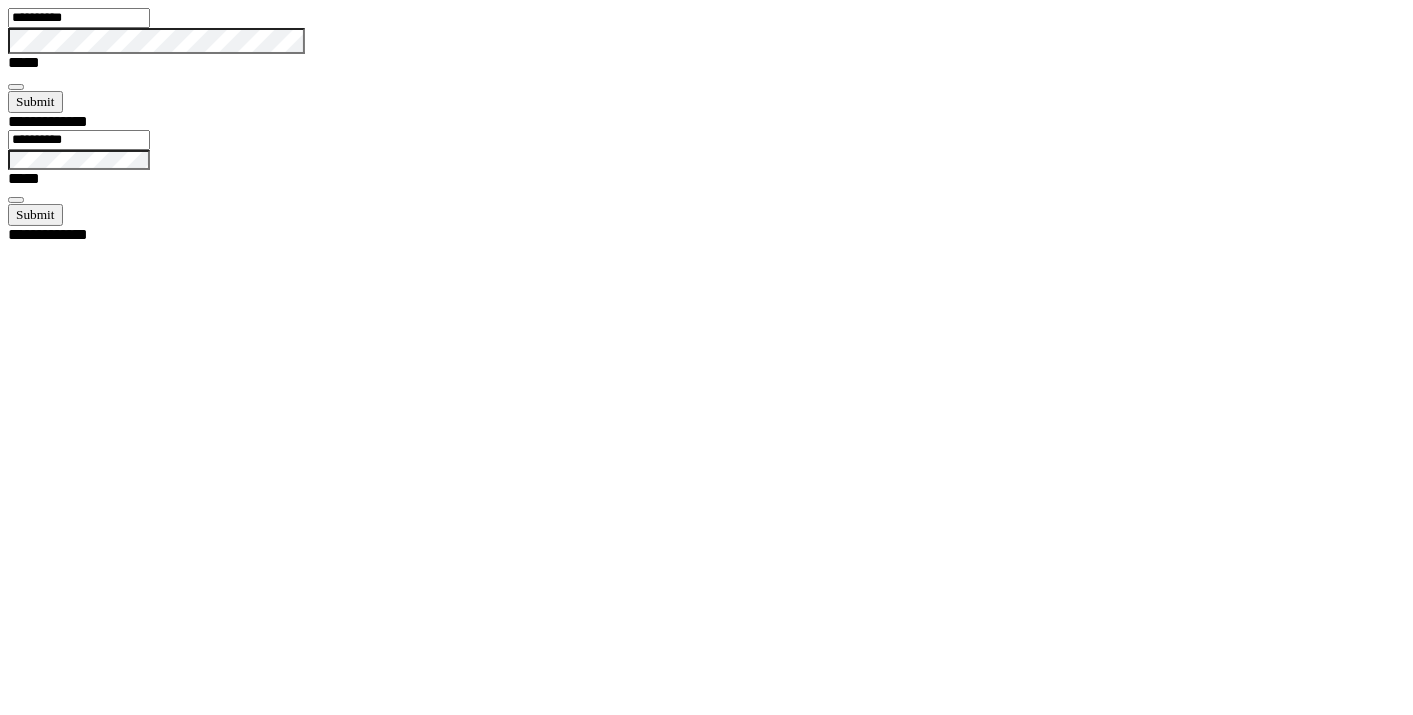 click at bounding box center (16, 87) 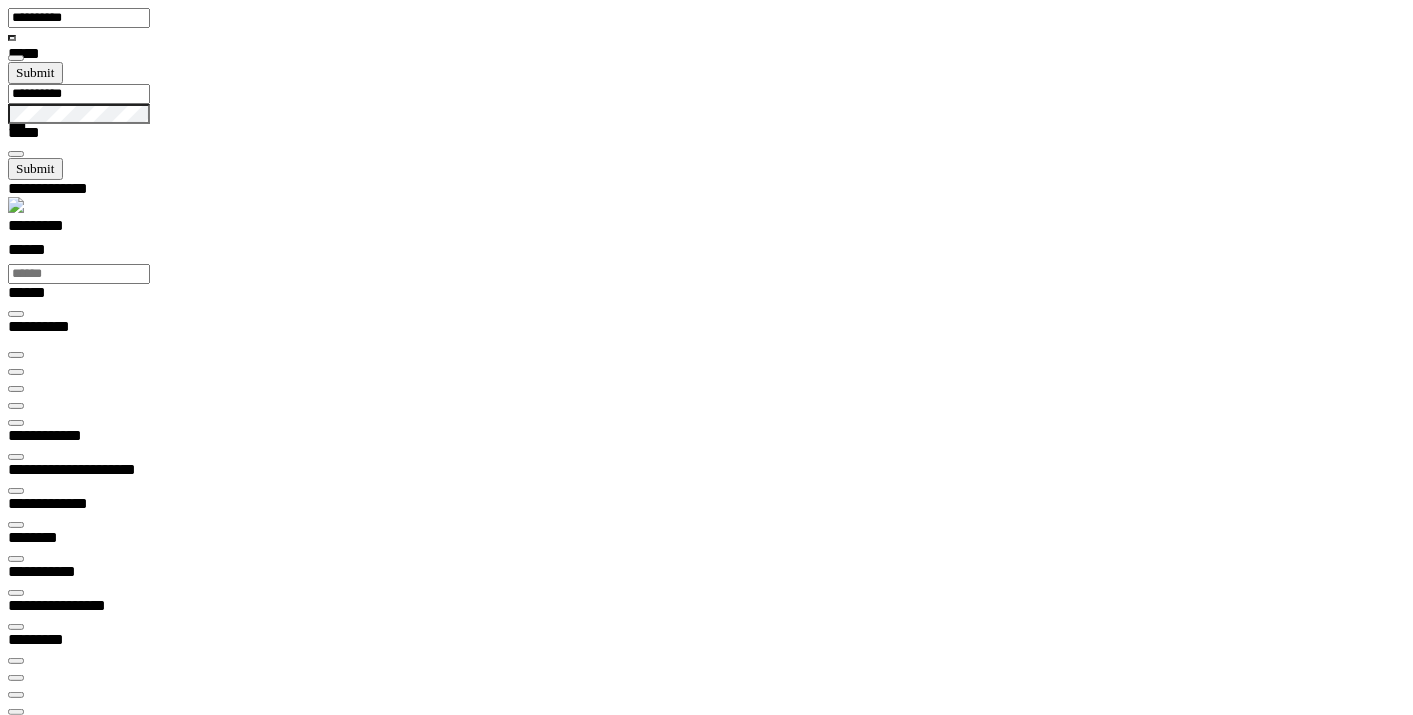 click on "*********" at bounding box center [57, 229] 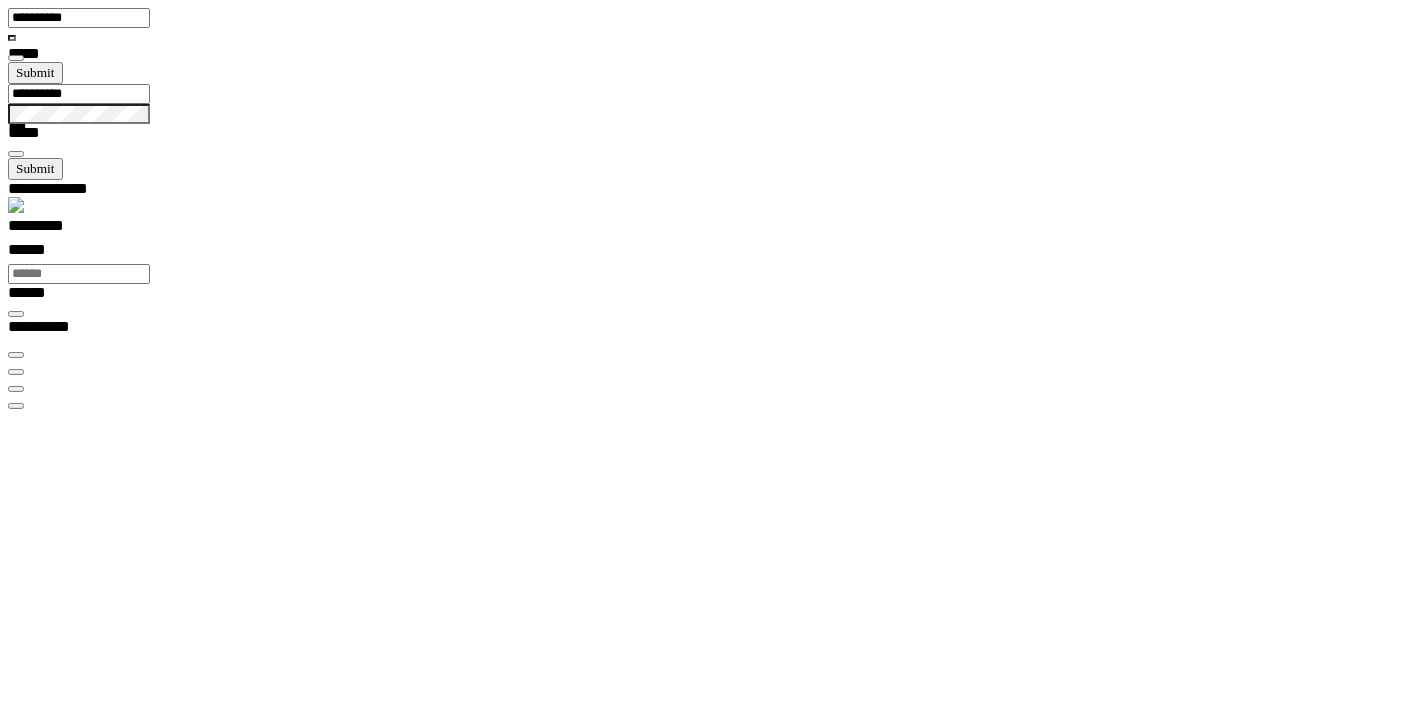 scroll, scrollTop: 99388, scrollLeft: 99800, axis: both 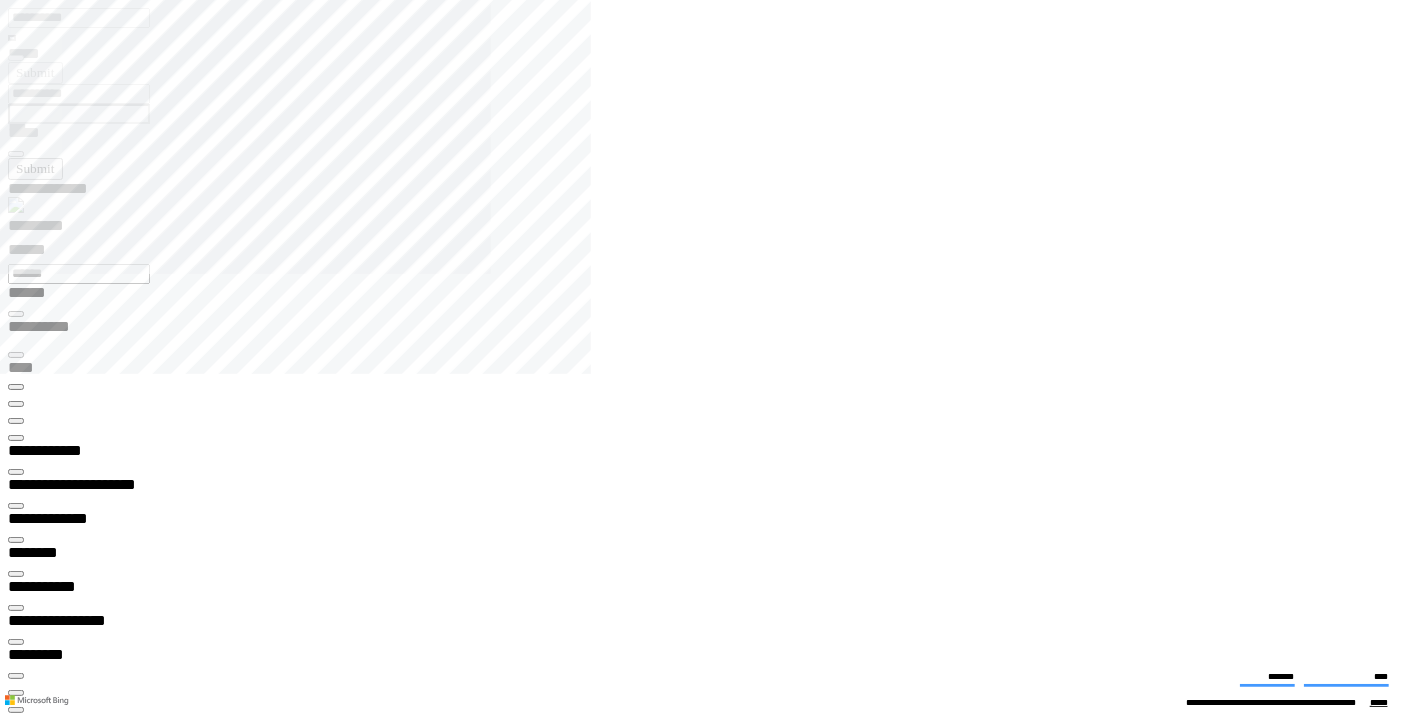 click on "**********" at bounding box center [66, 13157] 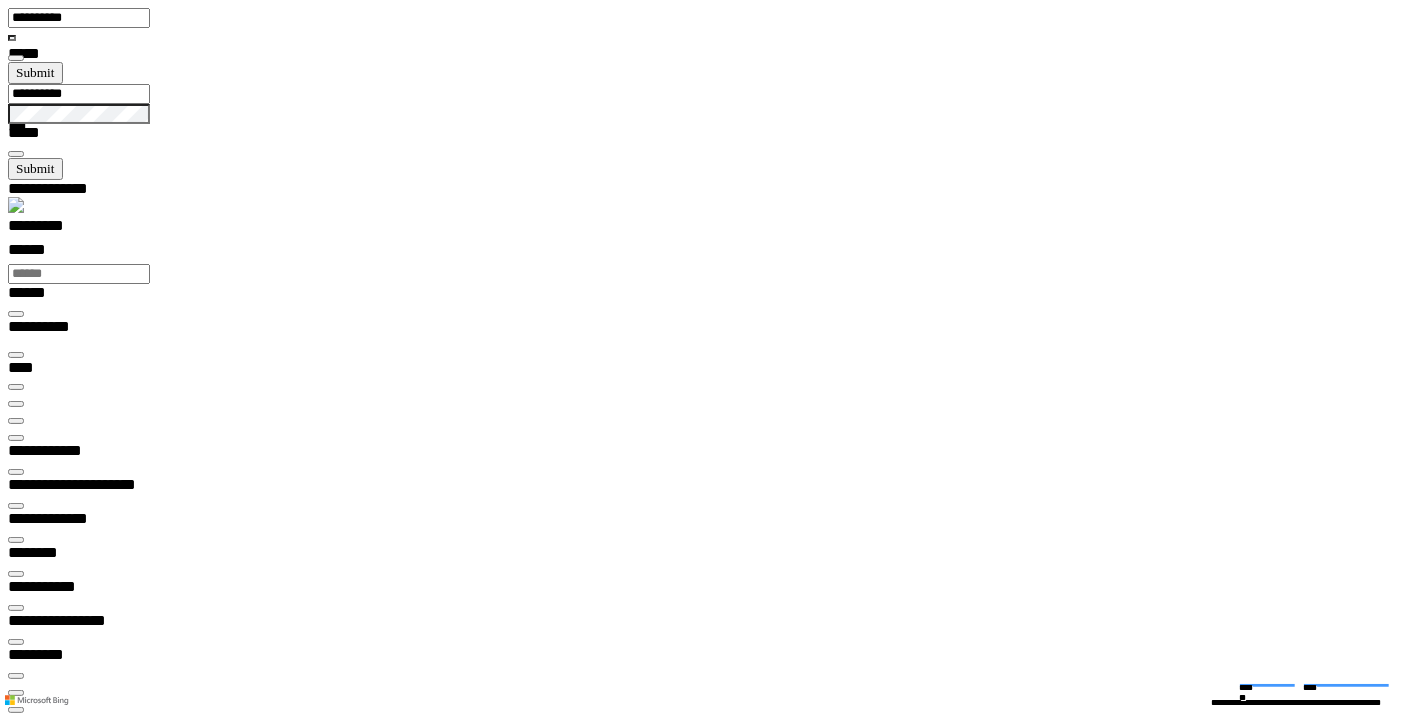 click on "**********" at bounding box center [74, 15640] 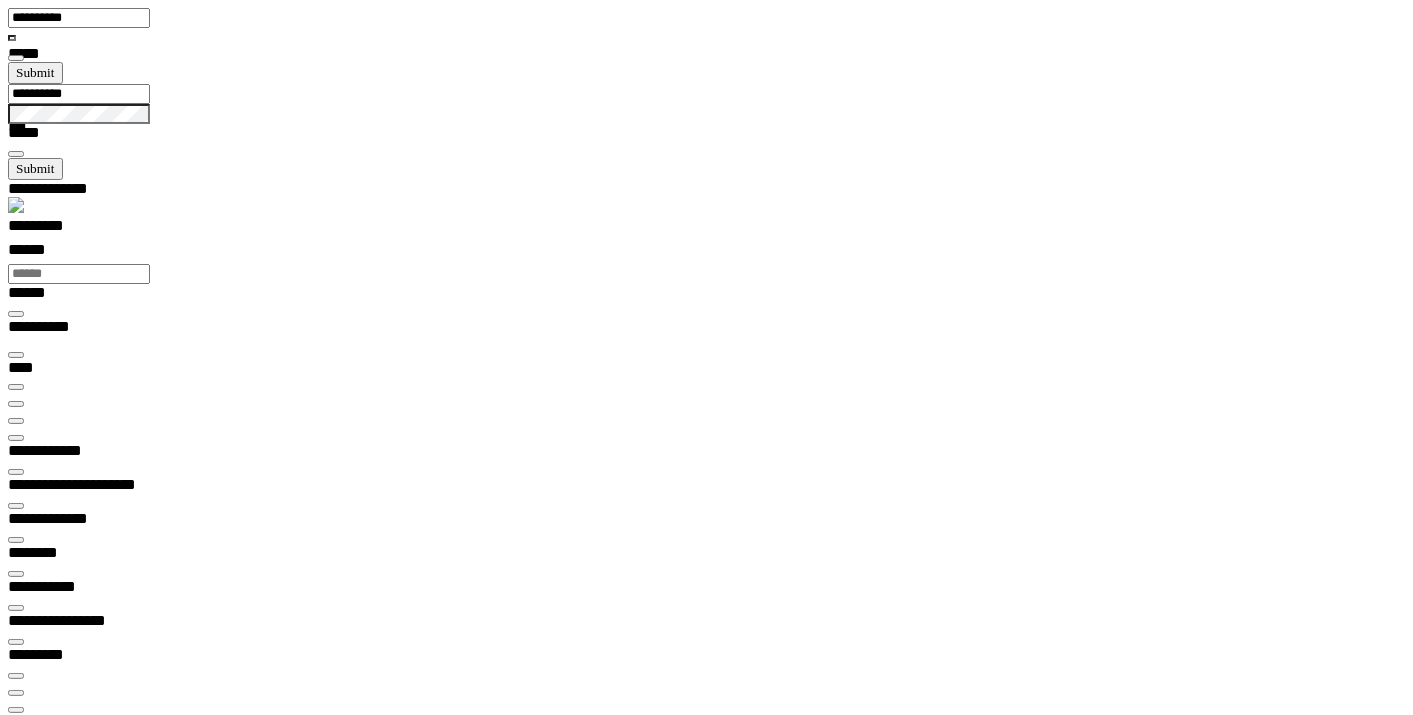 scroll, scrollTop: 100000, scrollLeft: 100000, axis: both 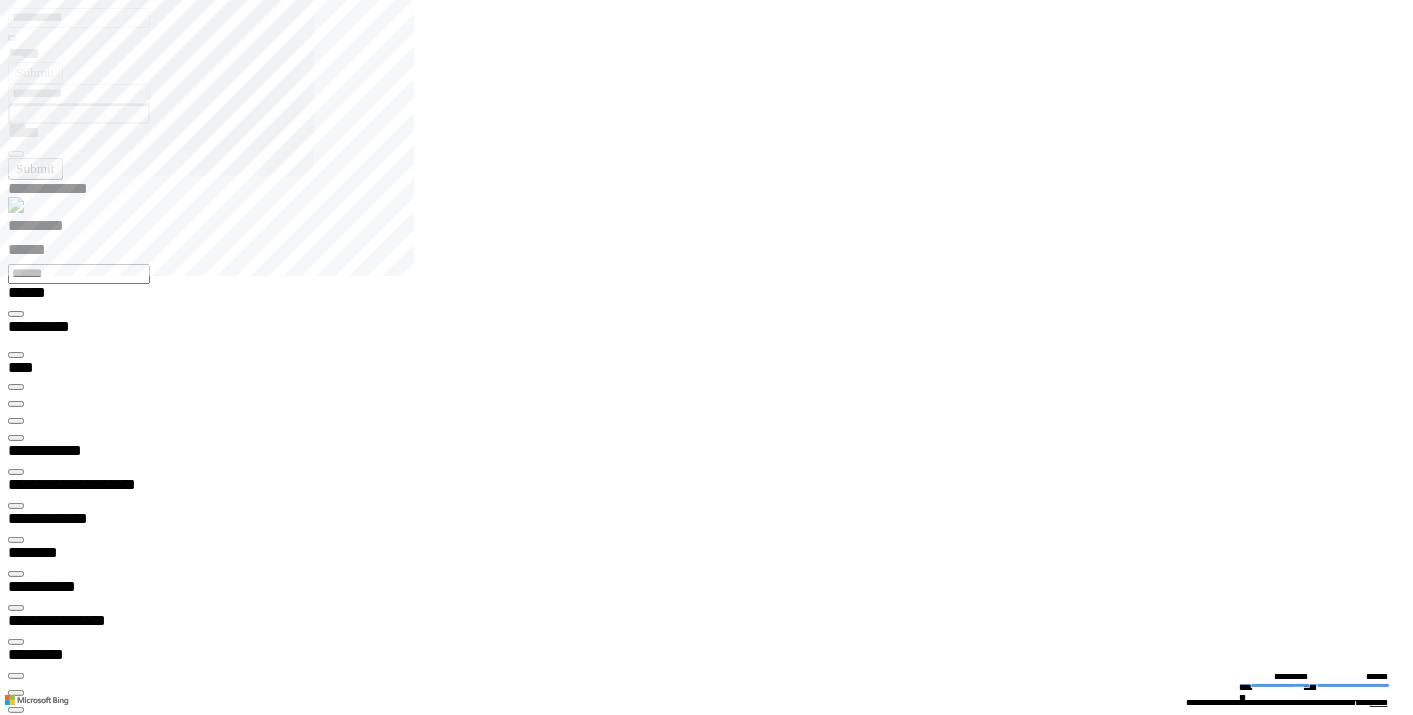 type on "********" 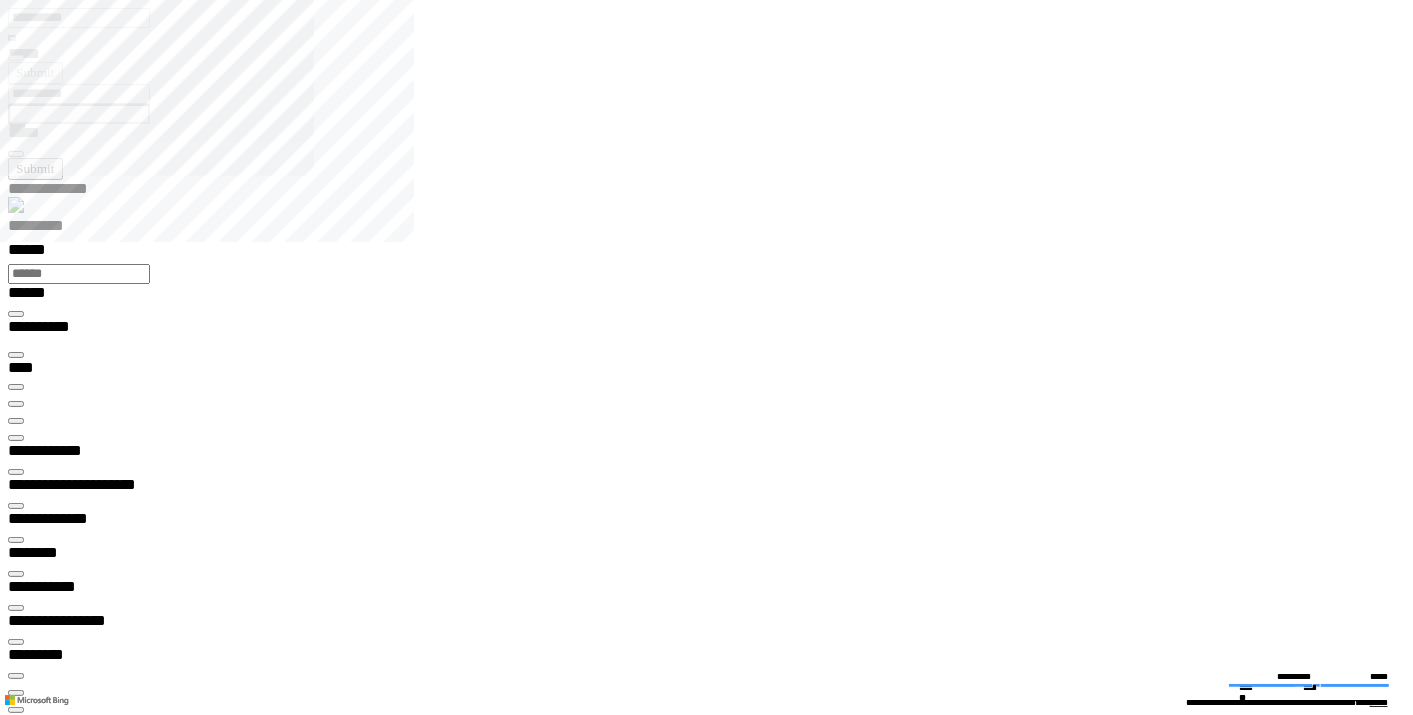 click at bounding box center (16, 15816) 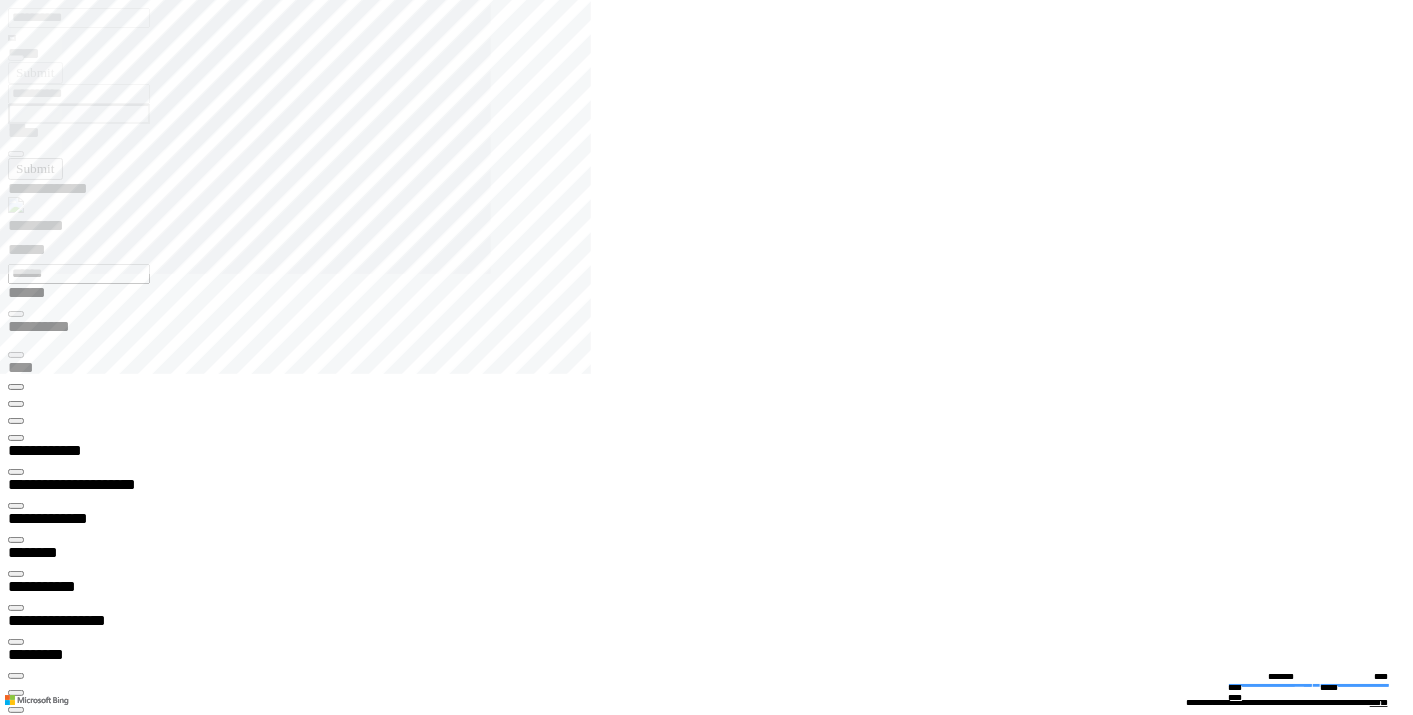 click at bounding box center [16, 14746] 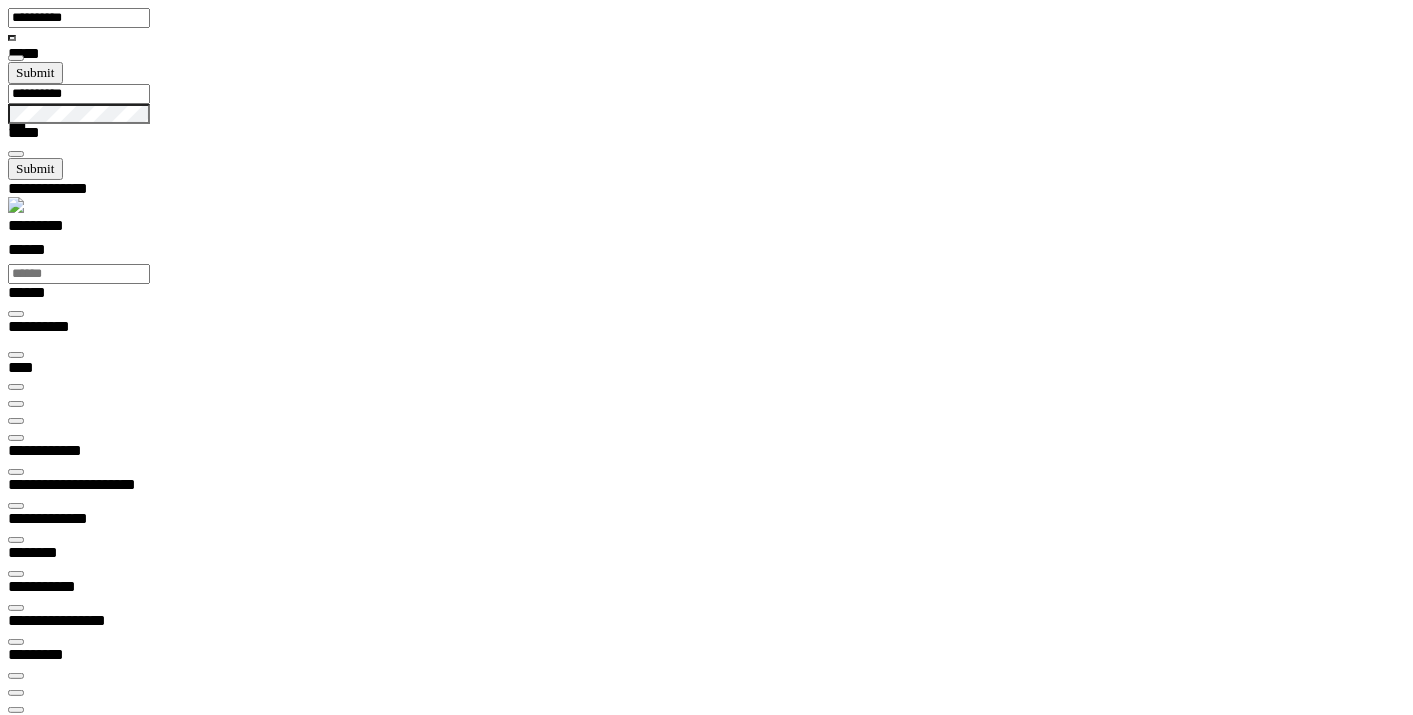 scroll, scrollTop: 99969, scrollLeft: 99788, axis: both 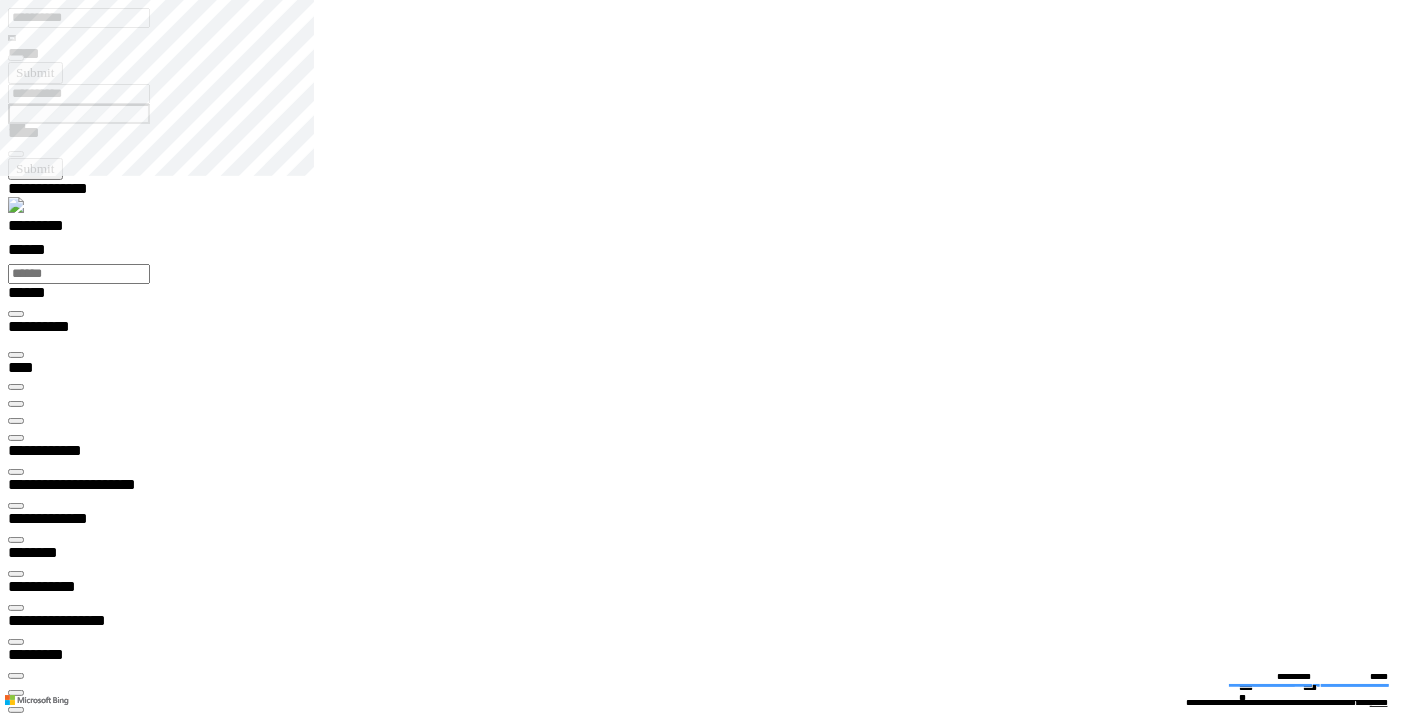 type on "********" 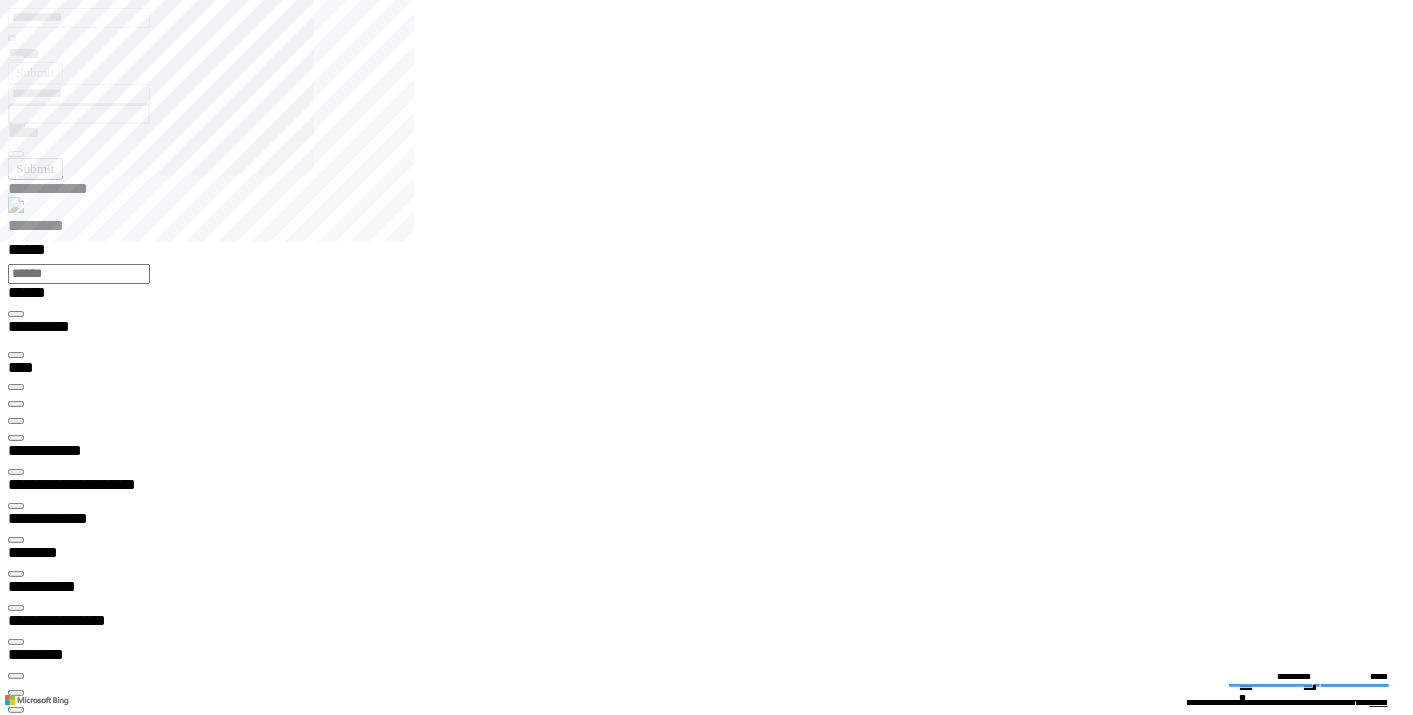 scroll, scrollTop: 0, scrollLeft: 0, axis: both 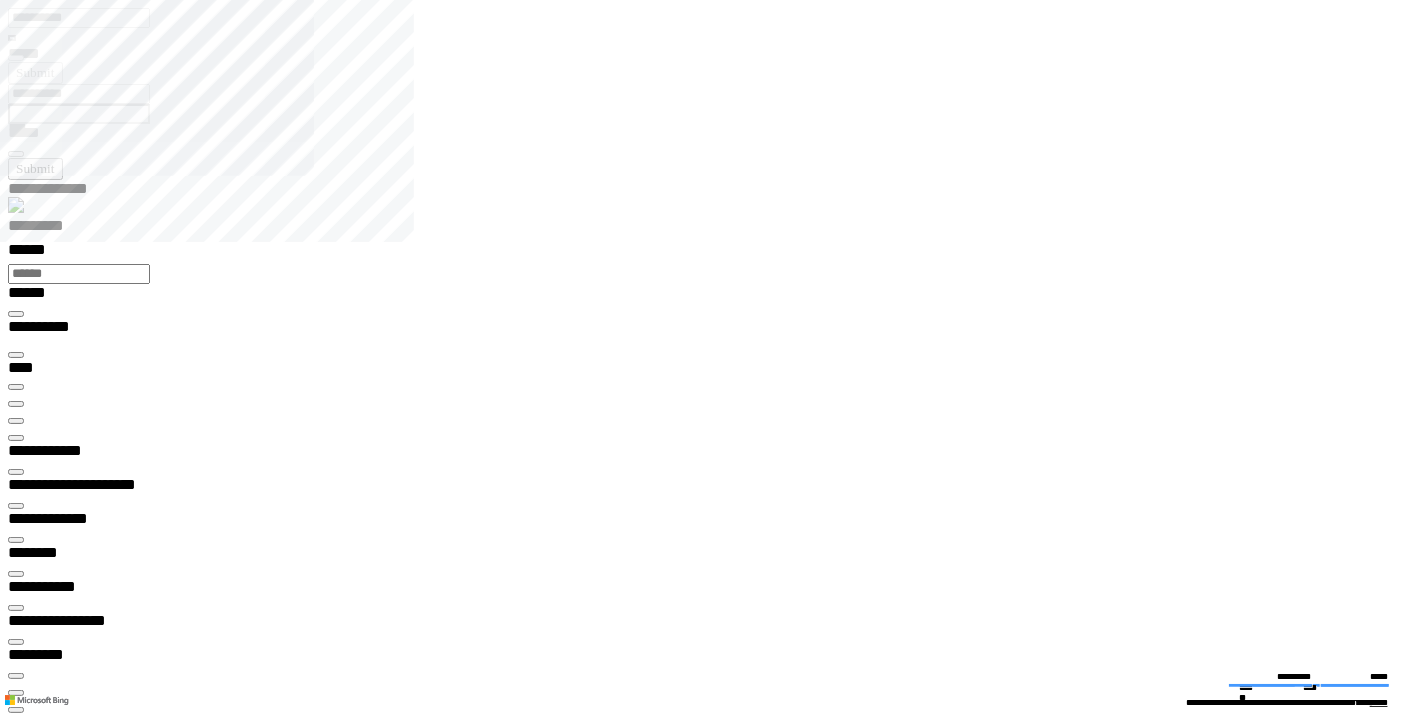 click at bounding box center (16, 15191) 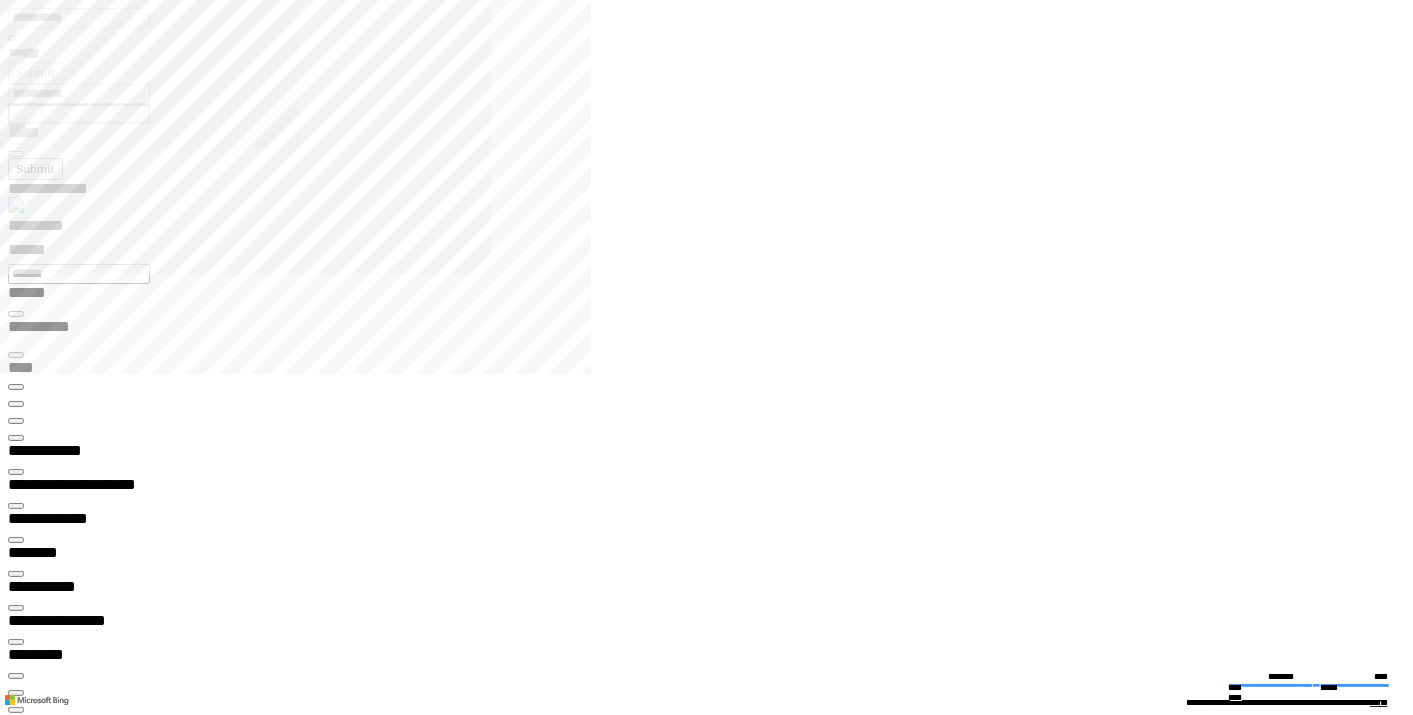 click on "**********" at bounding box center [70, 14431] 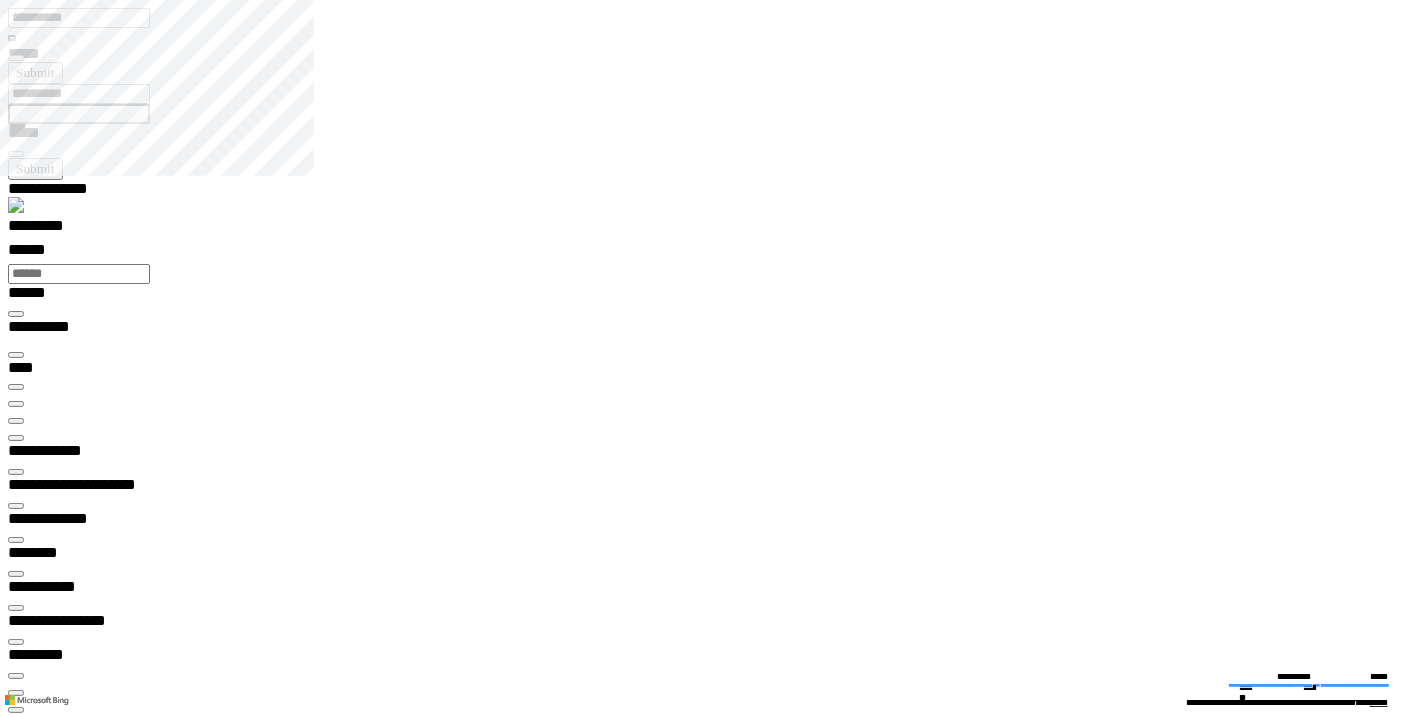 type on "********" 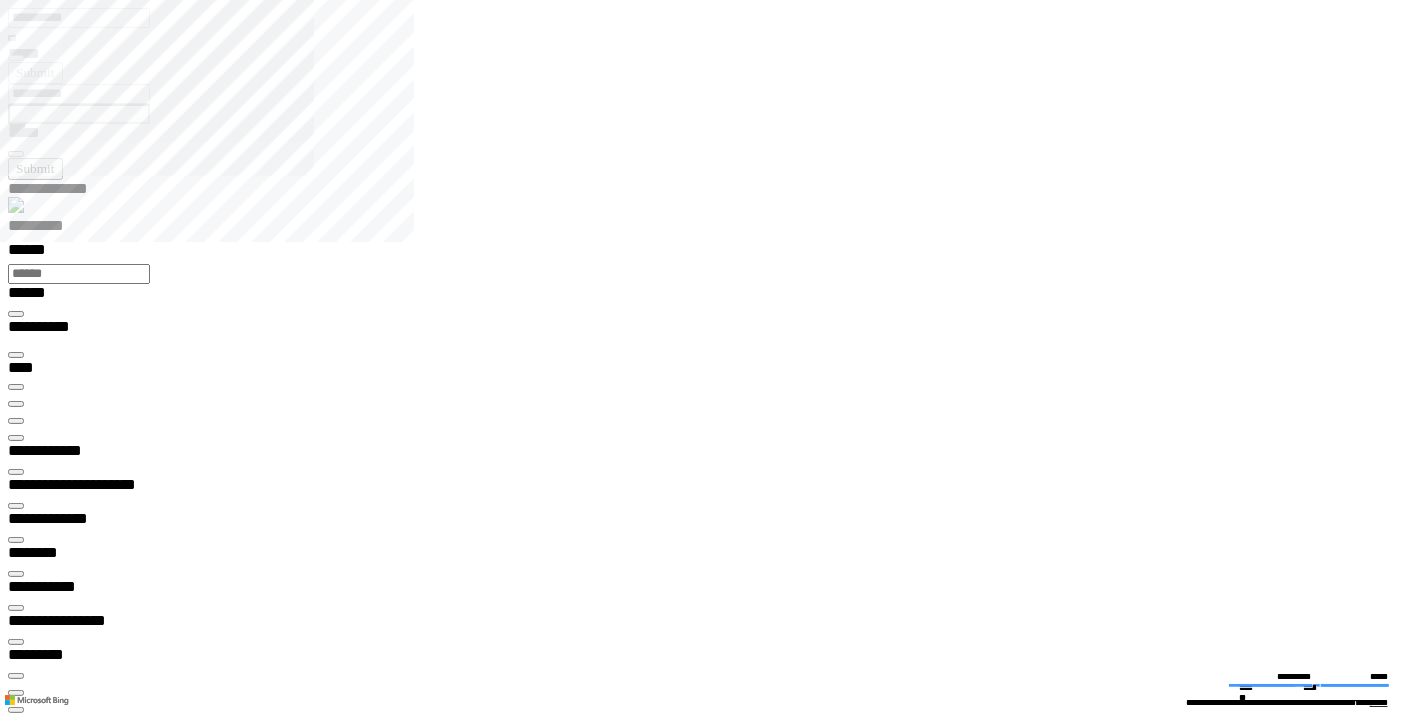 click at bounding box center [16, 15191] 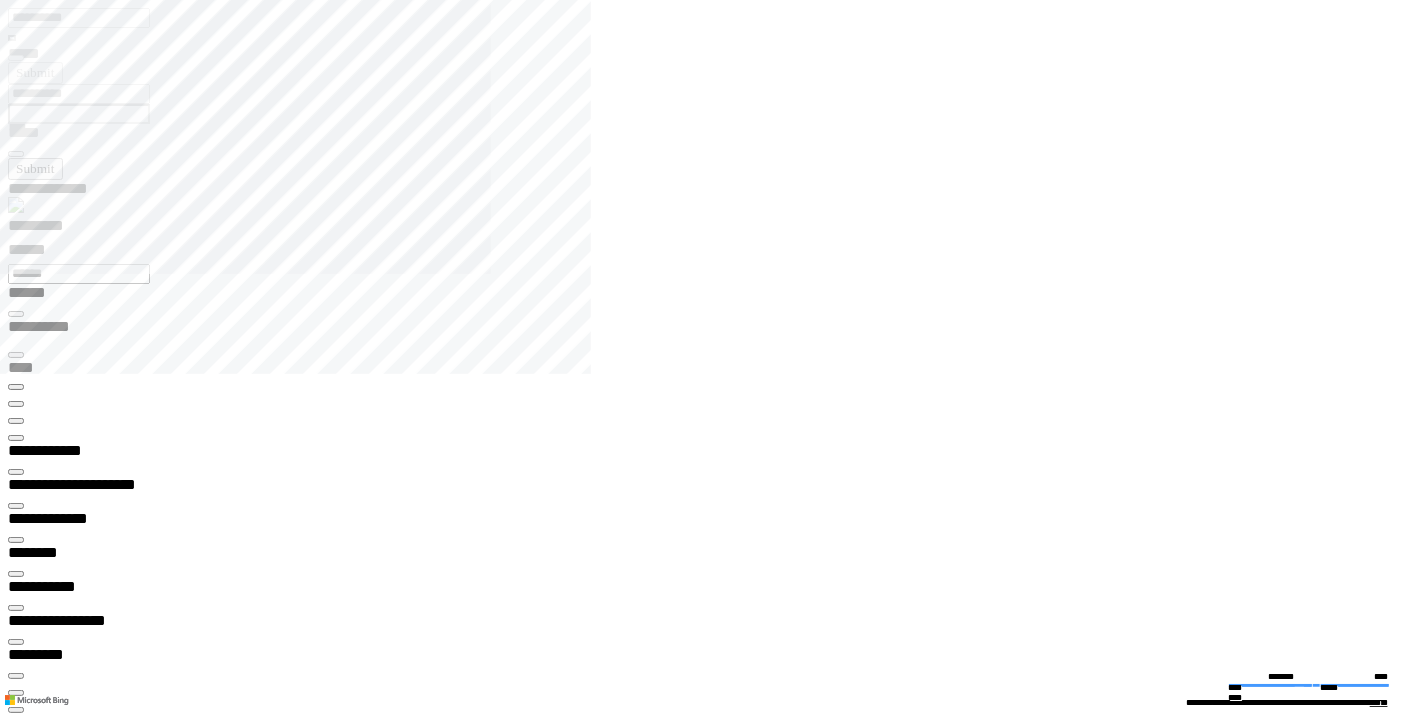 click at bounding box center (16, 13345) 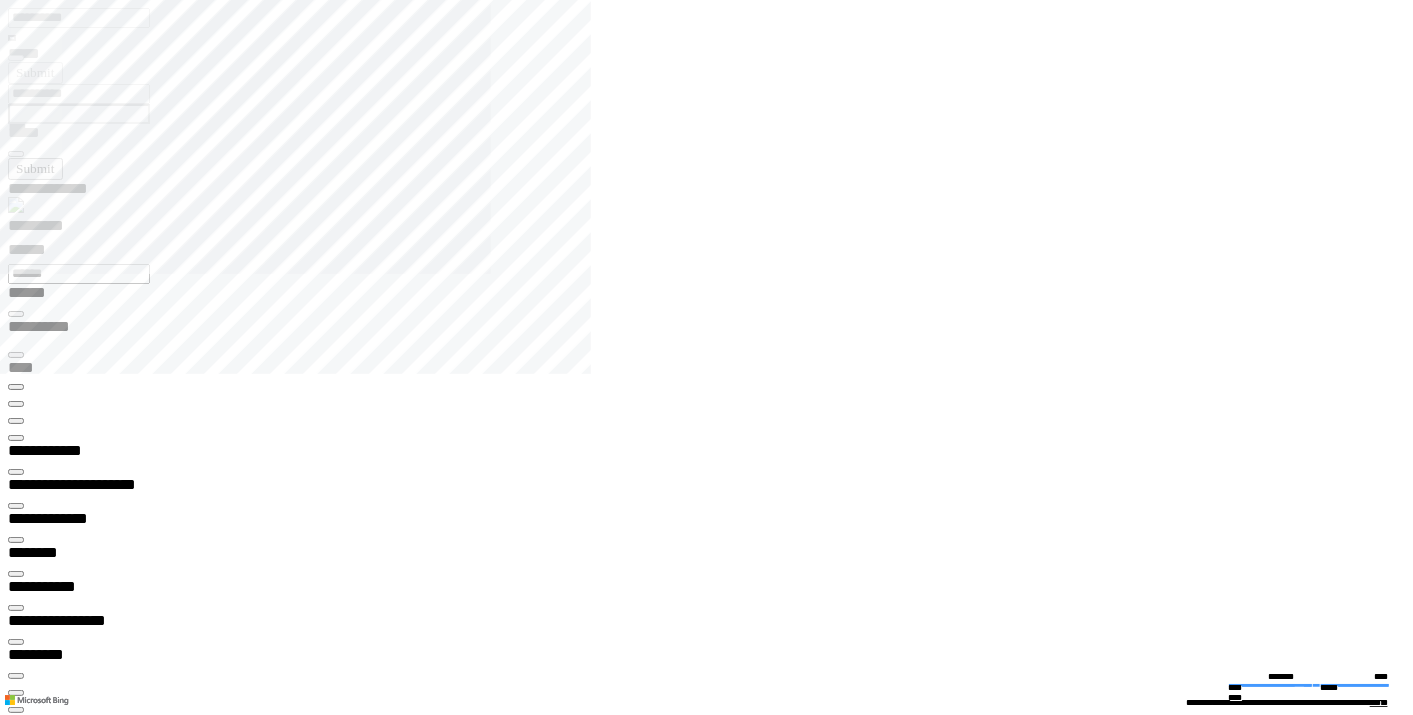 scroll, scrollTop: 0, scrollLeft: 0, axis: both 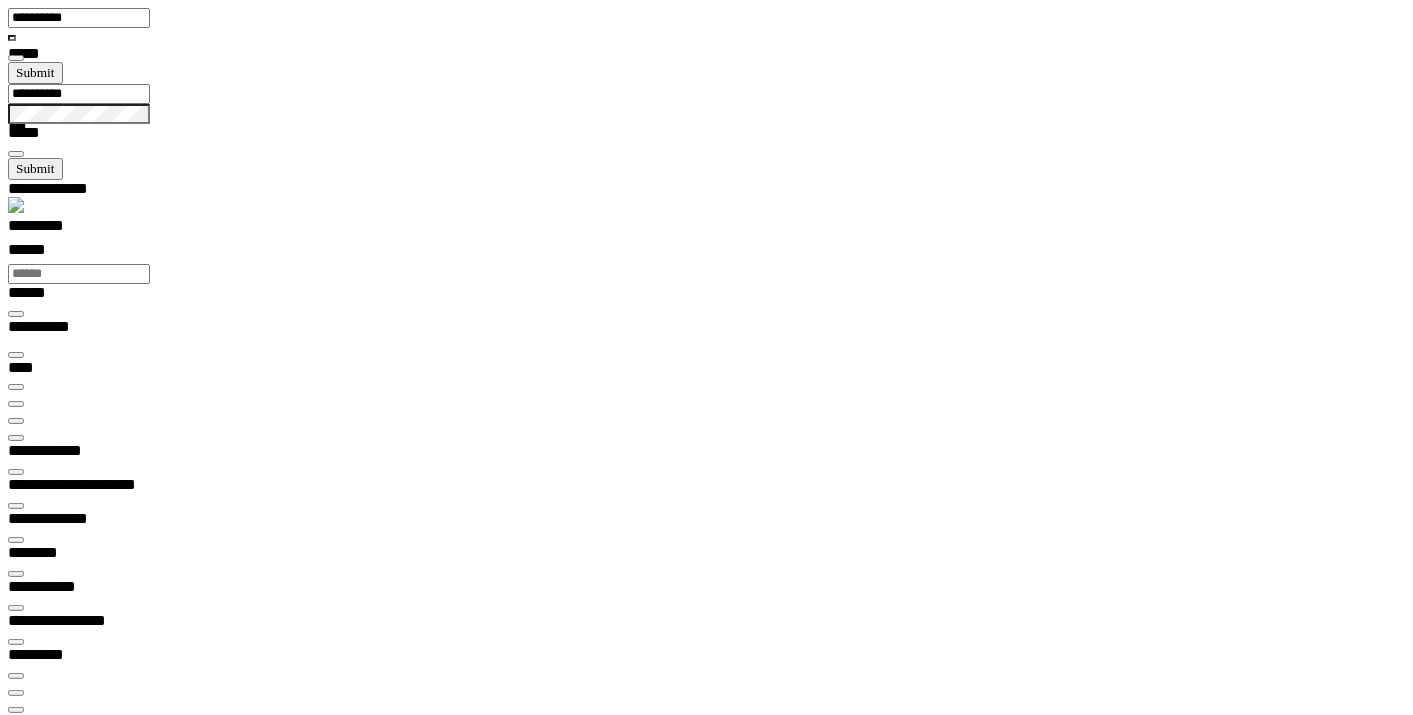 click on "**********" at bounding box center (450, 13461) 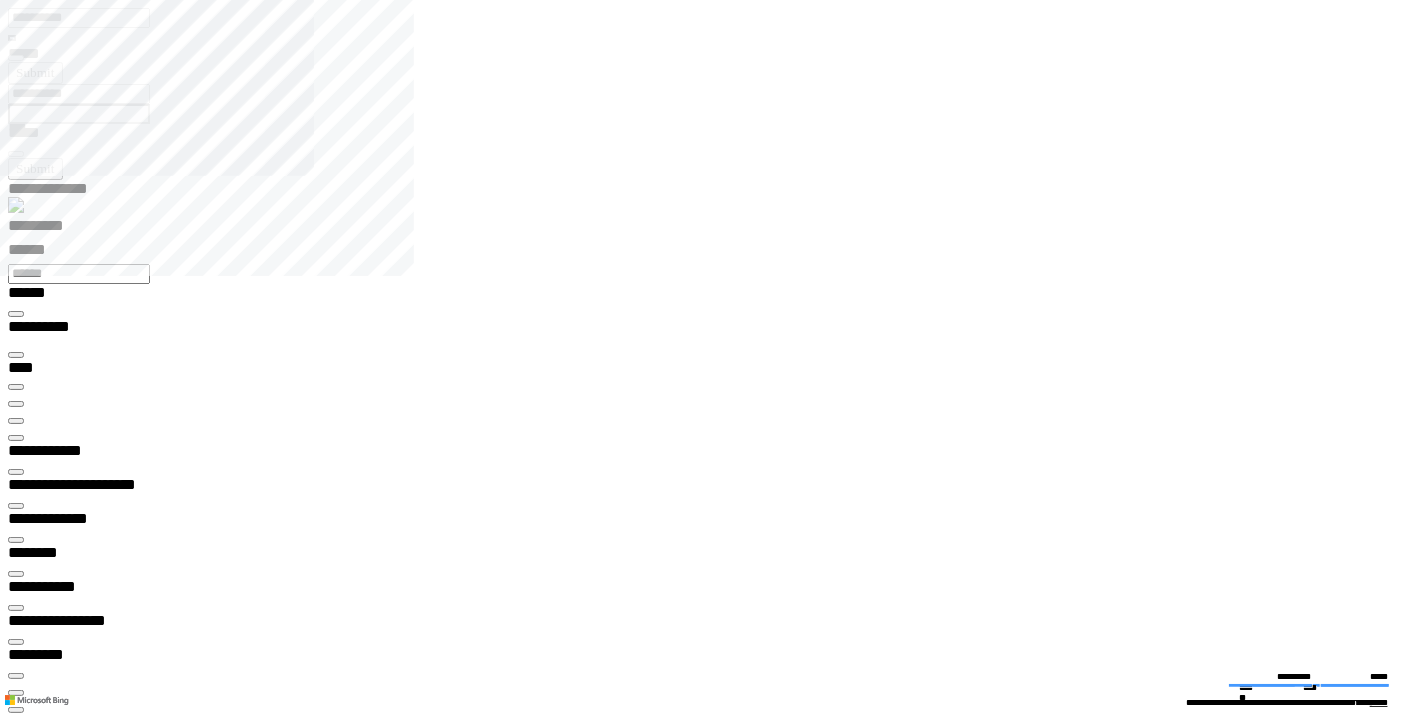scroll, scrollTop: 31, scrollLeft: 203, axis: both 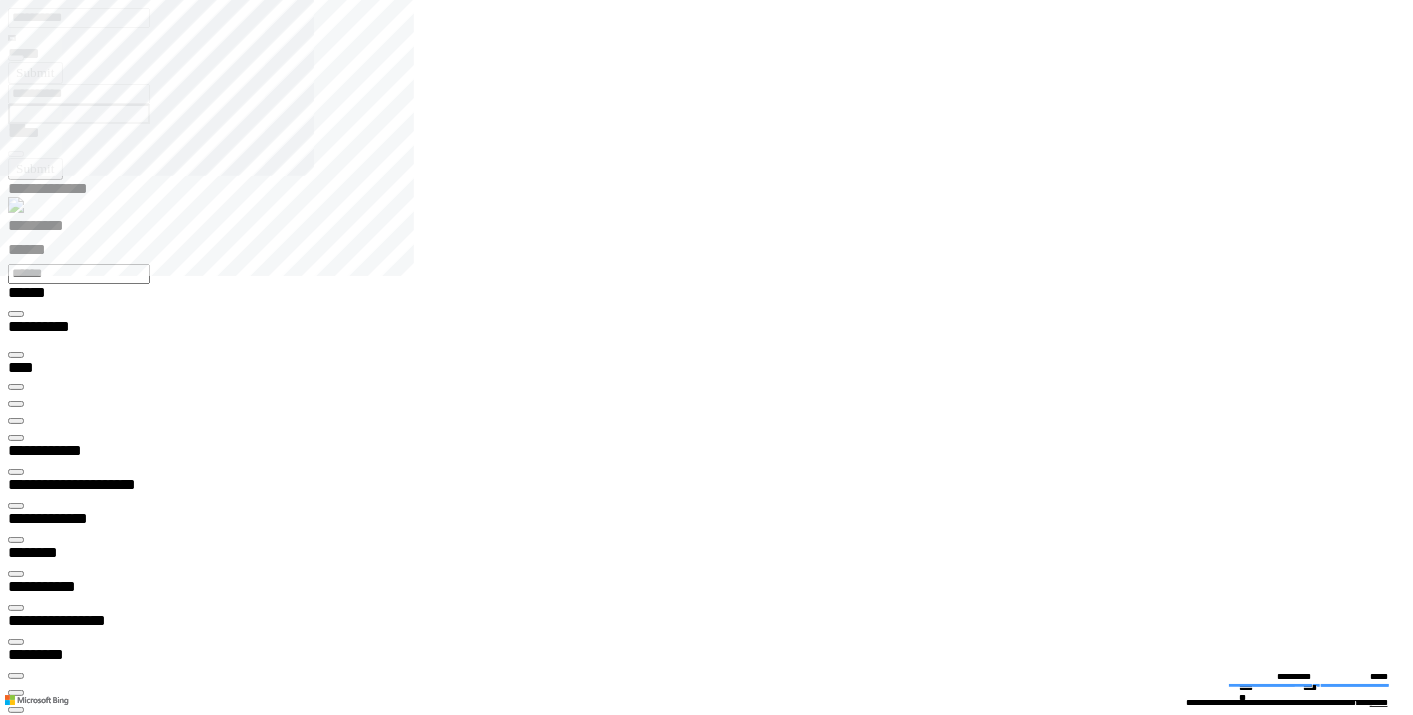 type on "********" 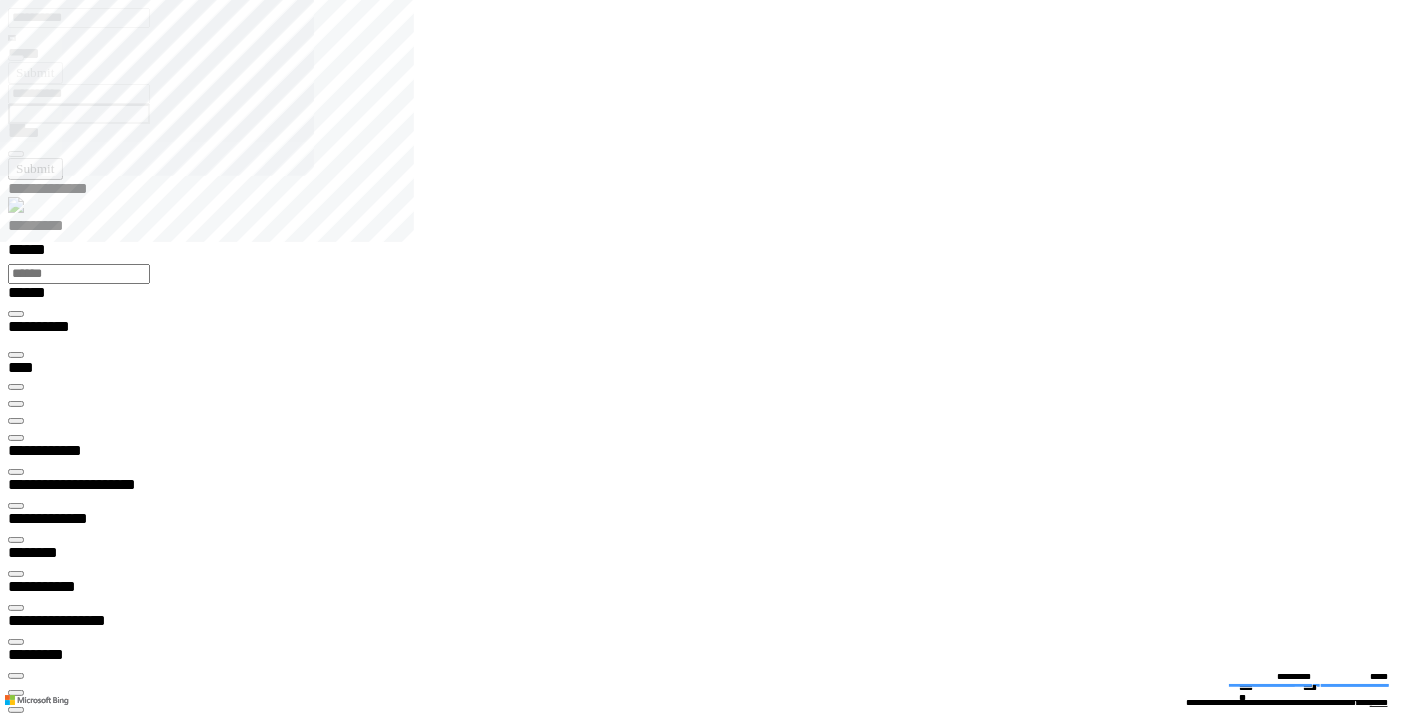 click at bounding box center [16, 18851] 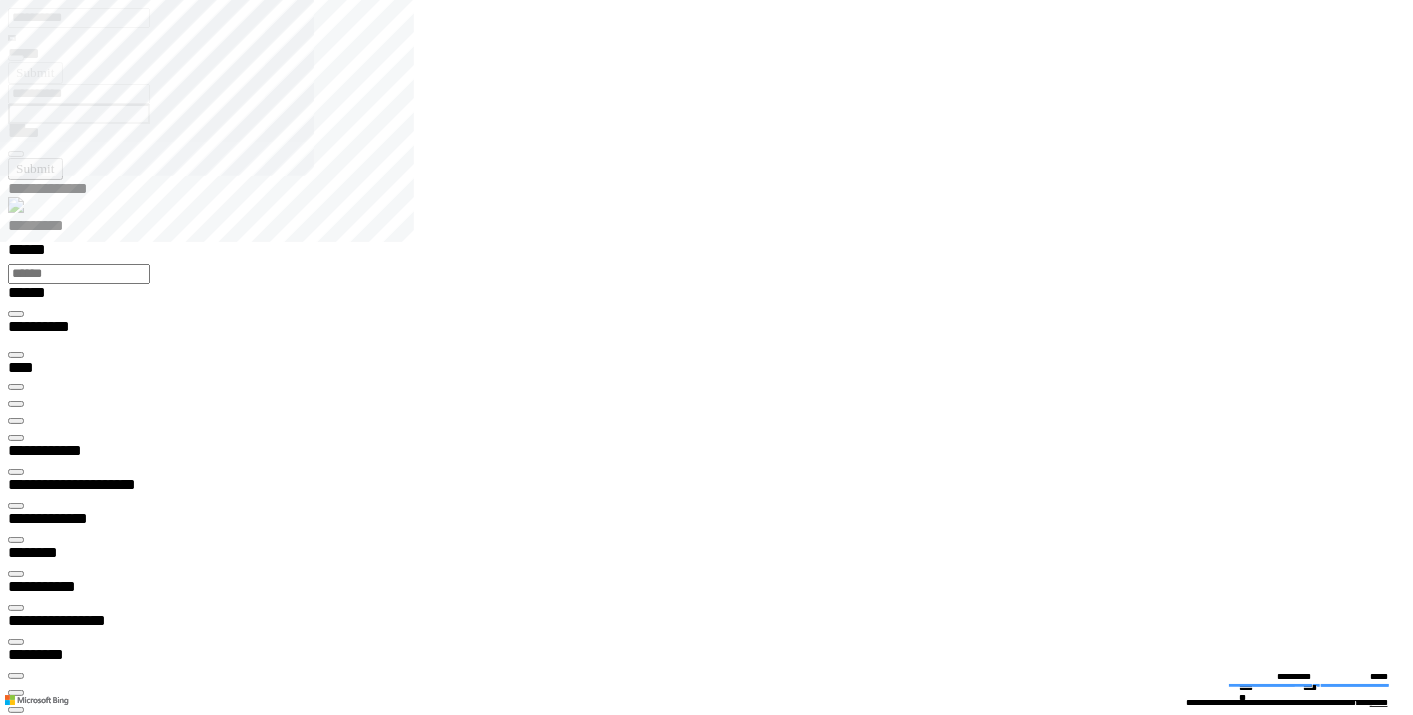 scroll, scrollTop: 99429, scrollLeft: 98924, axis: both 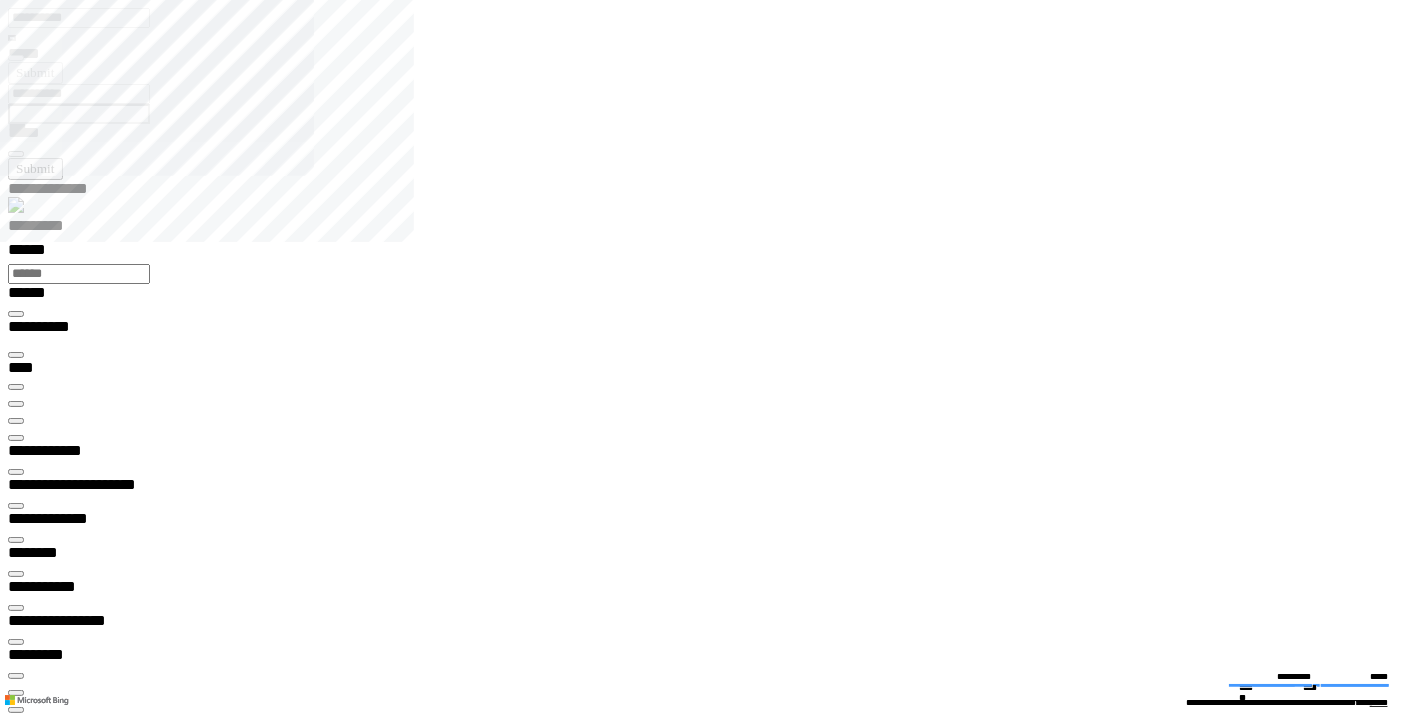 click on "Status ******** Class Item Cause Usage Fault Action Tech Note Drive Time (min) * Work Time (min) *" at bounding box center (714, 27204) 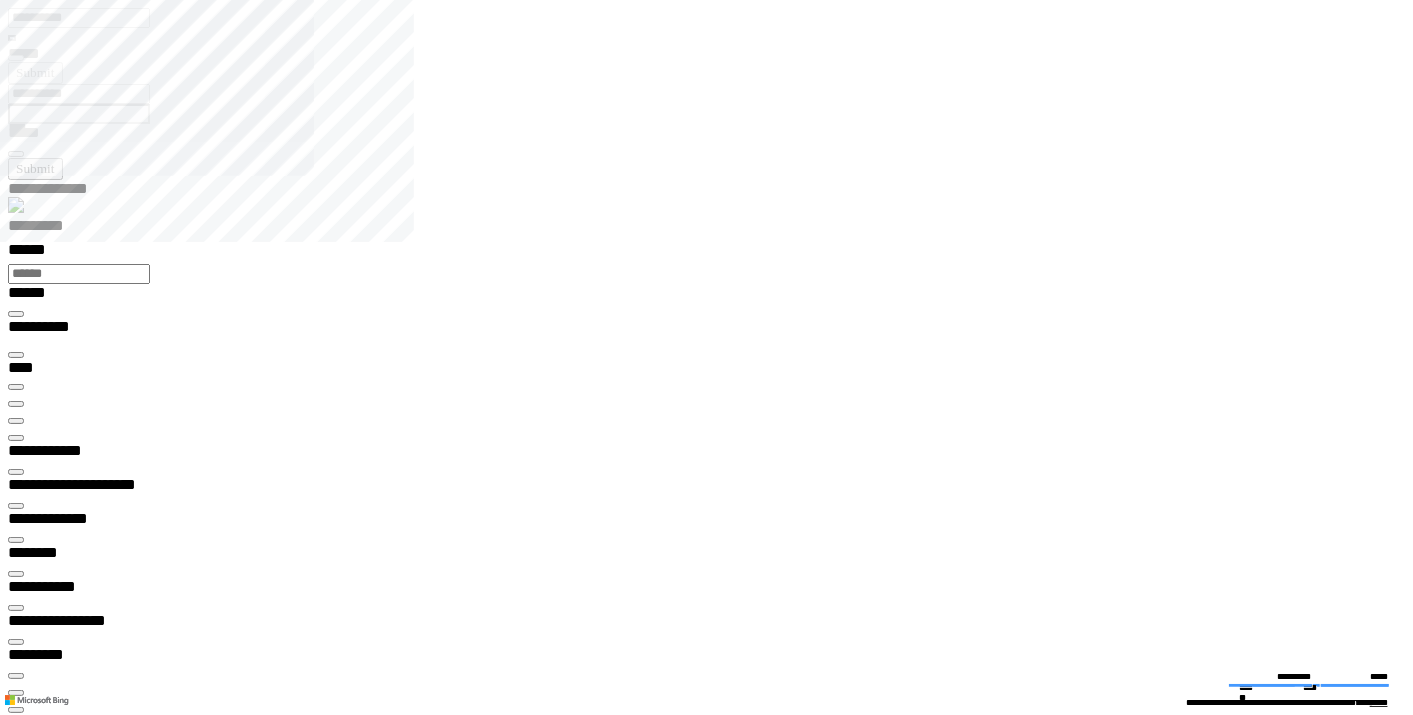 click on "**********" at bounding box center [766, 30529] 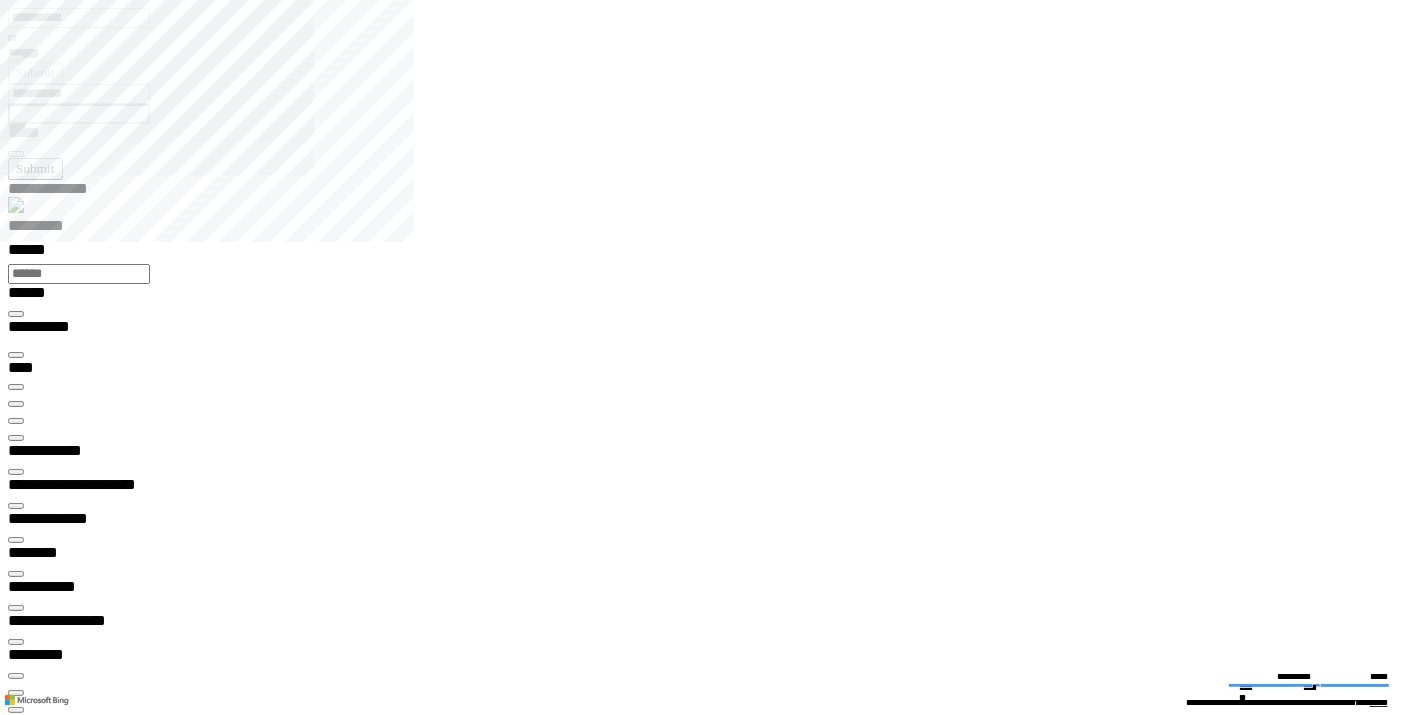 type on "**********" 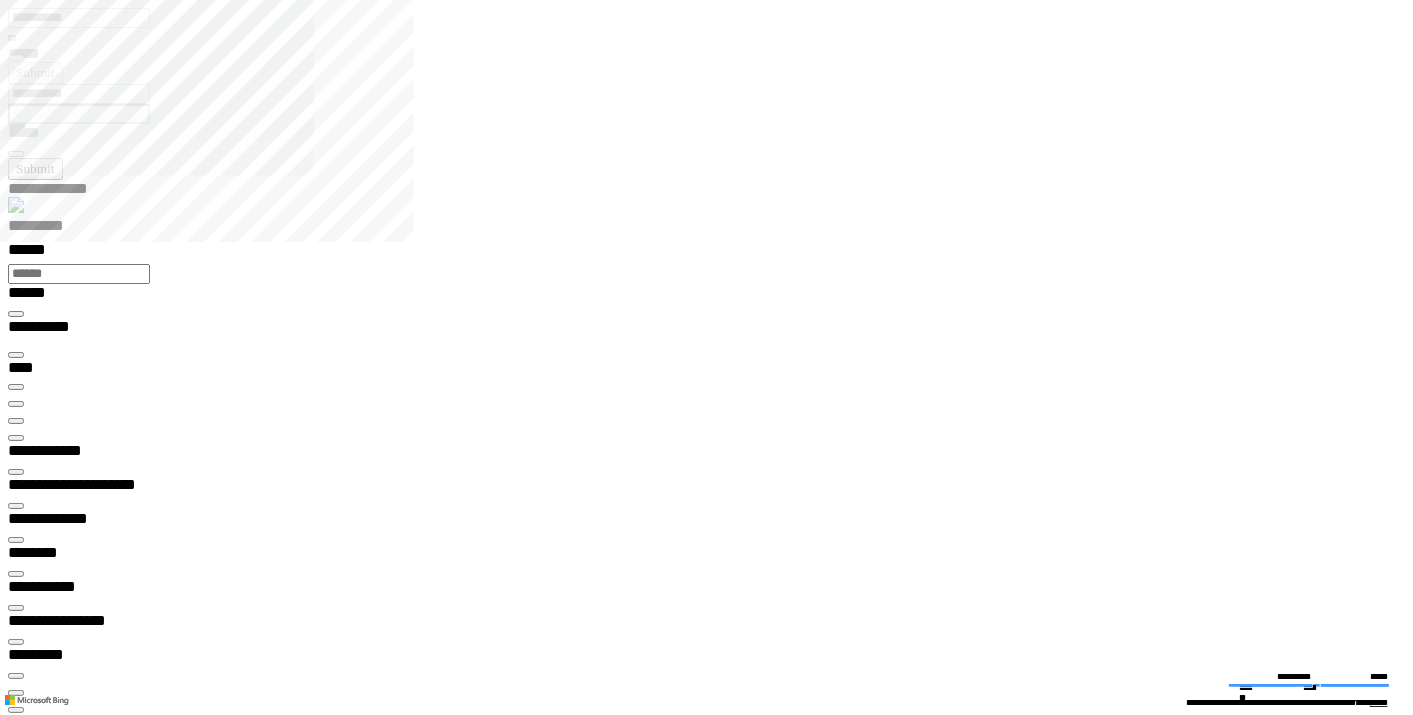 click on "Class" at bounding box center (79, 26926) 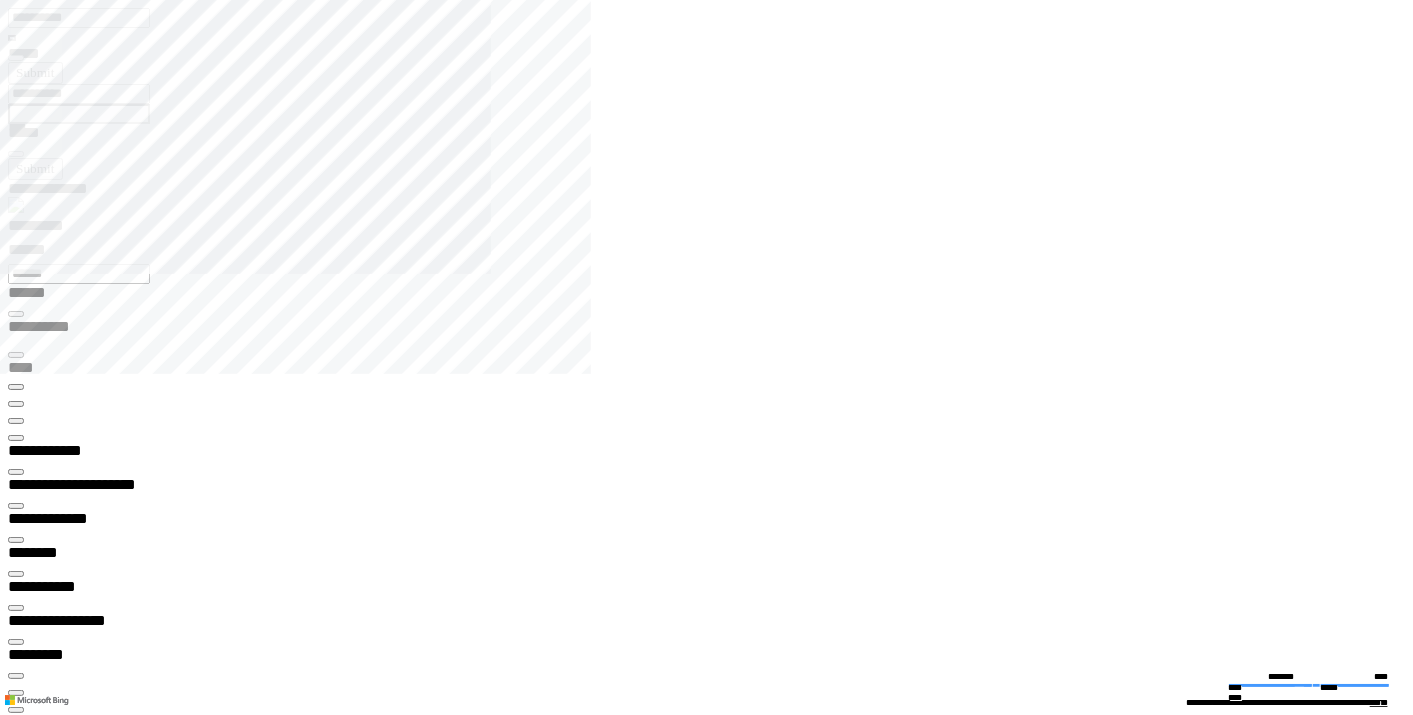 click on "**********" at bounding box center [74, 13620] 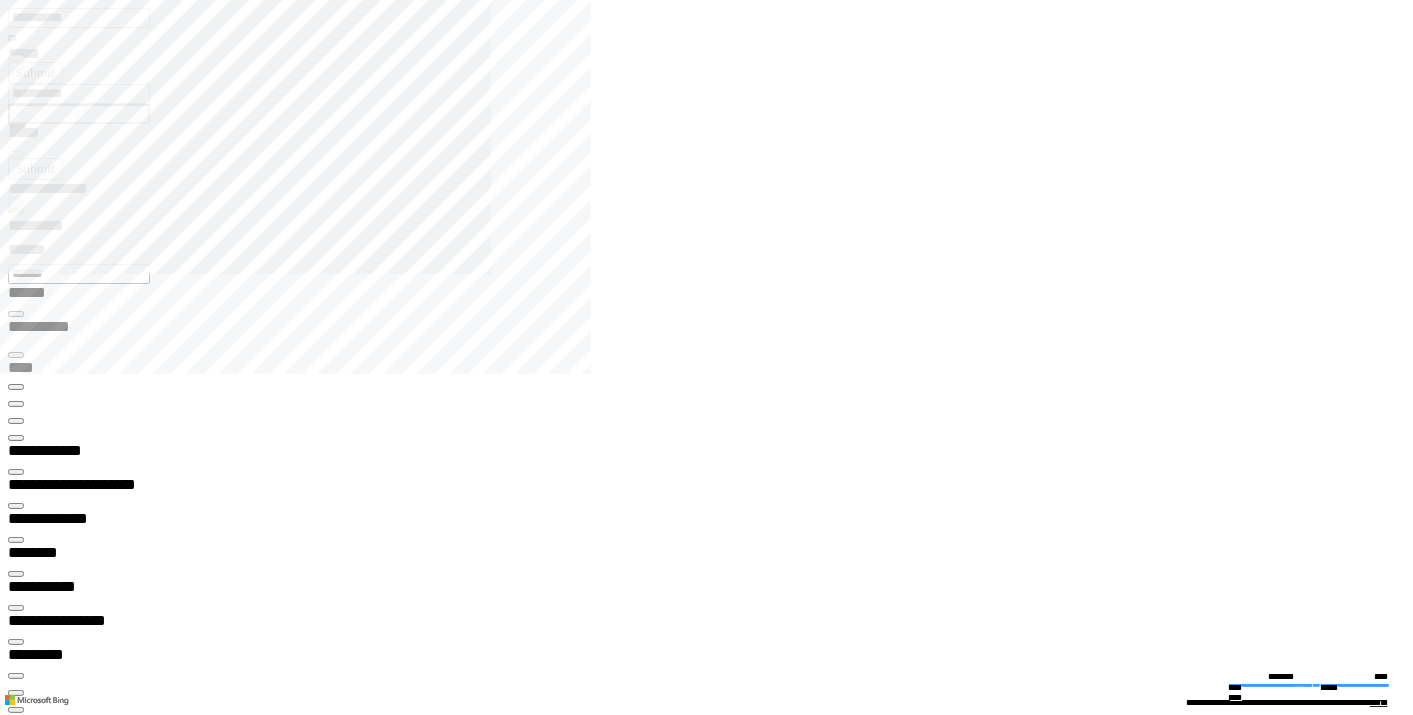 scroll, scrollTop: 99969, scrollLeft: 99788, axis: both 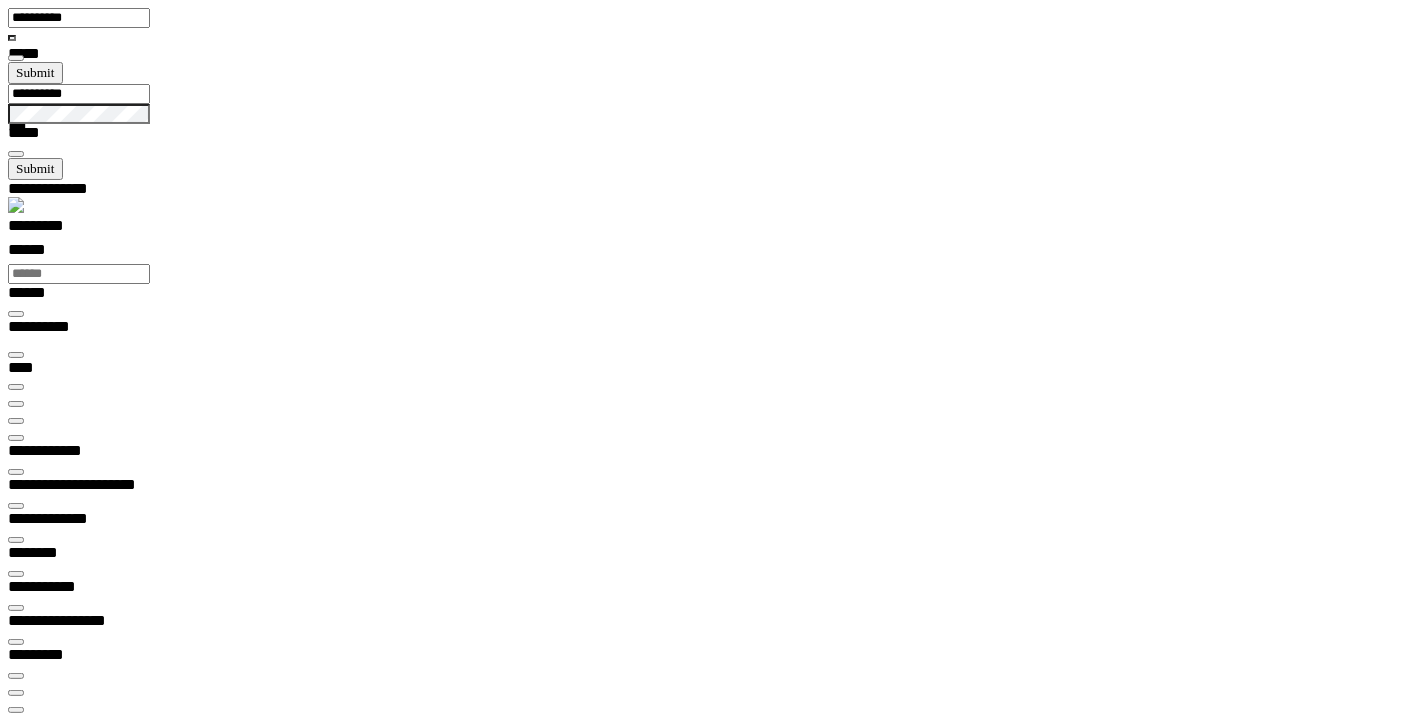 click on "**********" at bounding box center [-964, 13461] 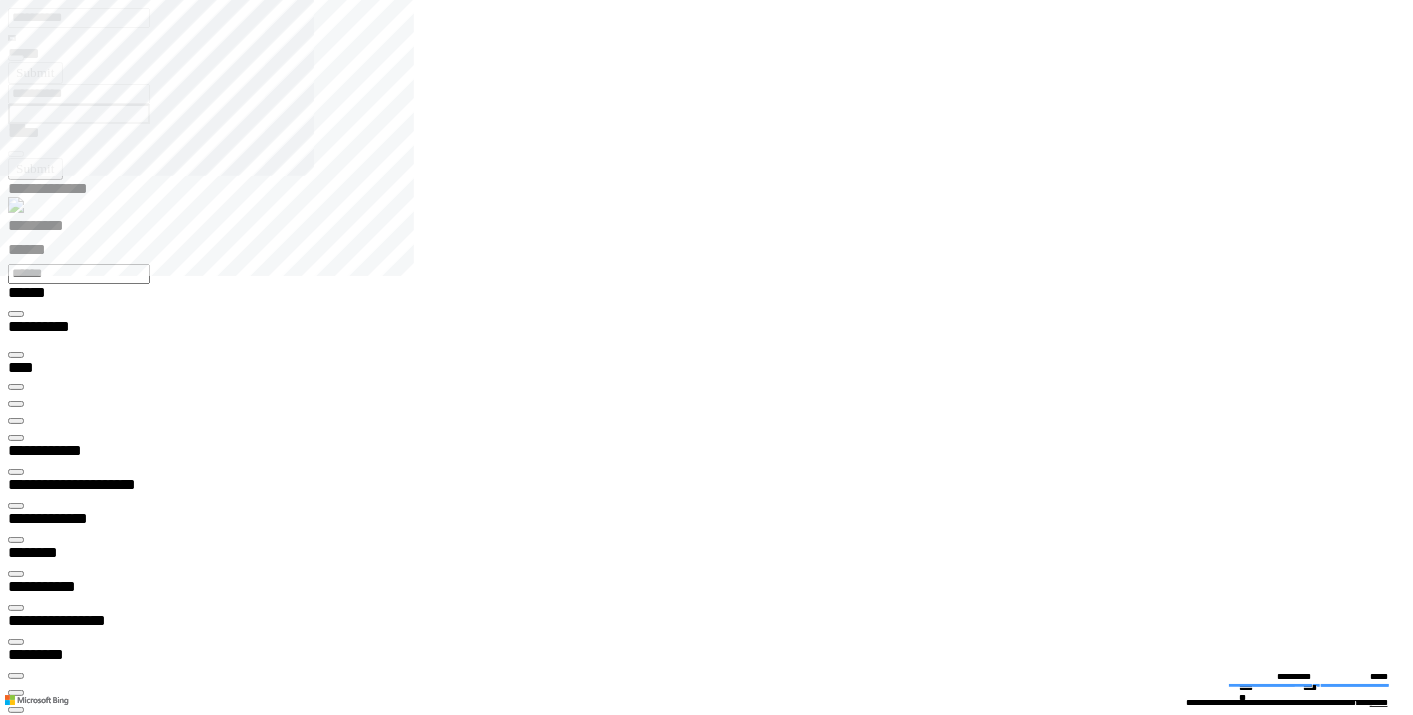 type on "********" 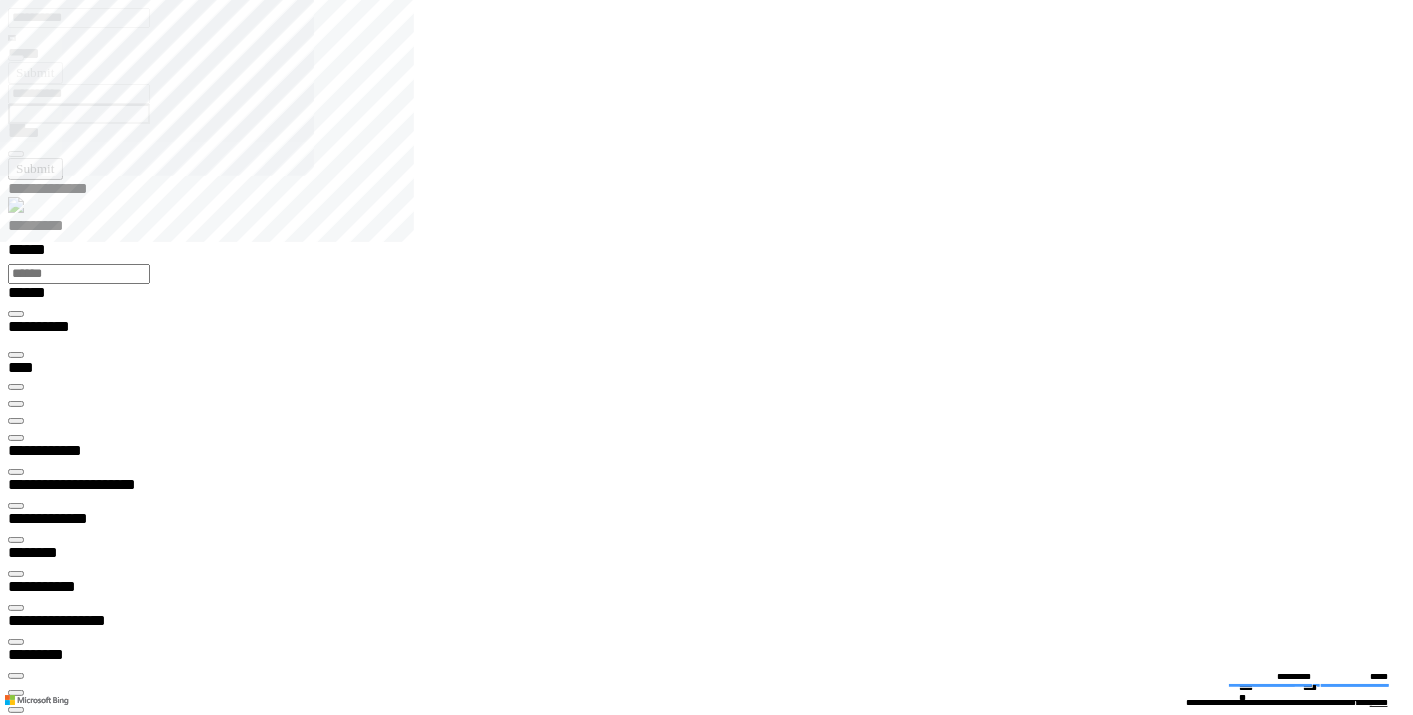 click at bounding box center [16, 18851] 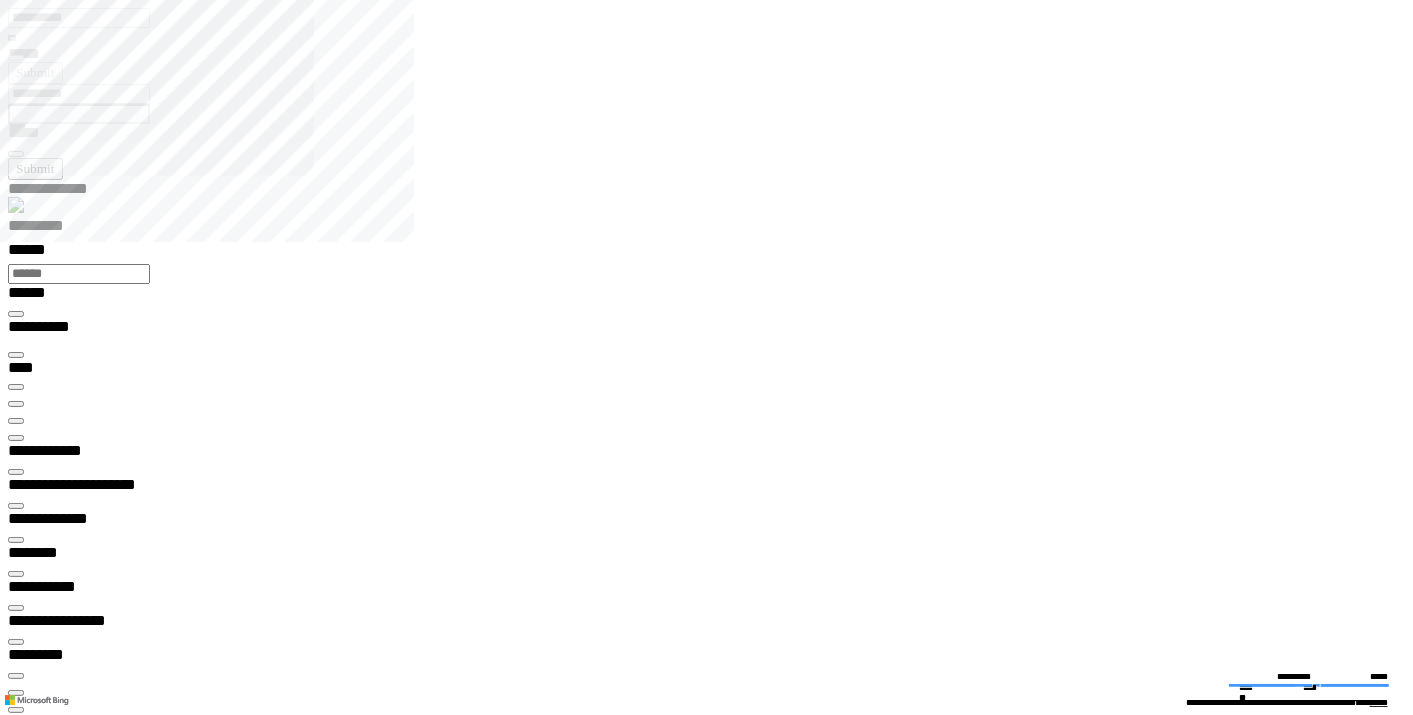 click on "**********" at bounding box center [766, 30529] 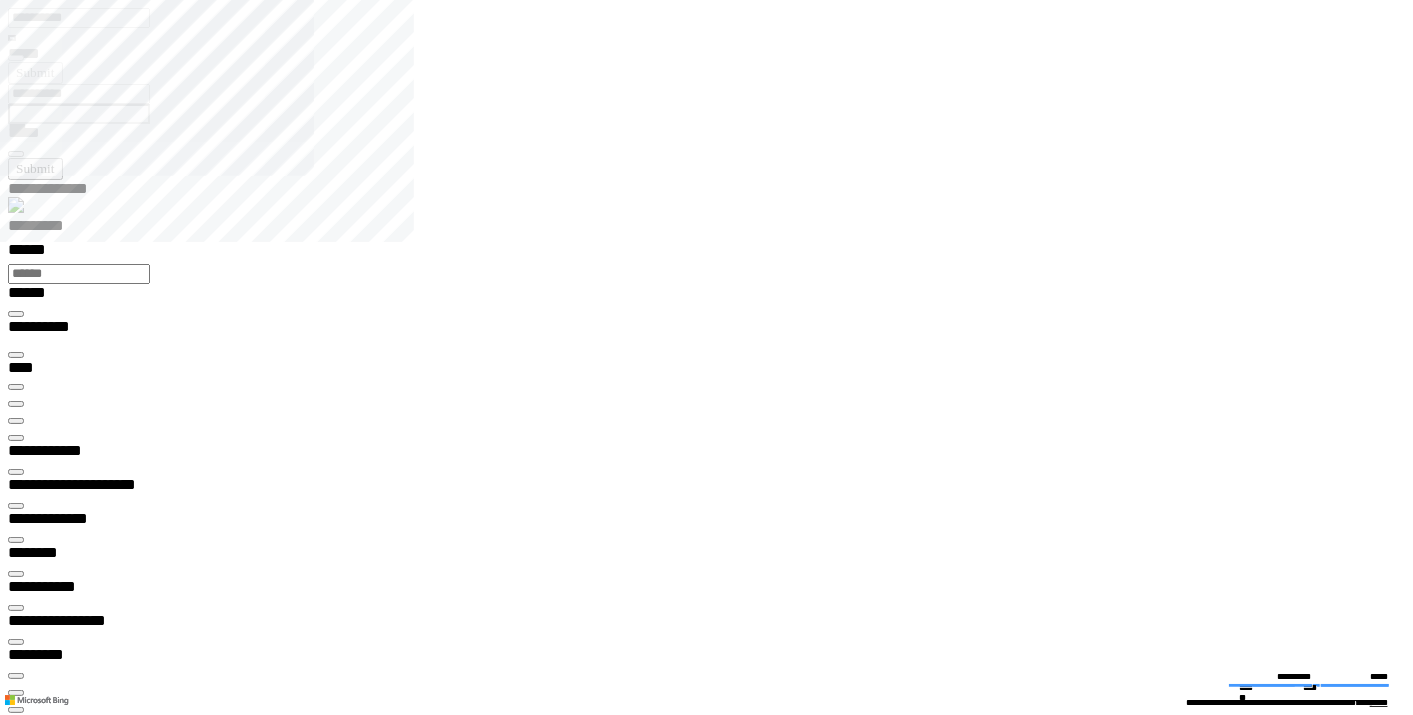 type on "**********" 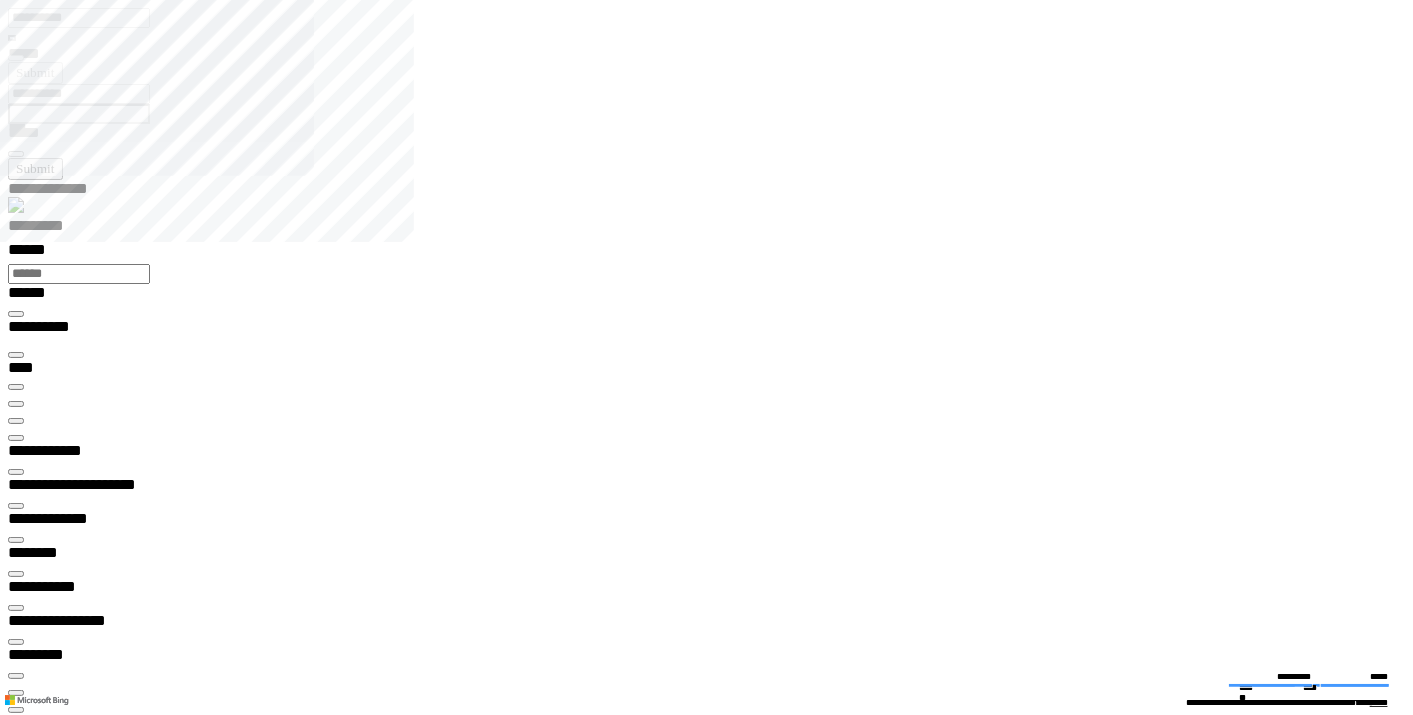 click on "**********" at bounding box center [766, 30661] 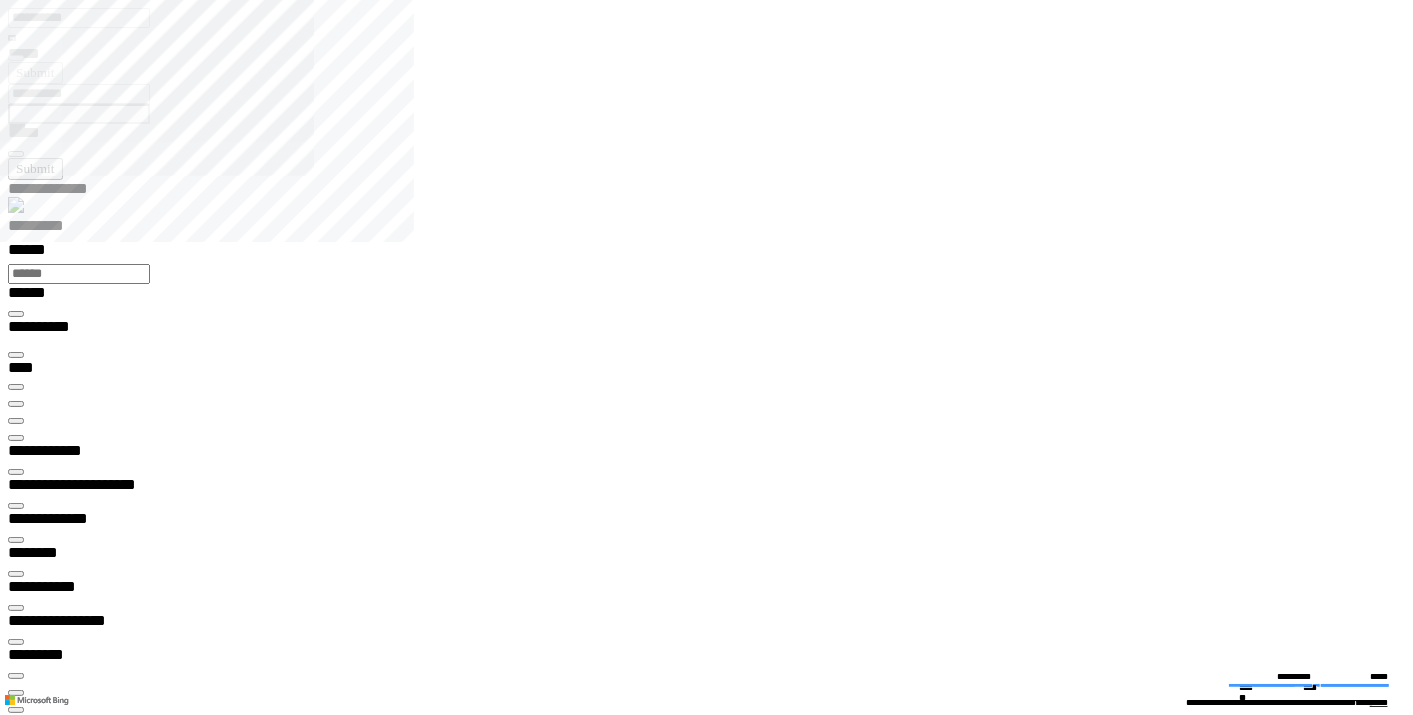 type on "**********" 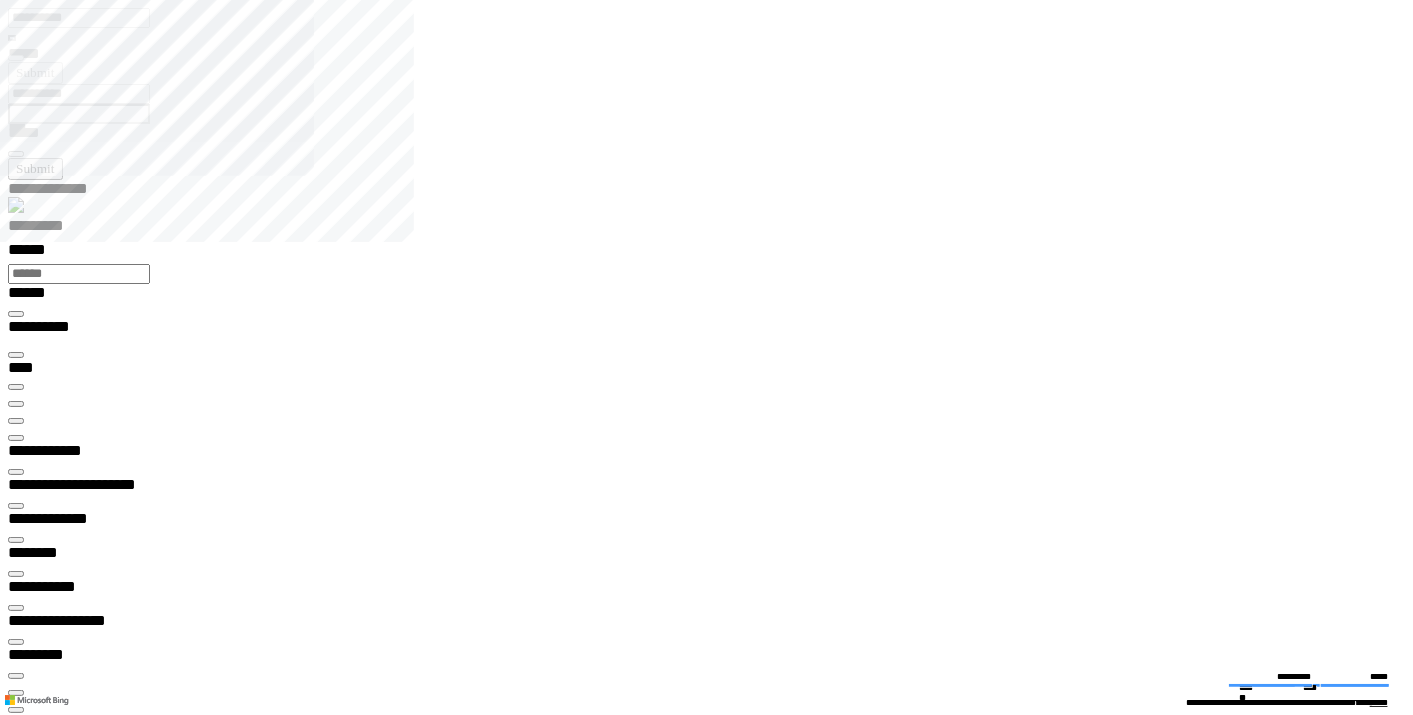 click on "Item" at bounding box center [79, 27022] 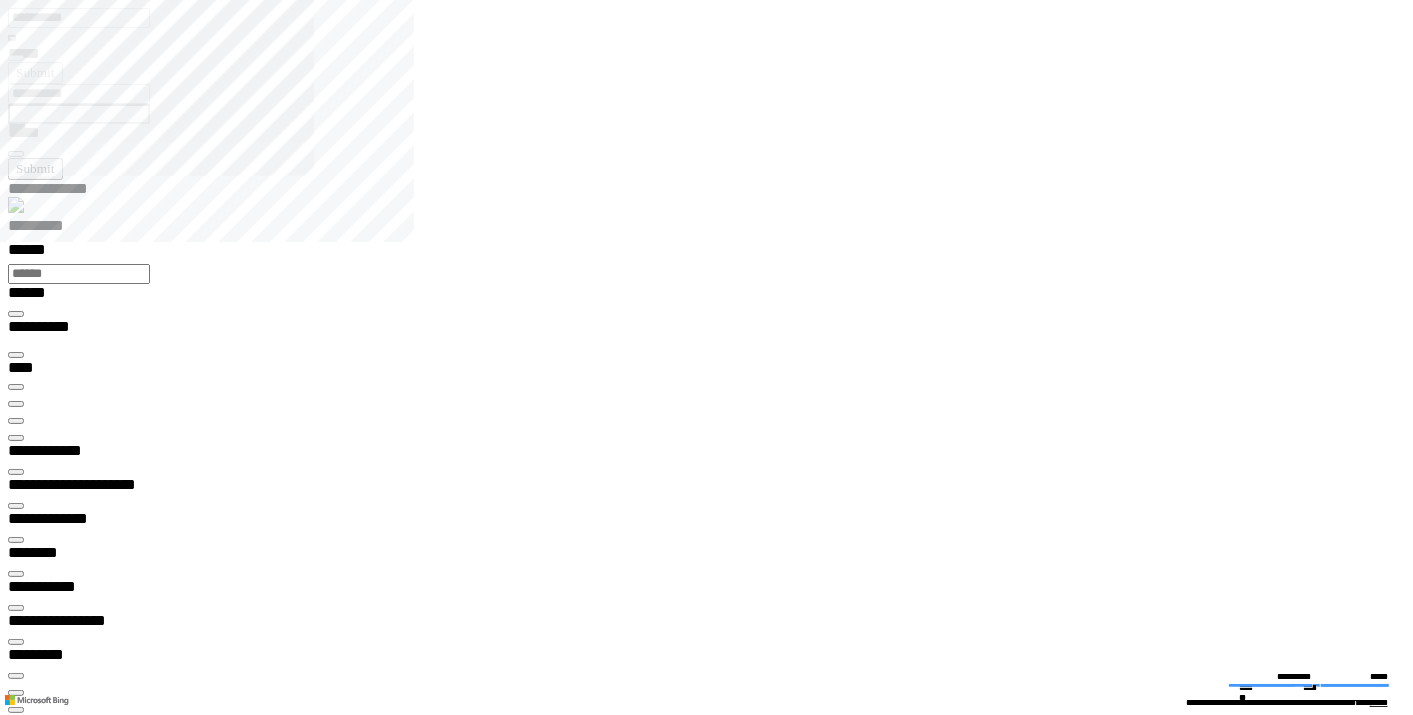 type on "***" 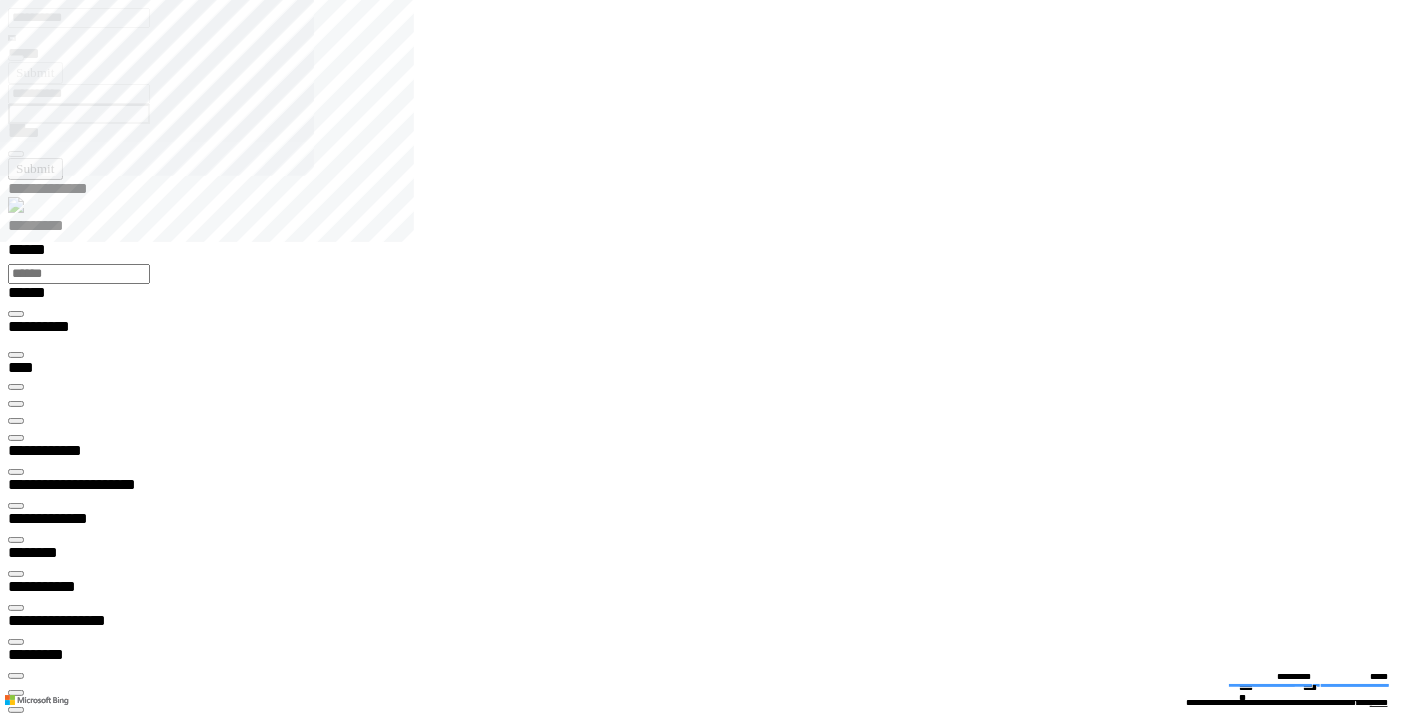 click on "Usage" at bounding box center (79, 27215) 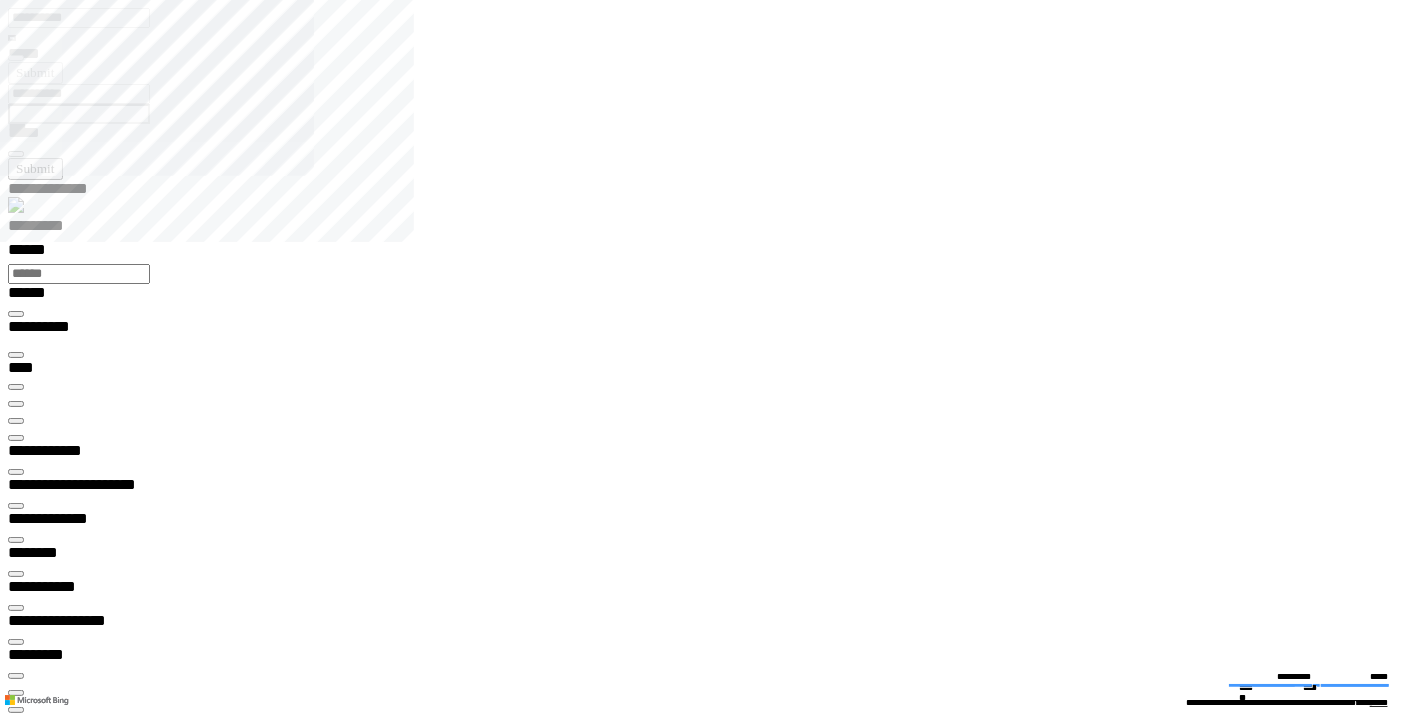 click at bounding box center (16, 15191) 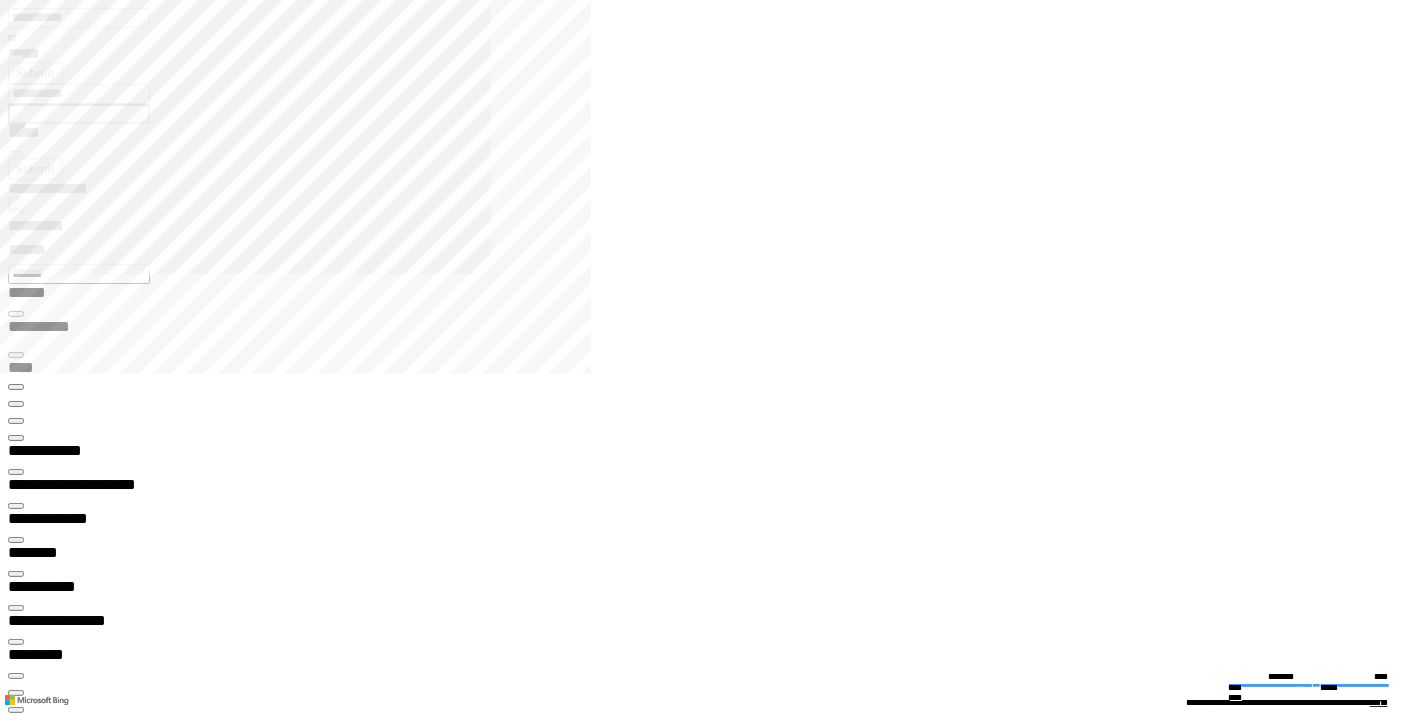 click on "**********" at bounding box center [74, 13881] 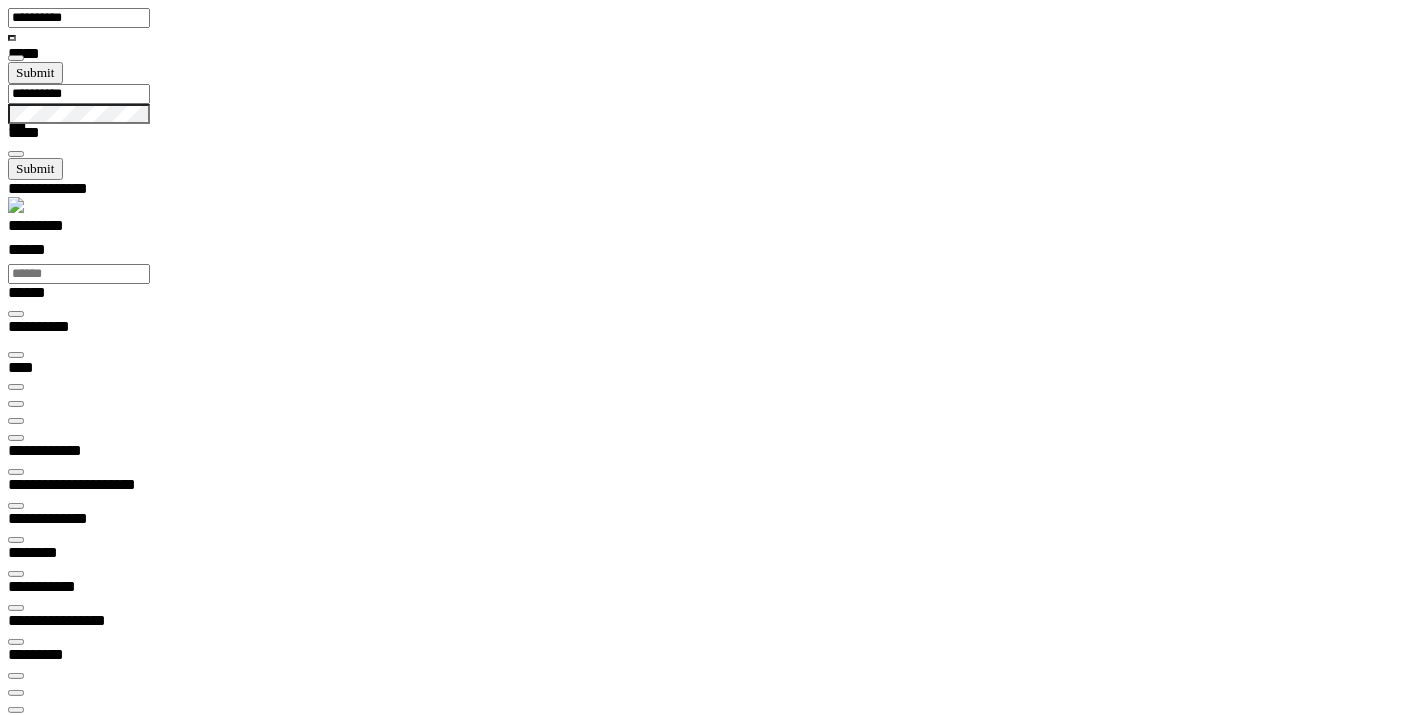 click on "**********" at bounding box center (714, 13469) 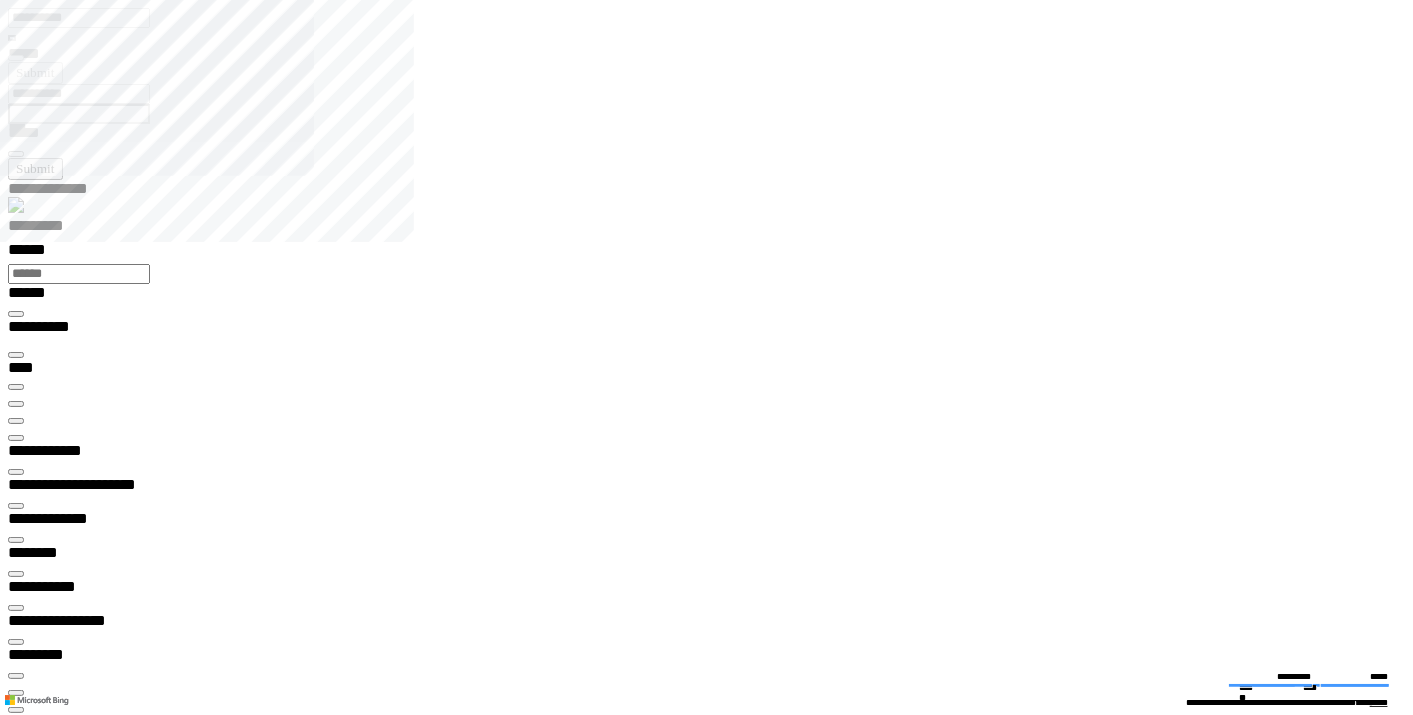 type on "********" 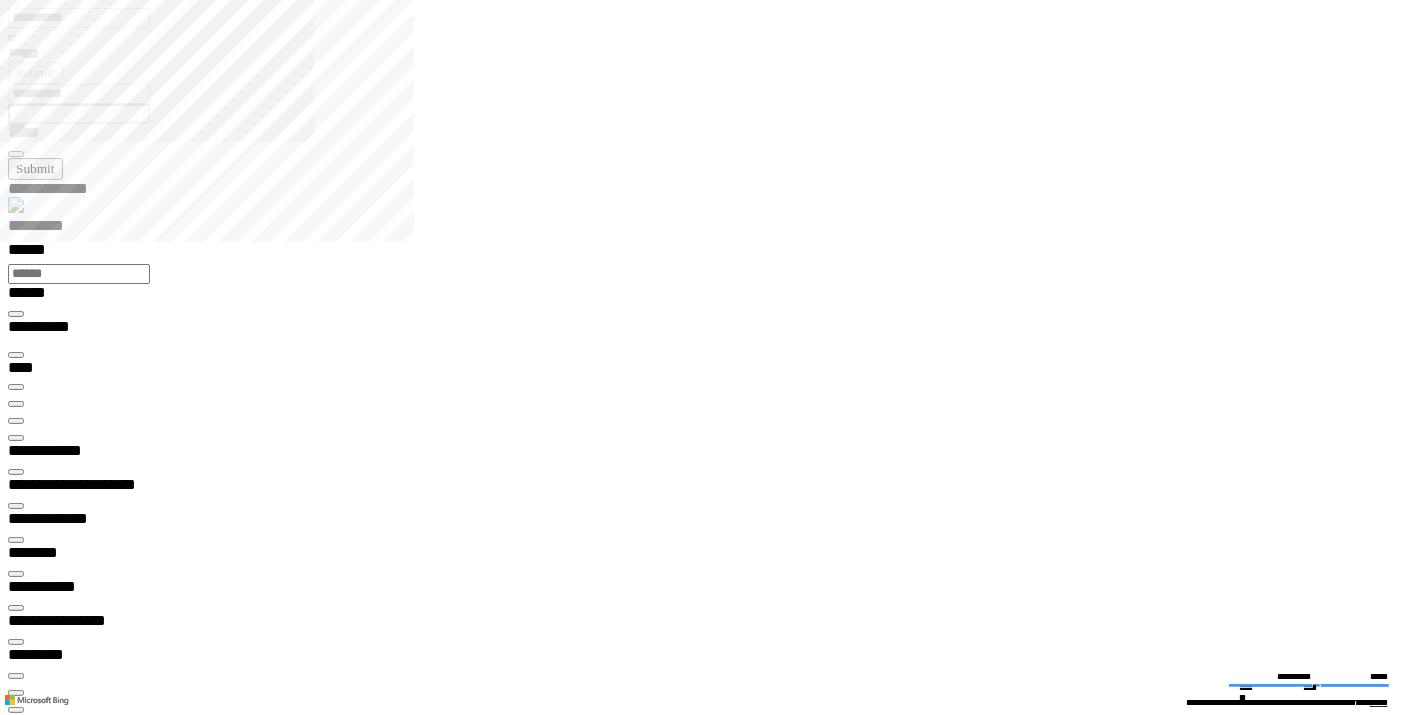 click at bounding box center (16, 18851) 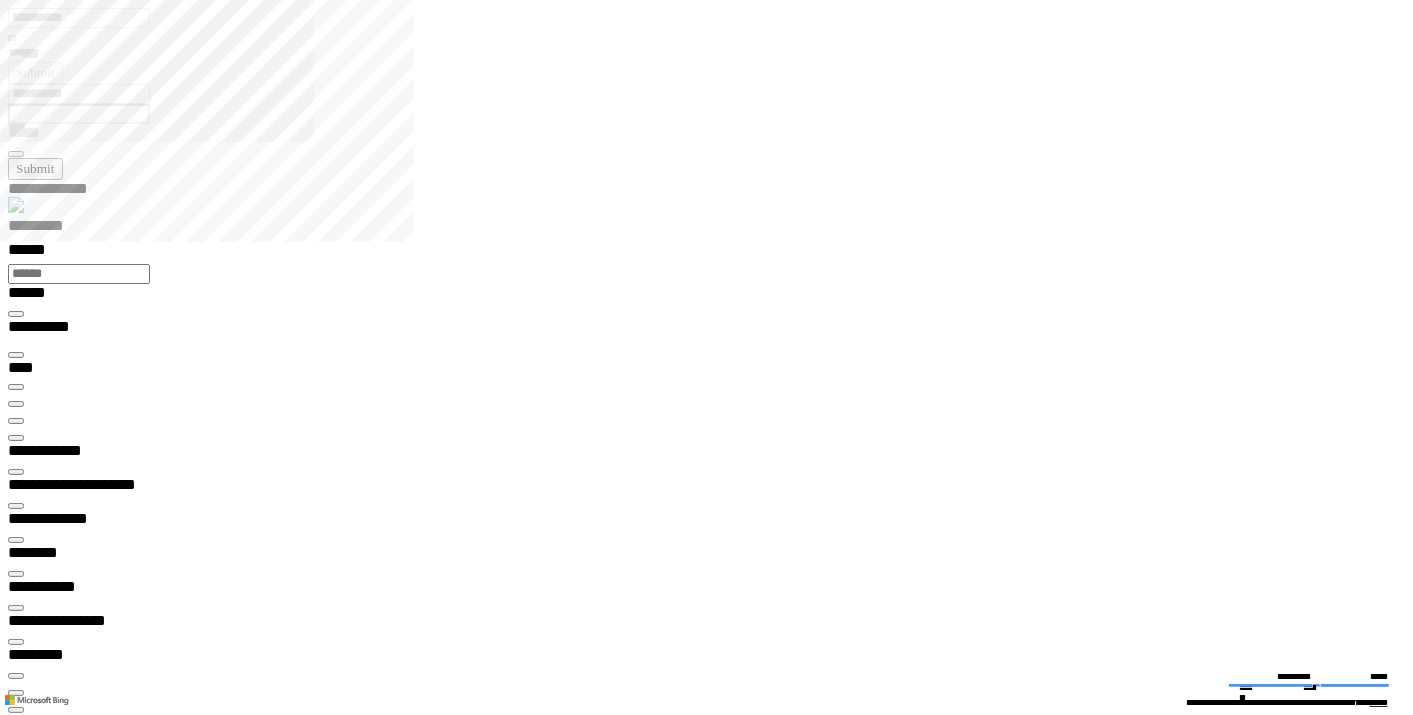 click on "**********" at bounding box center [766, 30529] 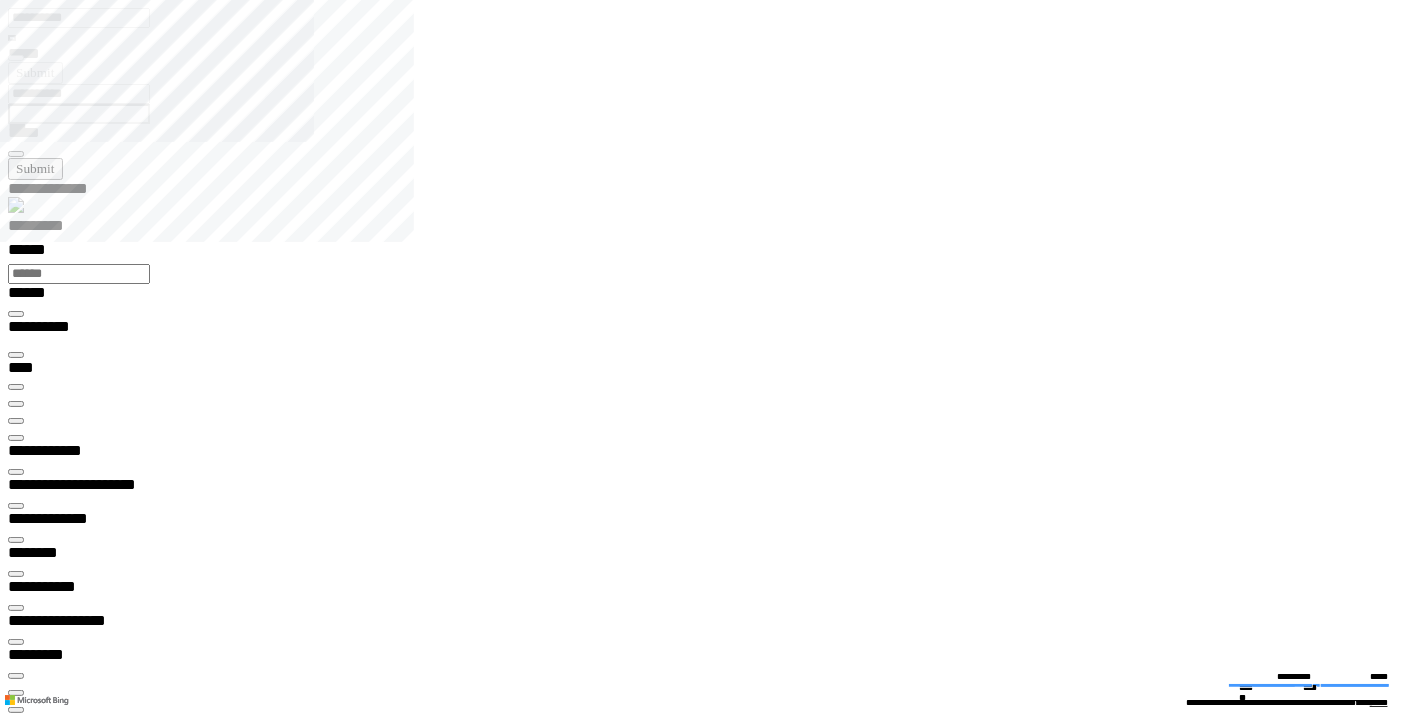 type on "**********" 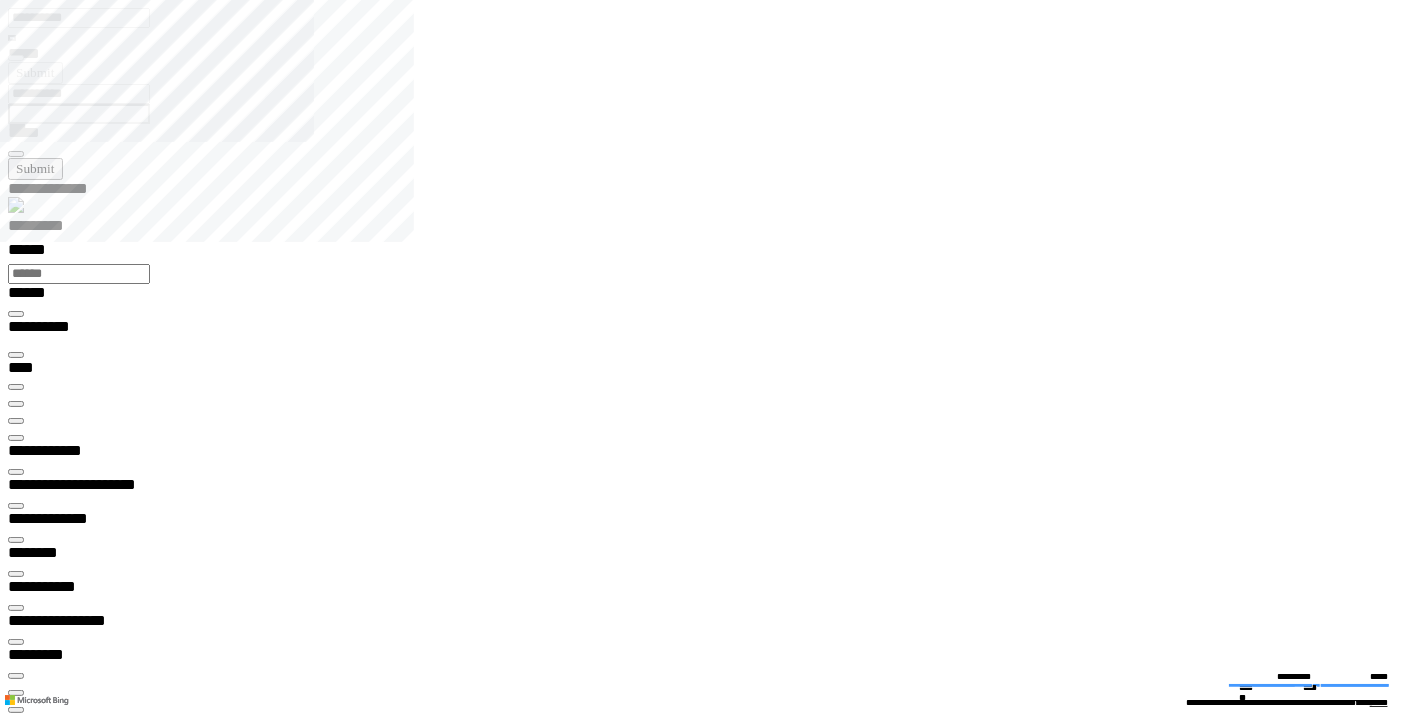click on "Class" at bounding box center (79, 26926) 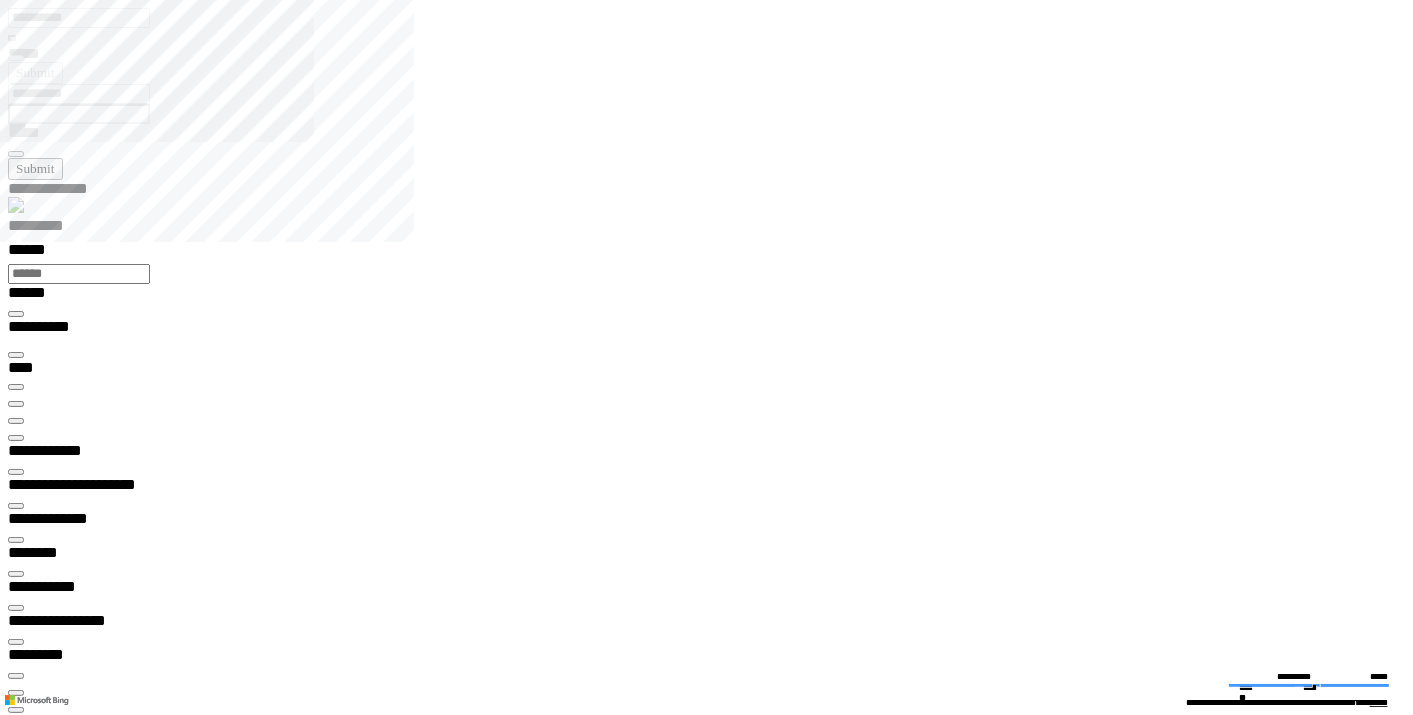 type on "**********" 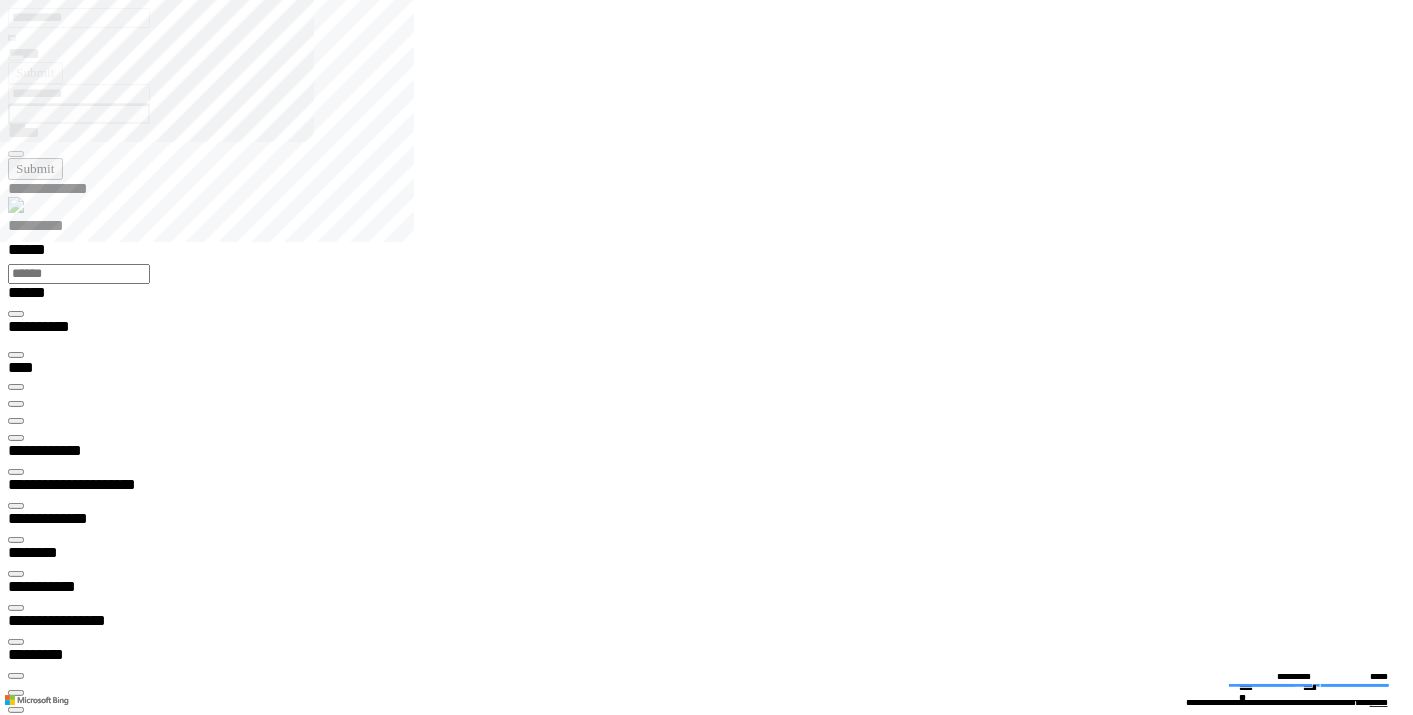click on "Cause" at bounding box center [79, 27118] 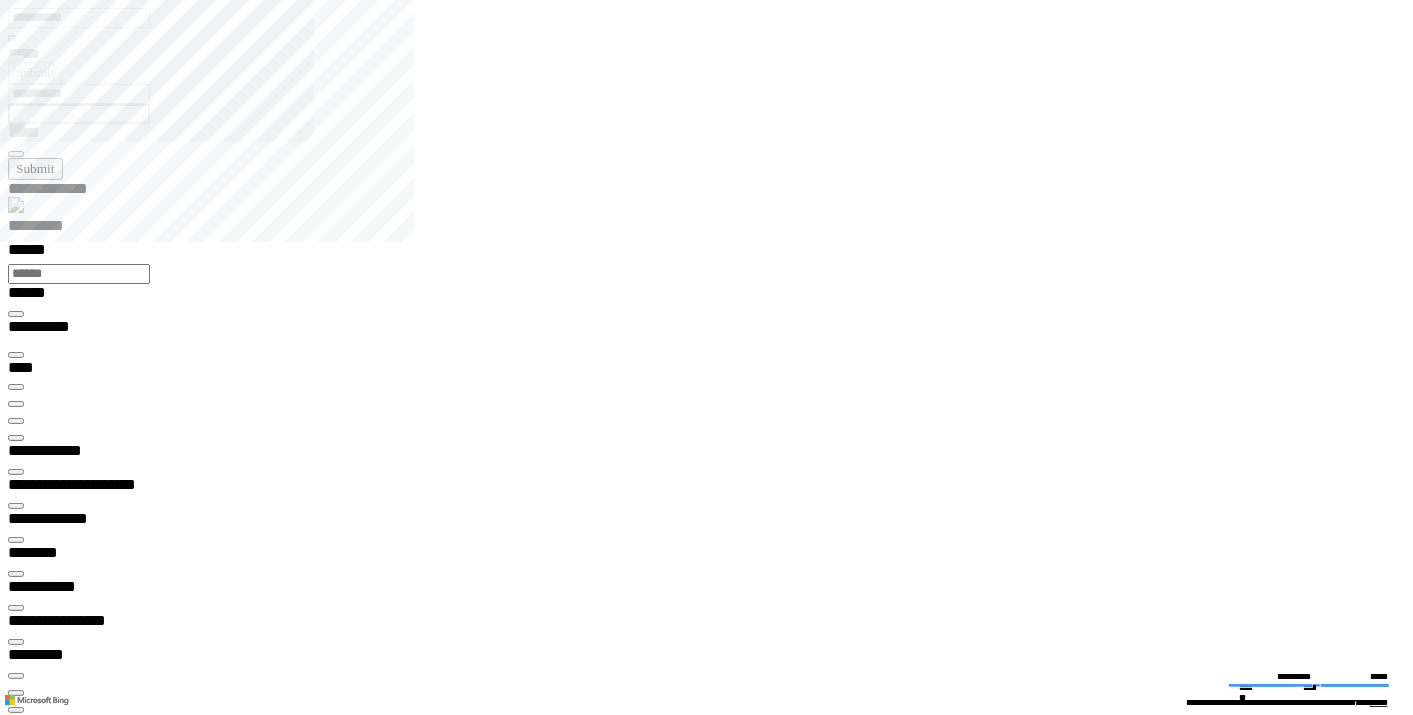 click on "Usage" at bounding box center [79, 27215] 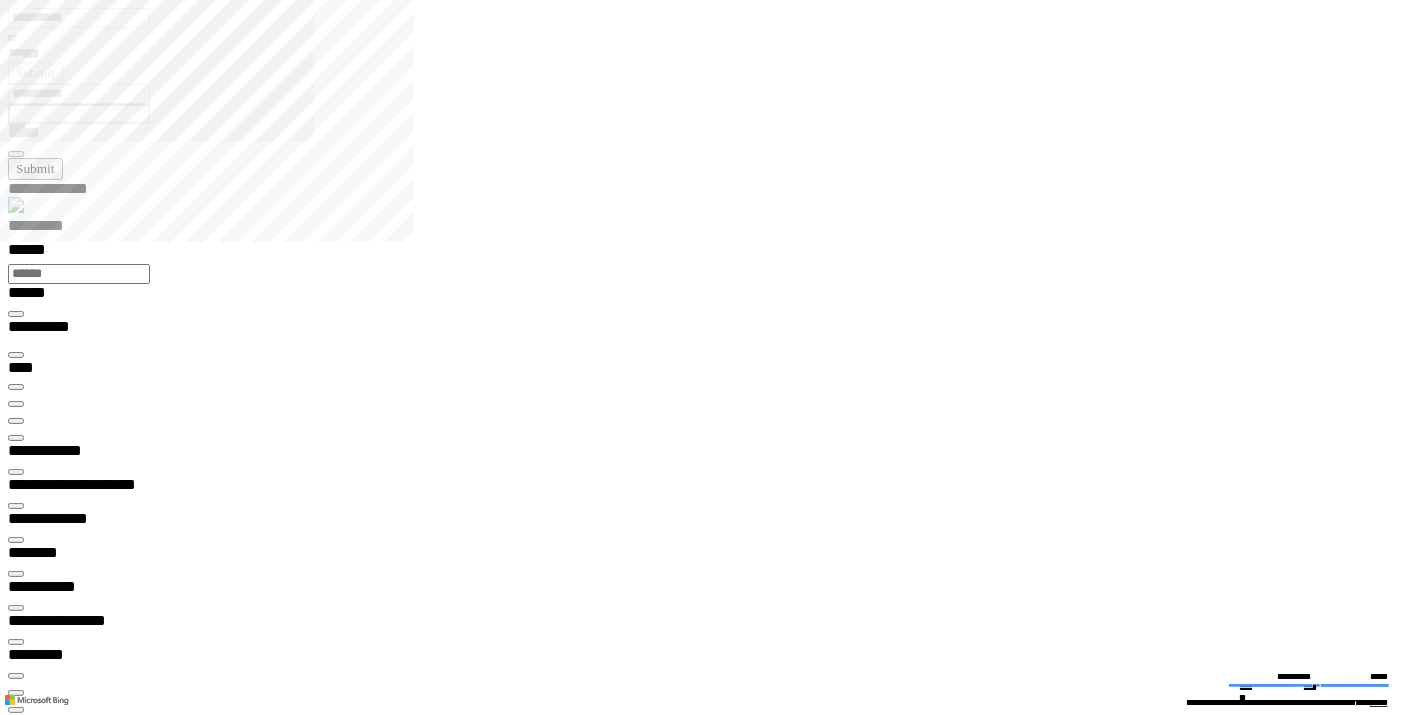 click on "***" at bounding box center (767, 29797) 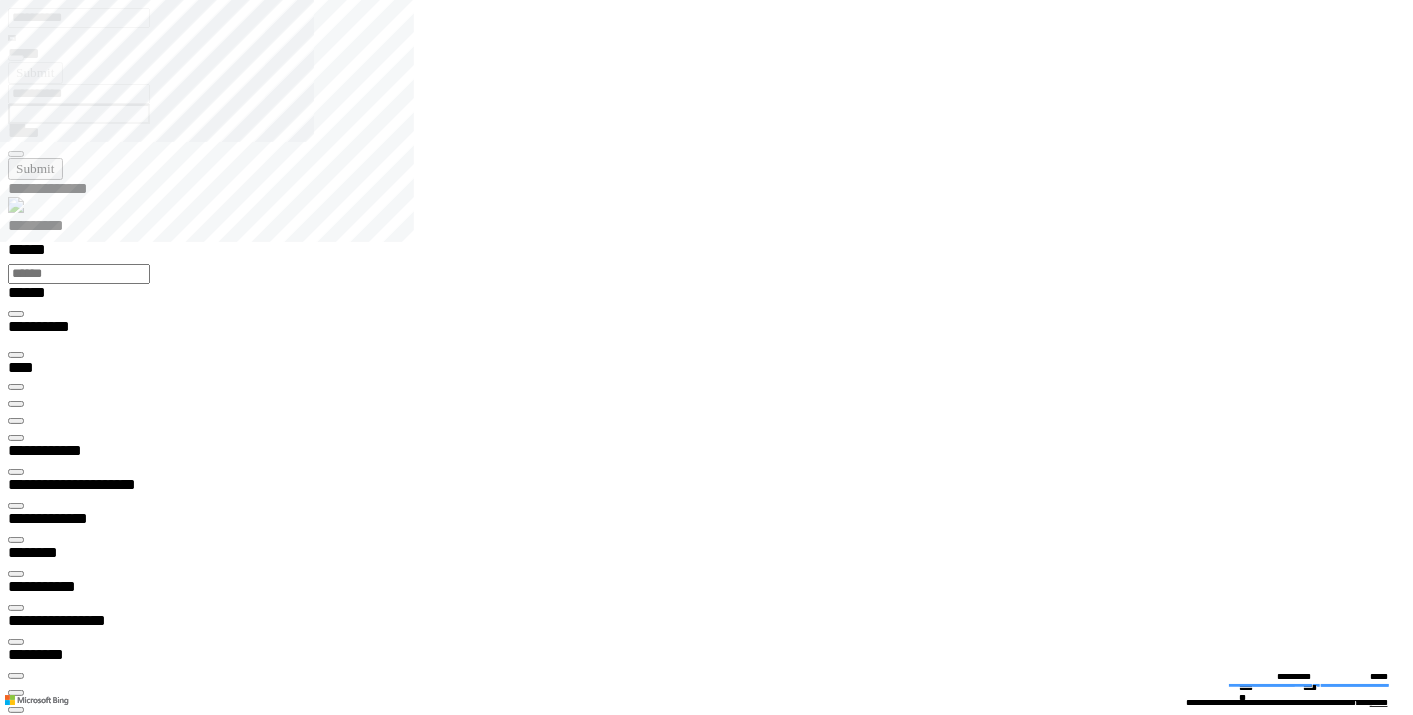 click on "Fault" at bounding box center [79, 27311] 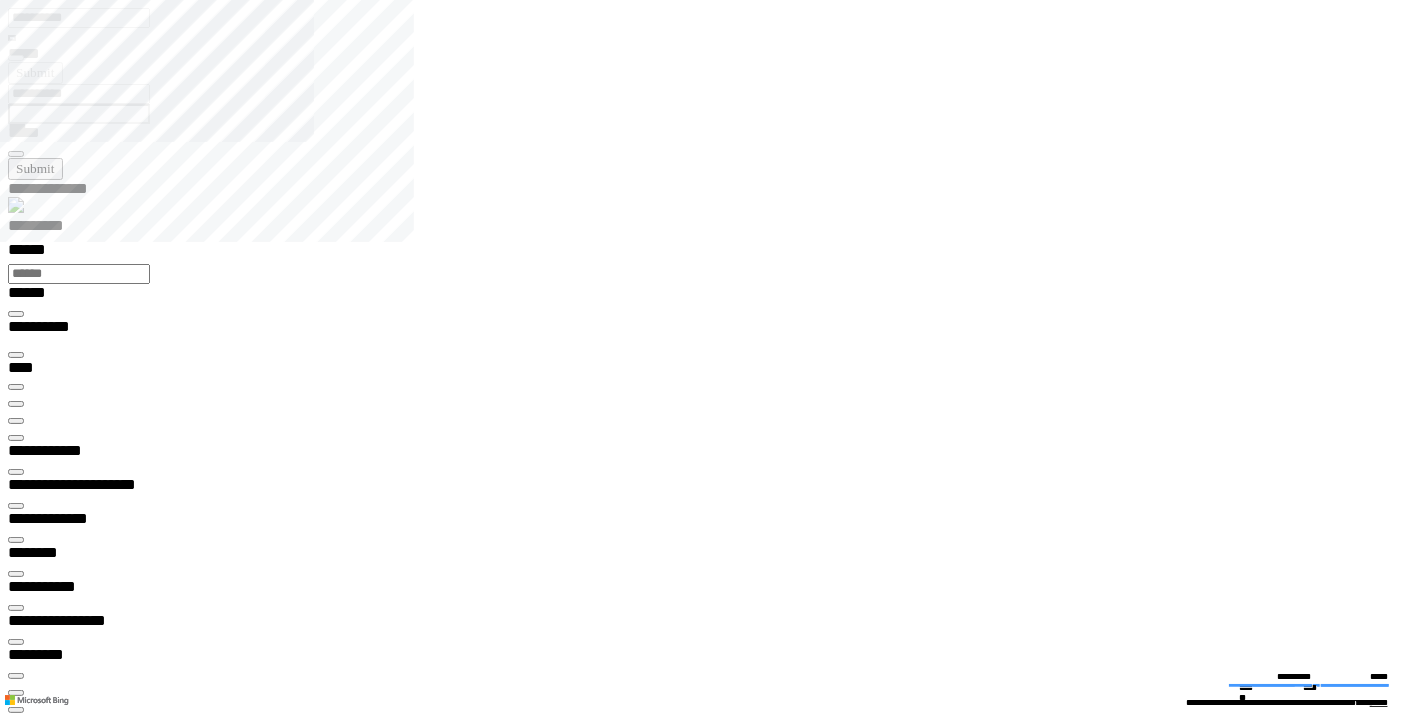 click on "**********" at bounding box center (766, 32906) 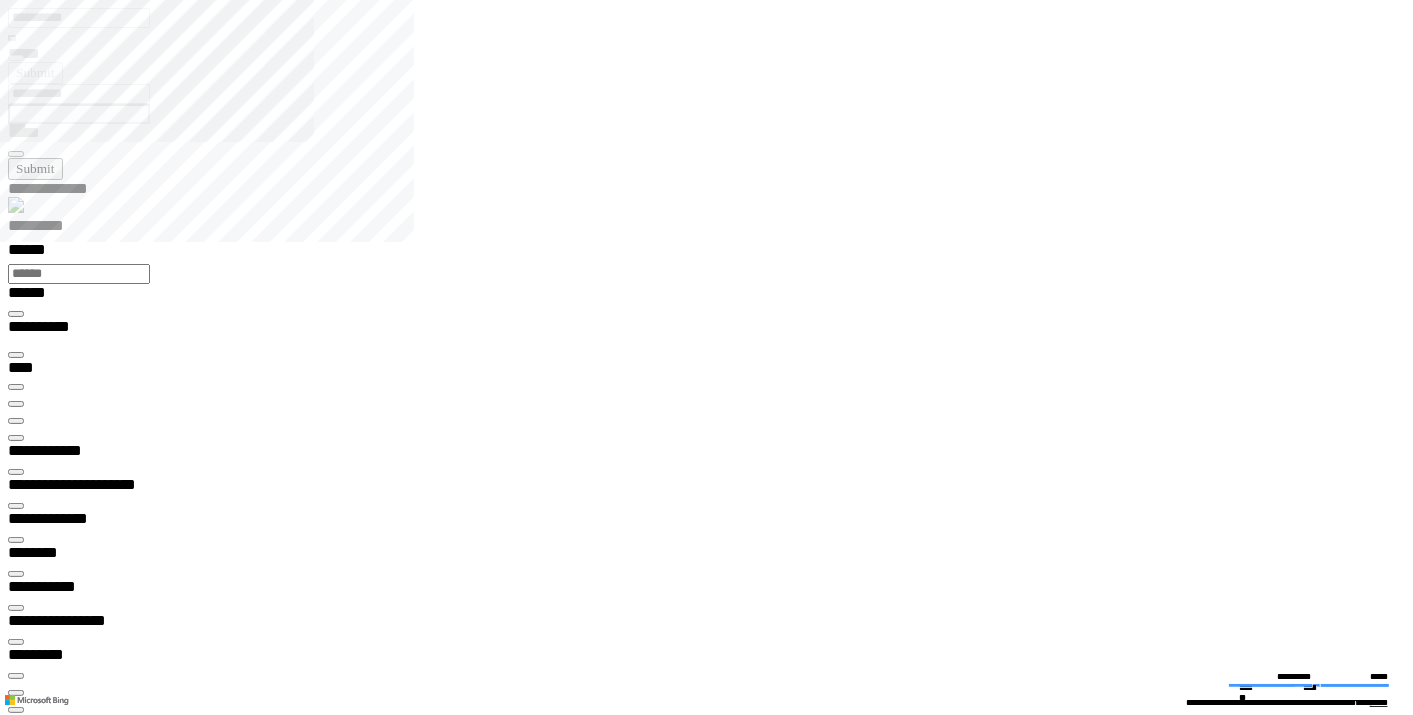 click on "Action" at bounding box center (79, 27408) 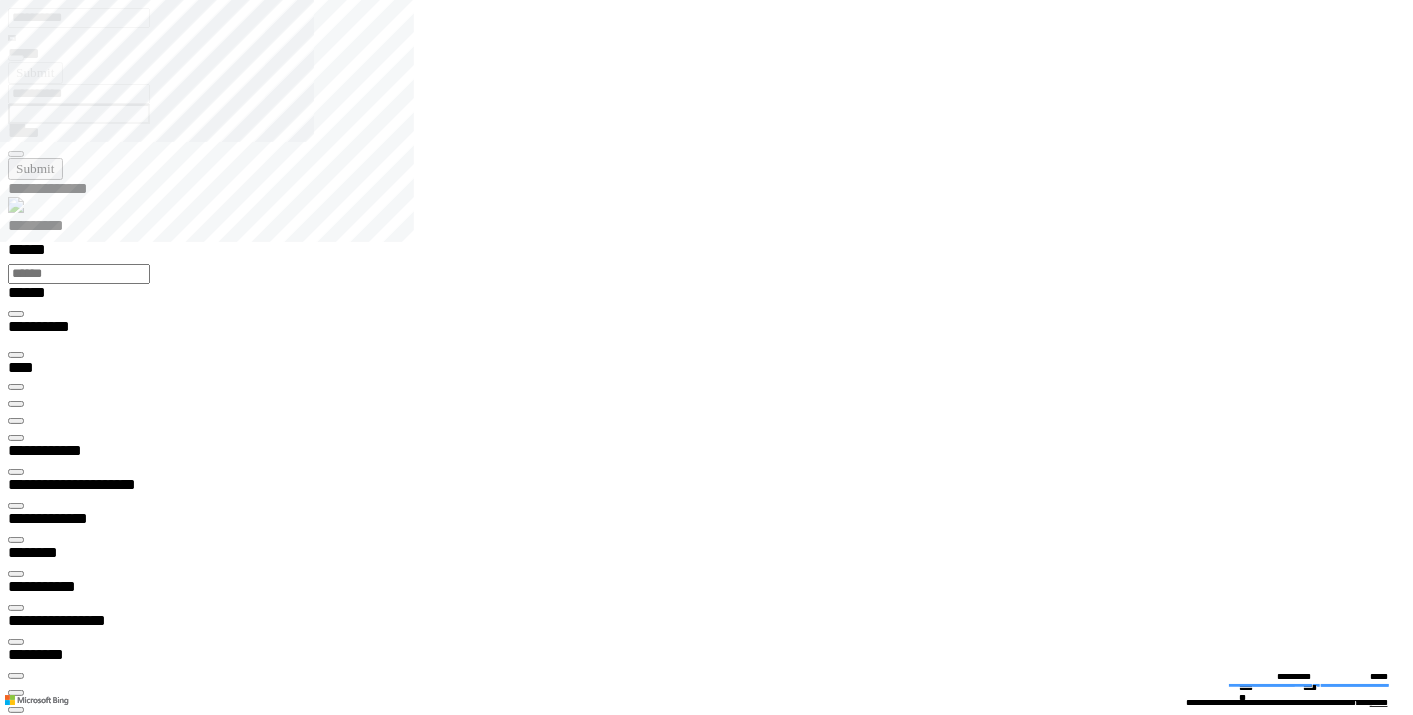 click on "**********" at bounding box center [767, 30465] 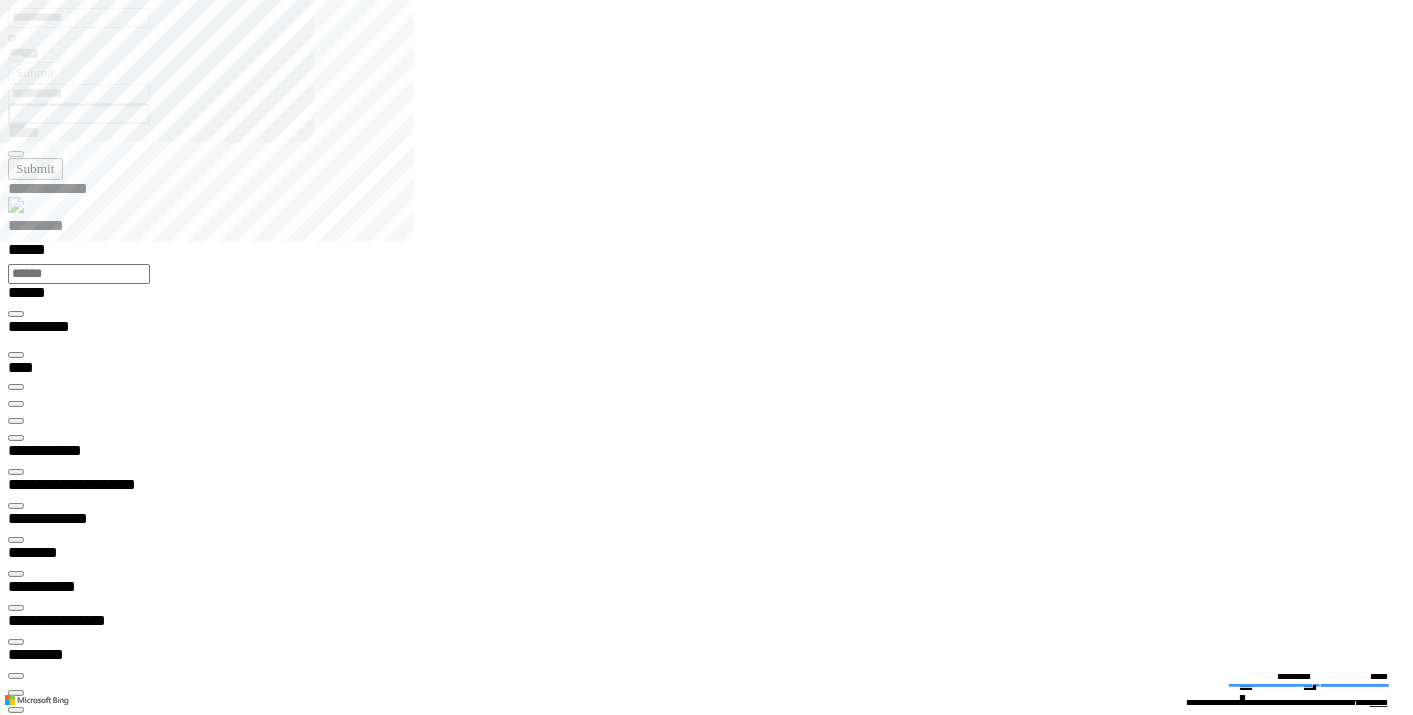 type on "**********" 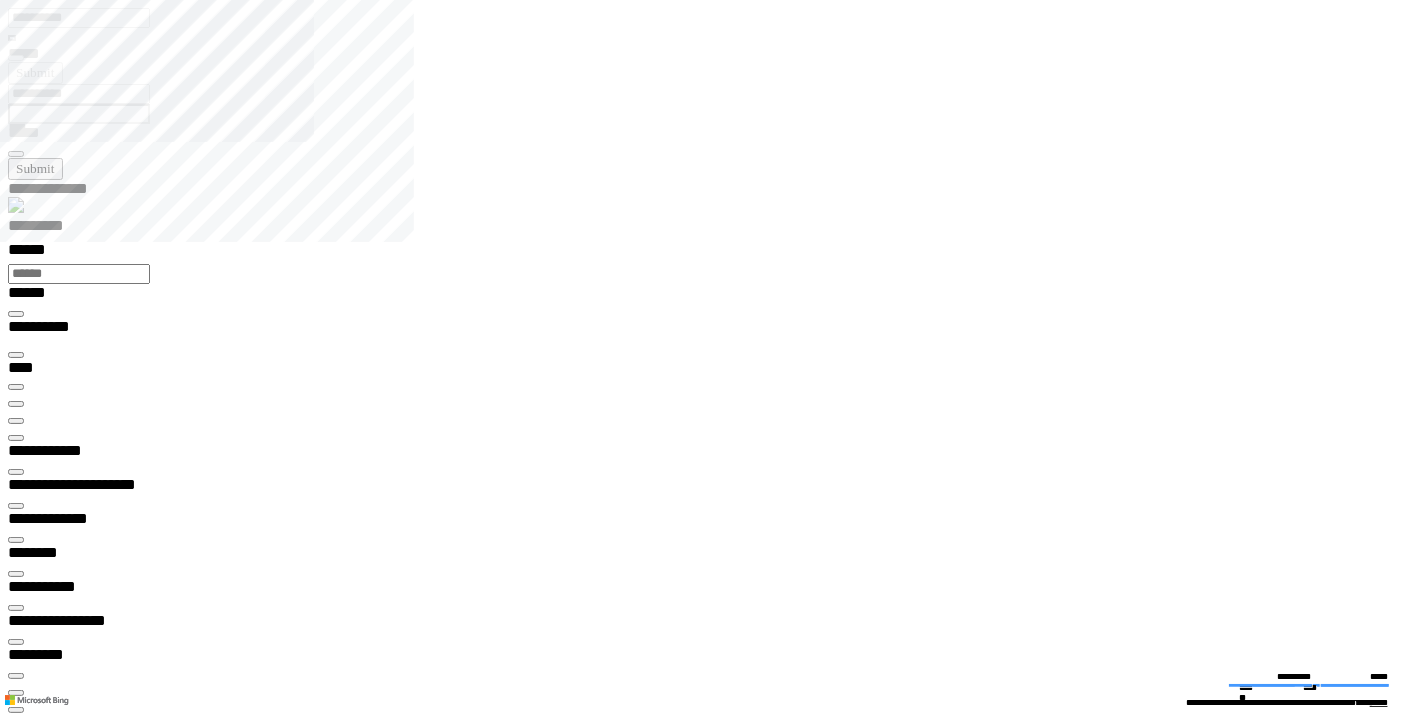 click at bounding box center [16, 27746] 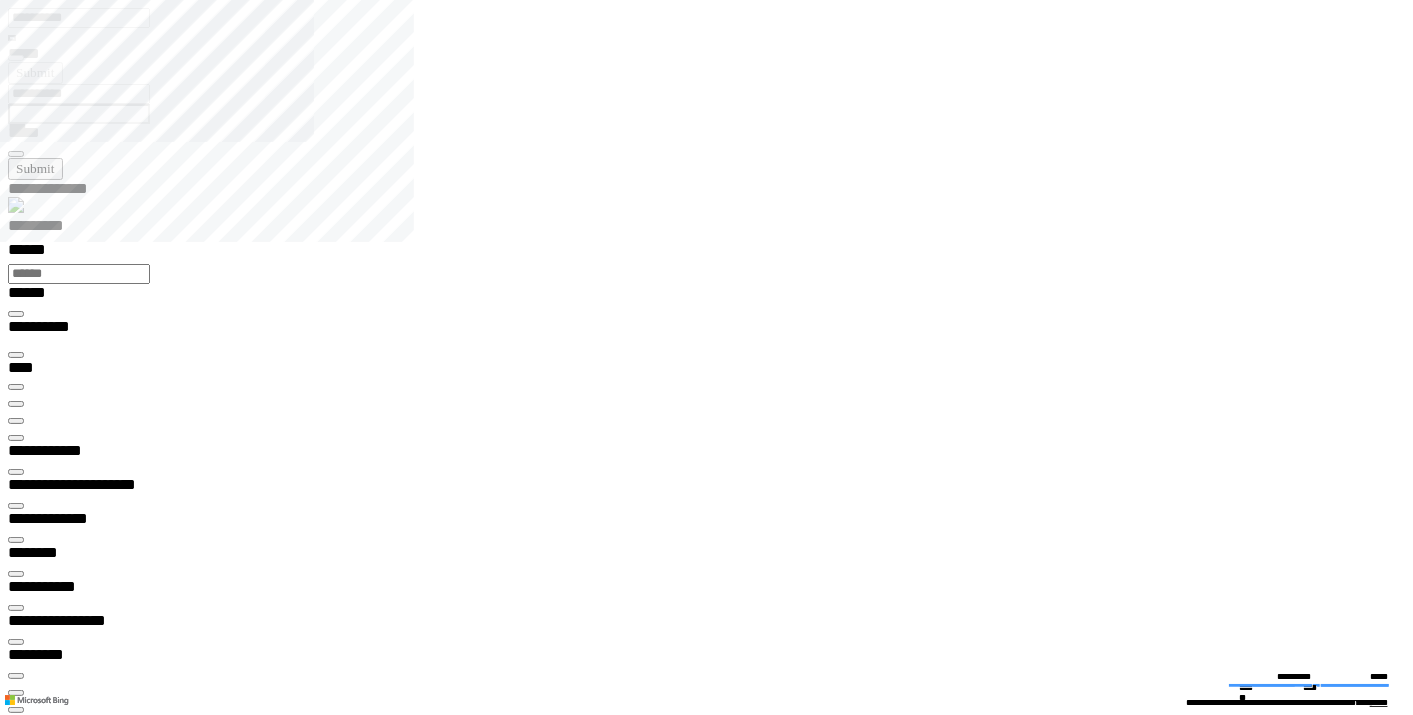 type on "**********" 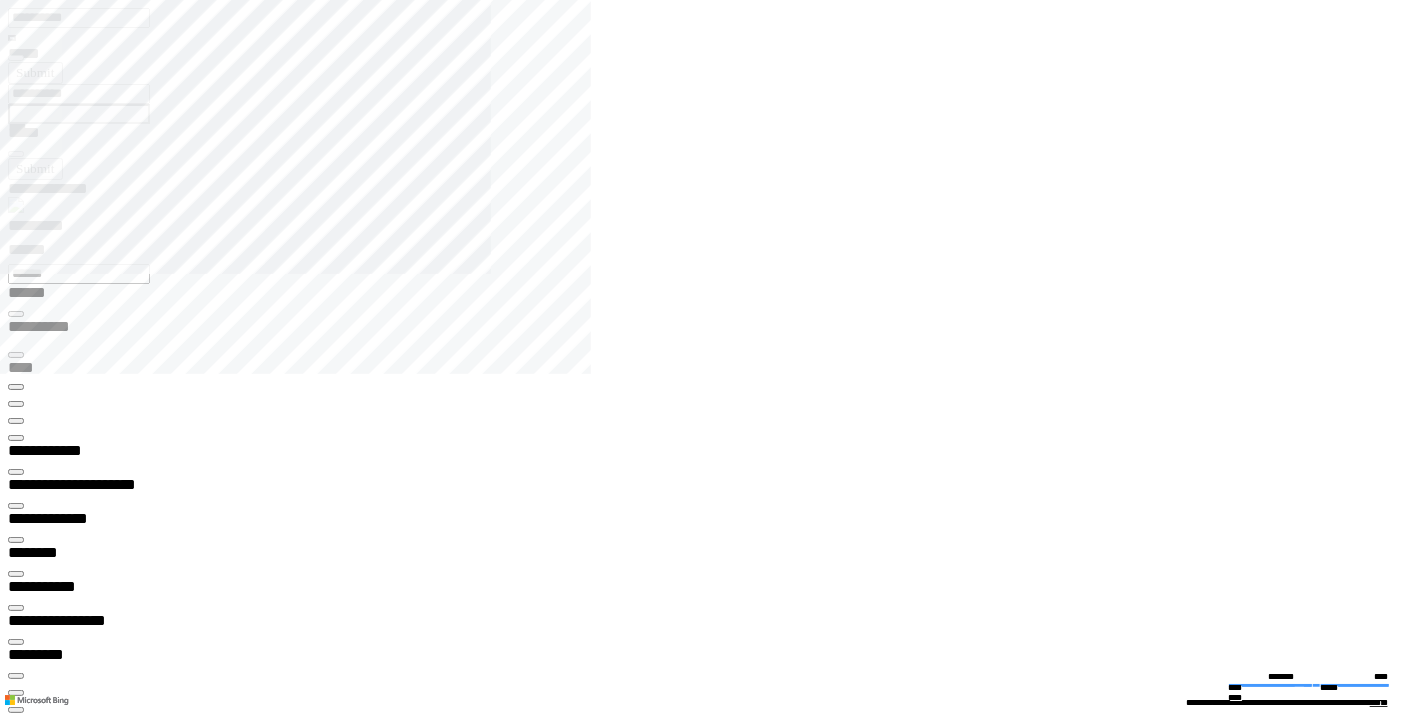 click on "**********" at bounding box center [70, 14156] 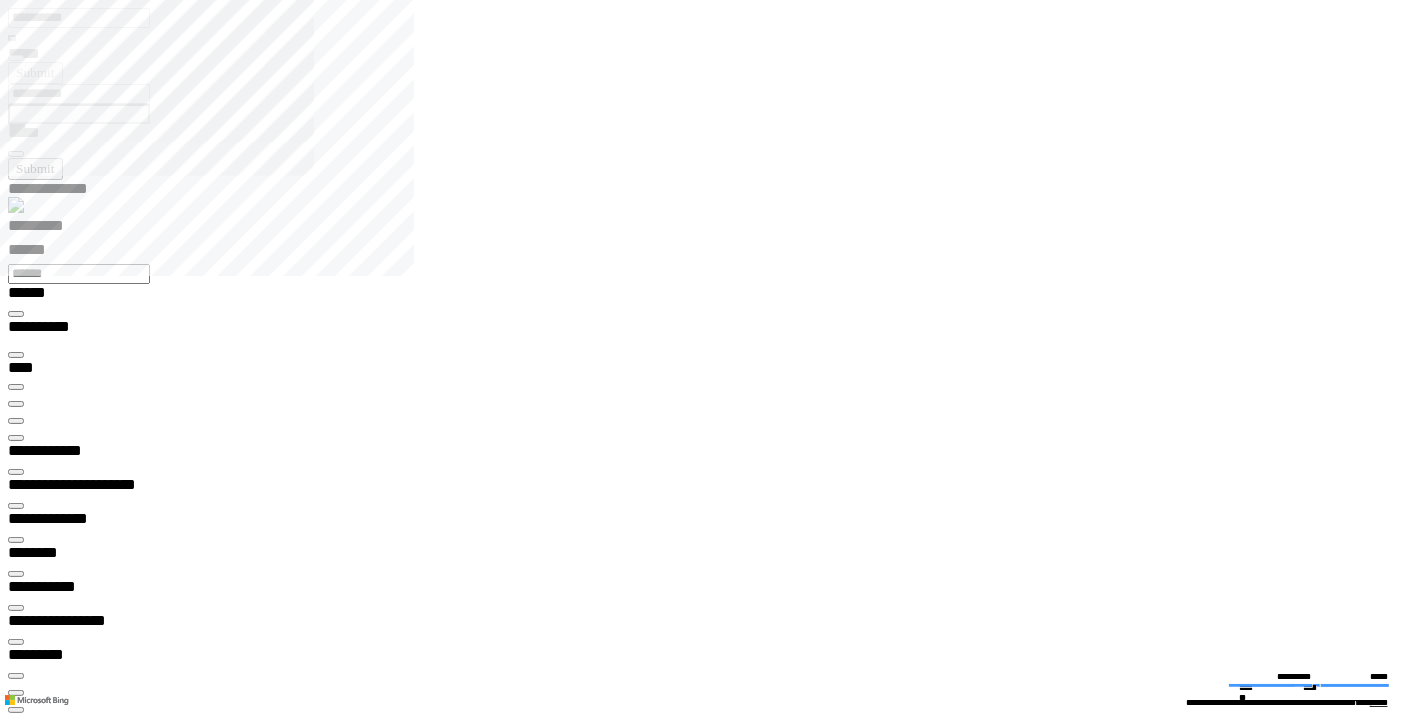 type on "********" 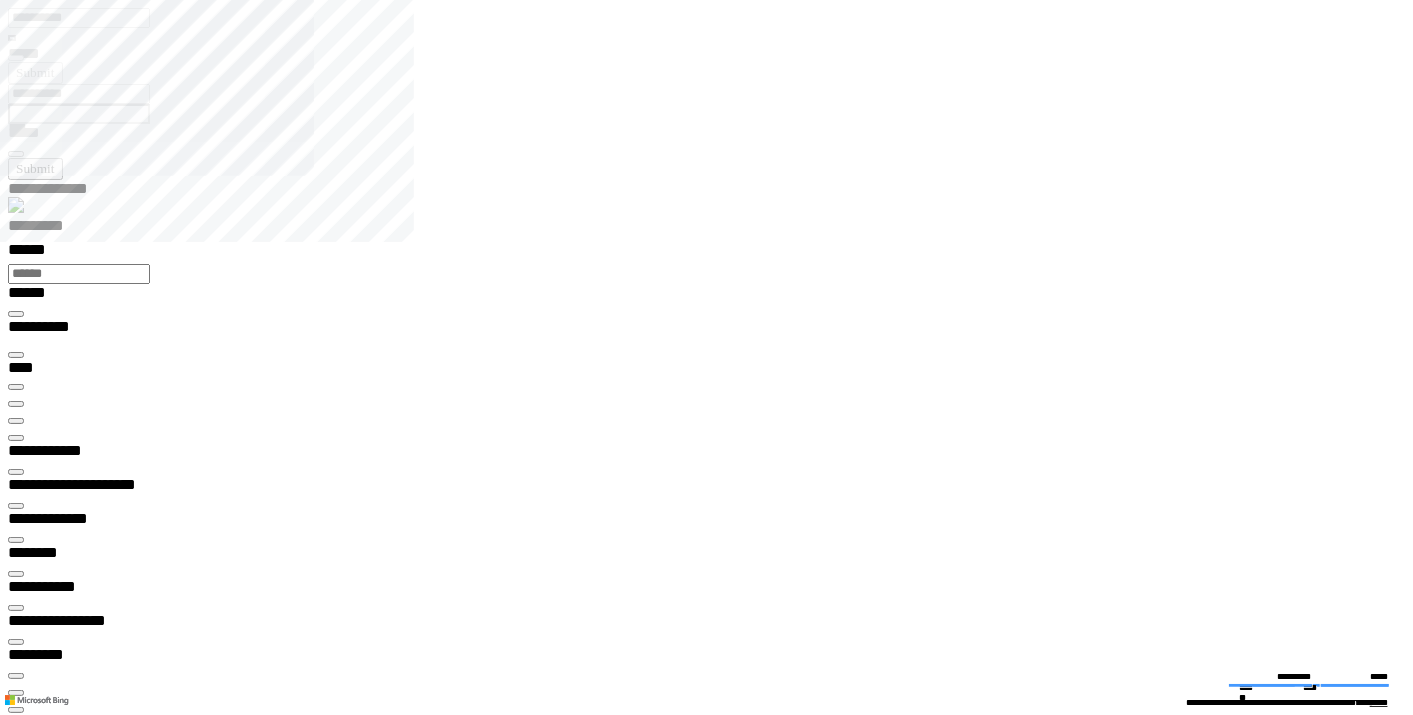 click at bounding box center (16, 18834) 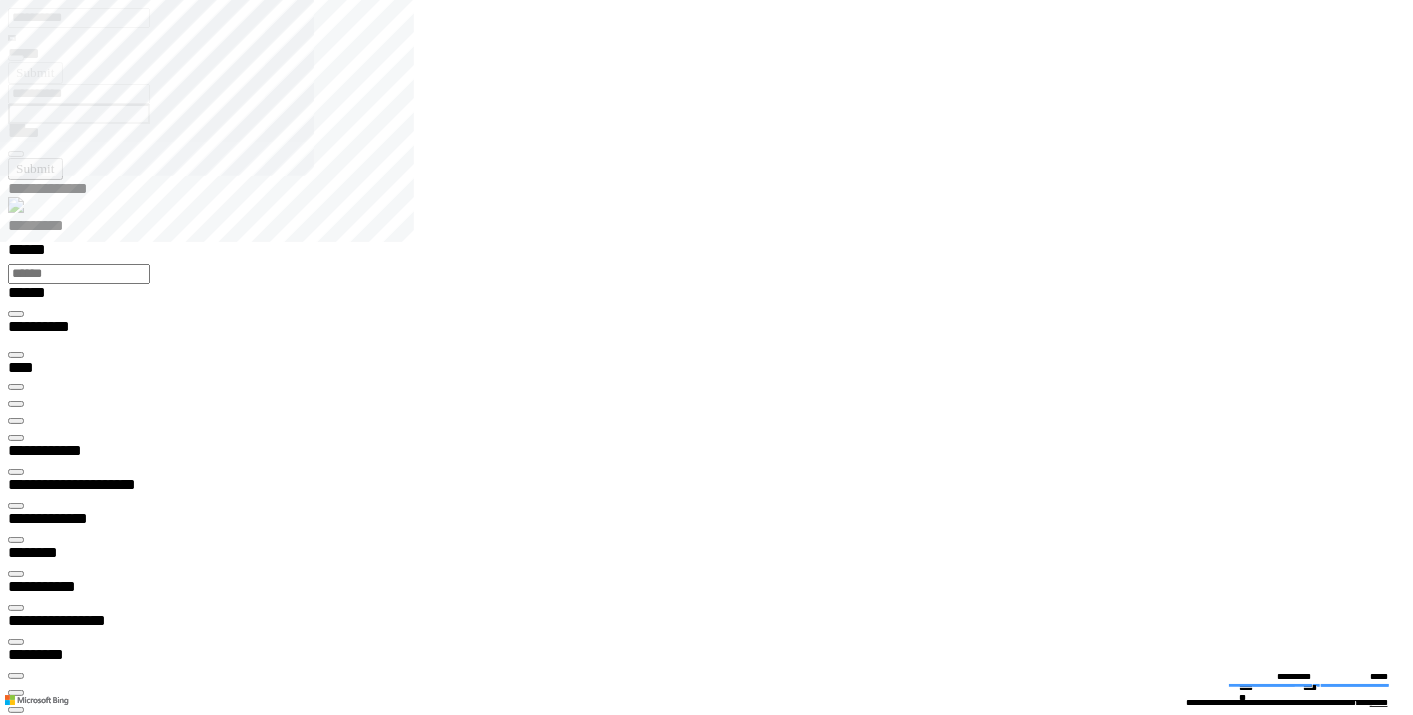 click on "**********" at bounding box center (766, 30529) 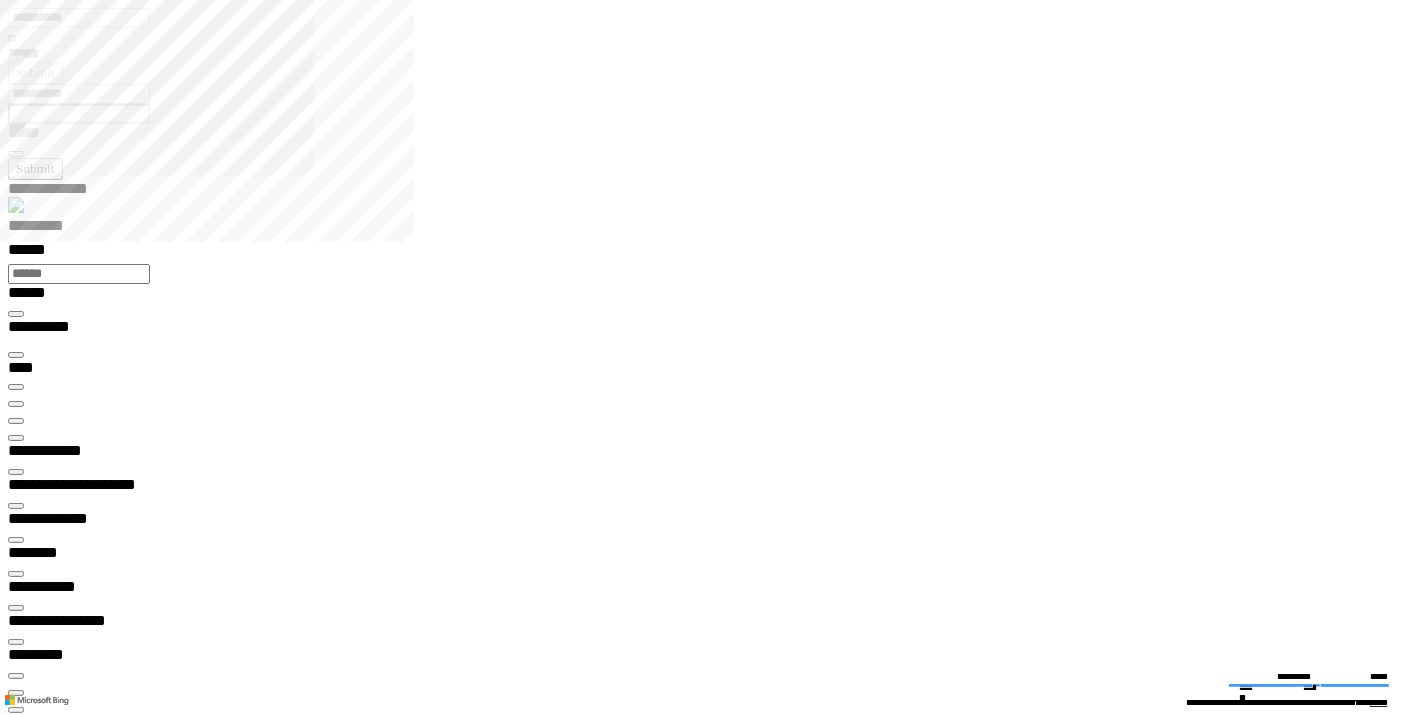 type on "**********" 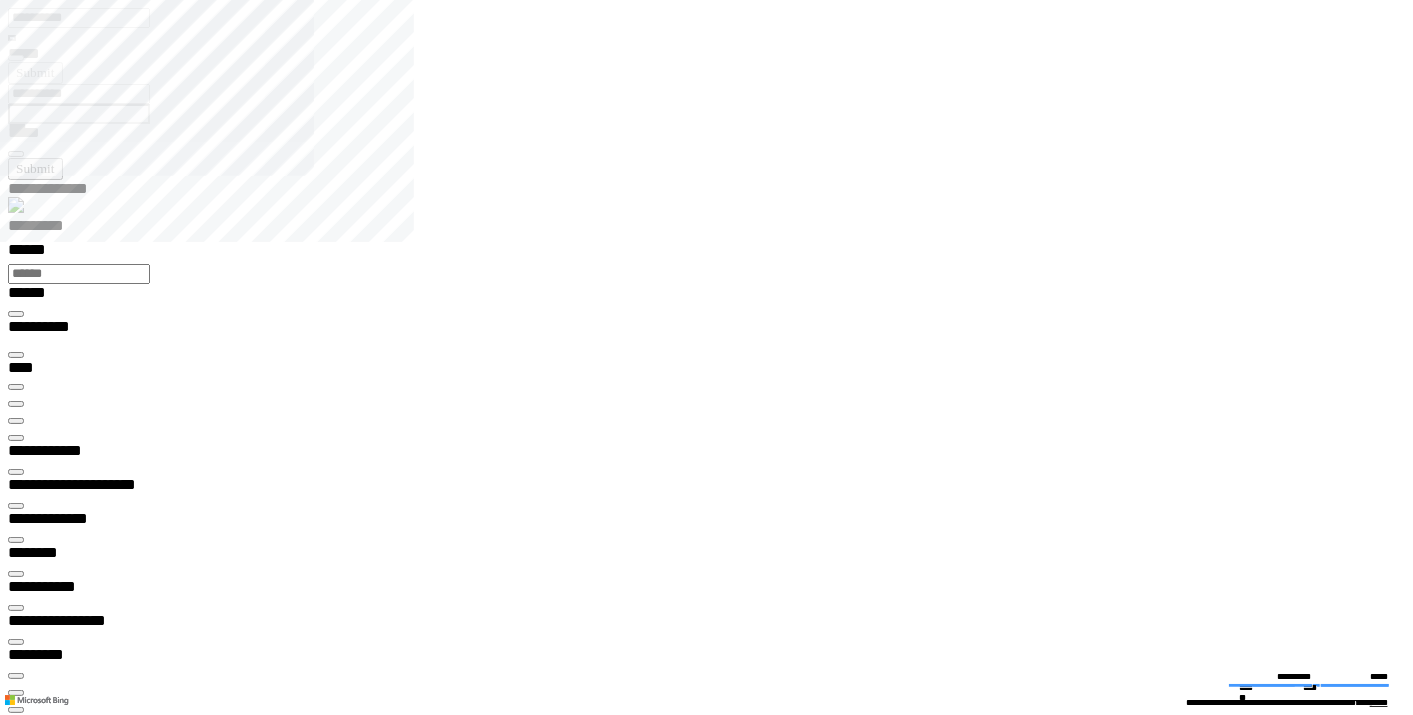 click on "**********" at bounding box center [766, 30610] 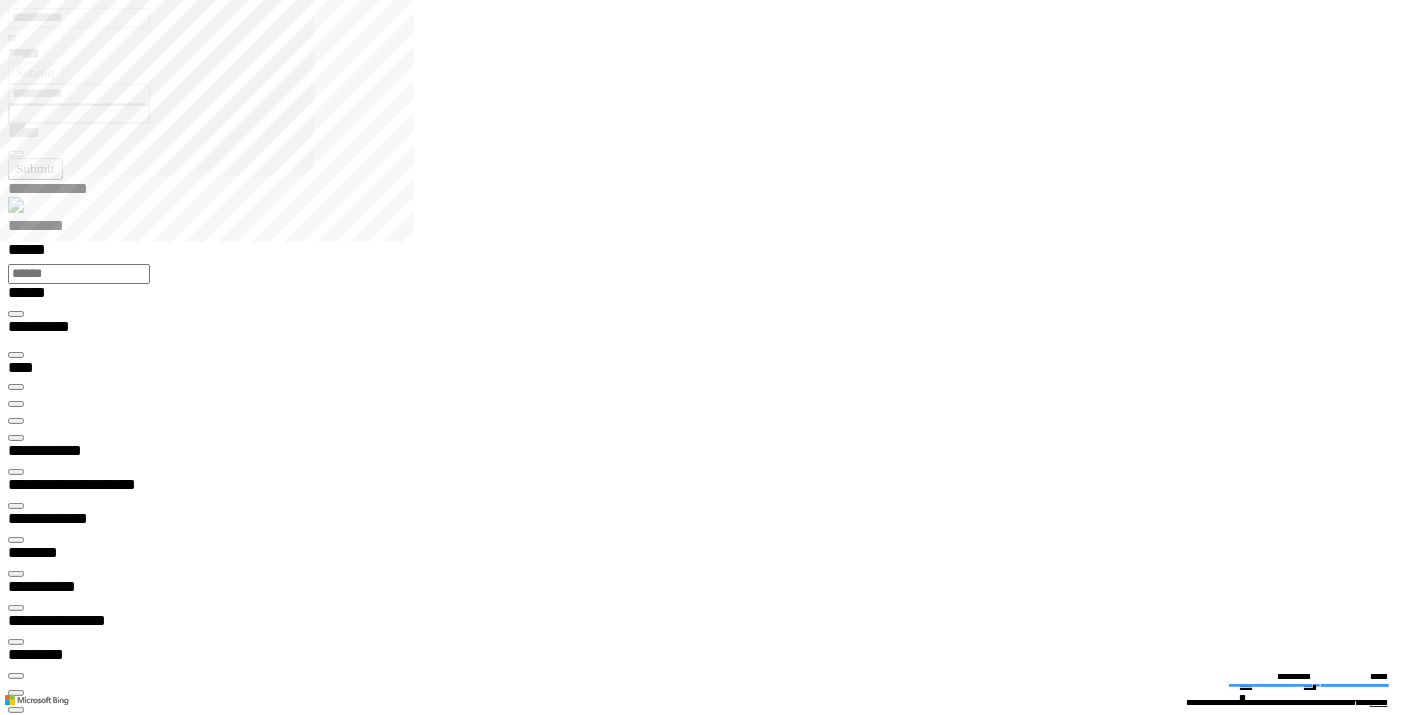 click on "Item" at bounding box center [79, 27022] 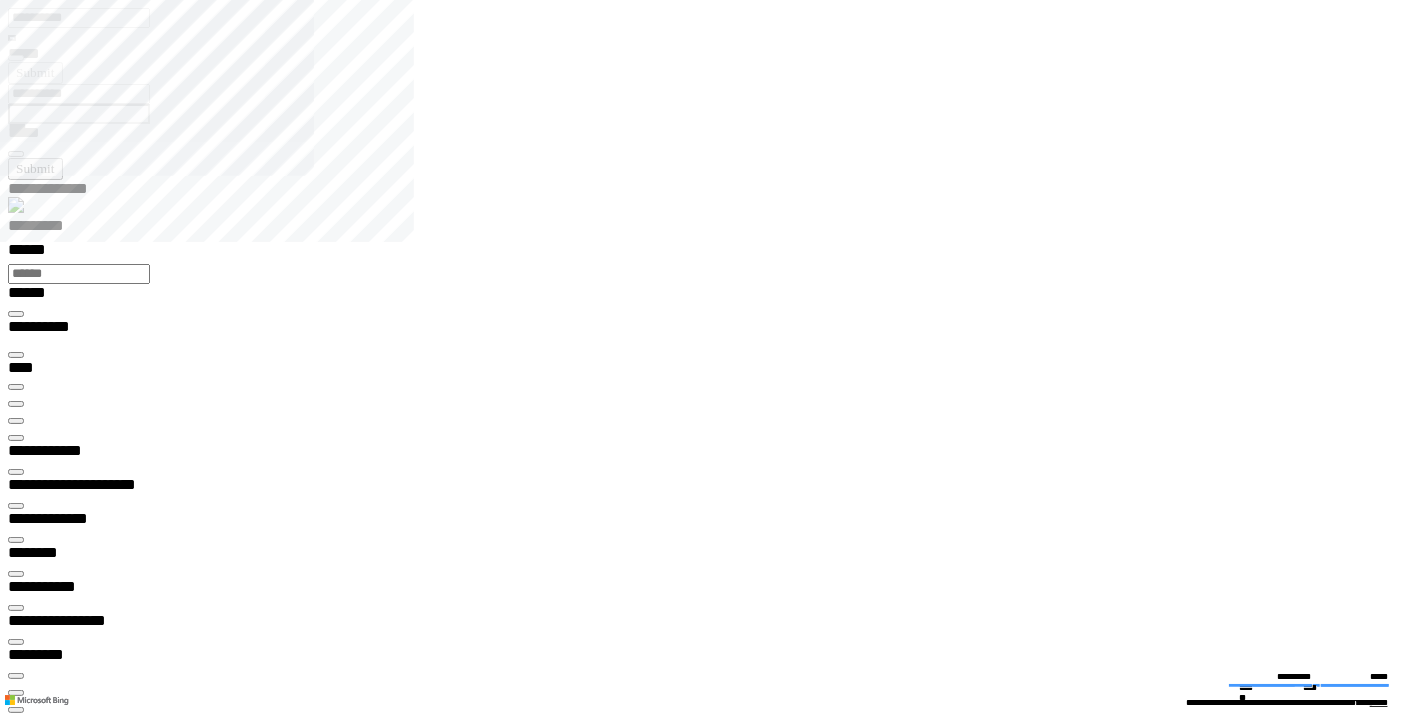 click on "**********" at bounding box center [767, 30048] 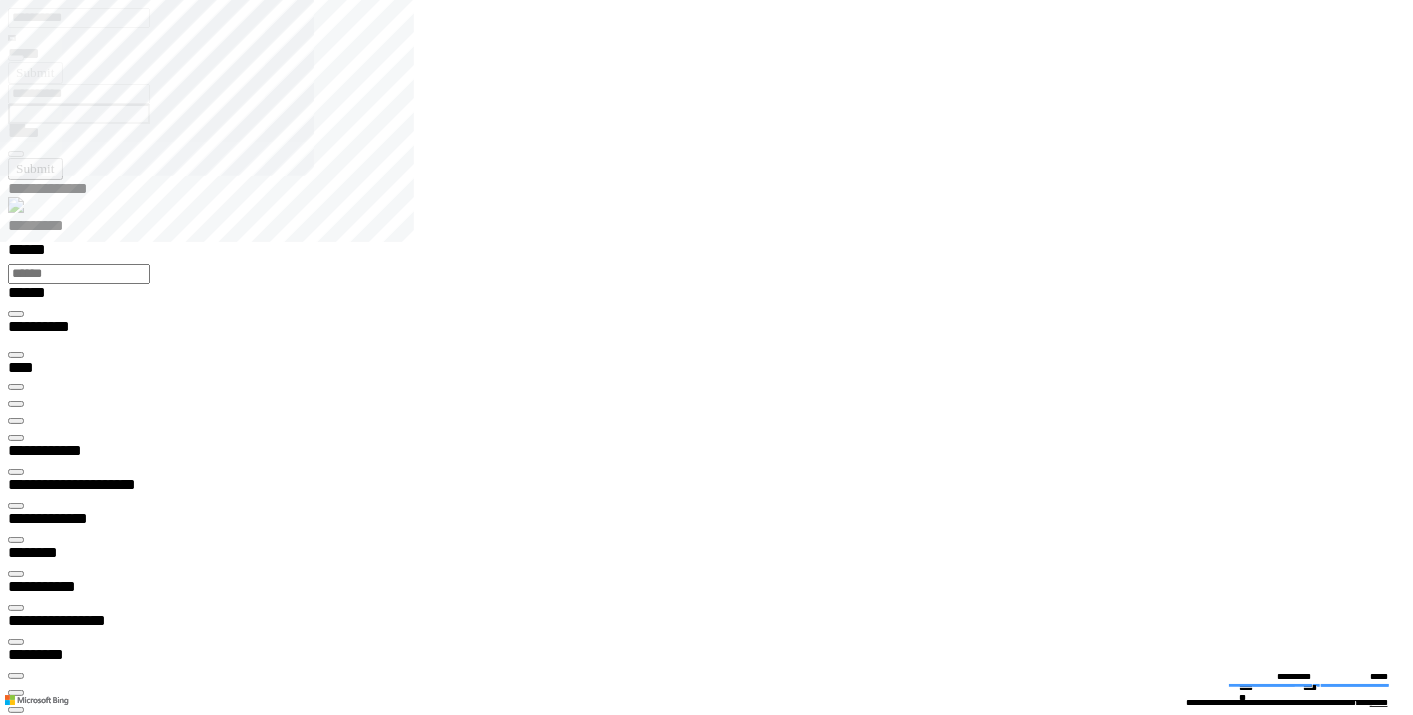 type on "**********" 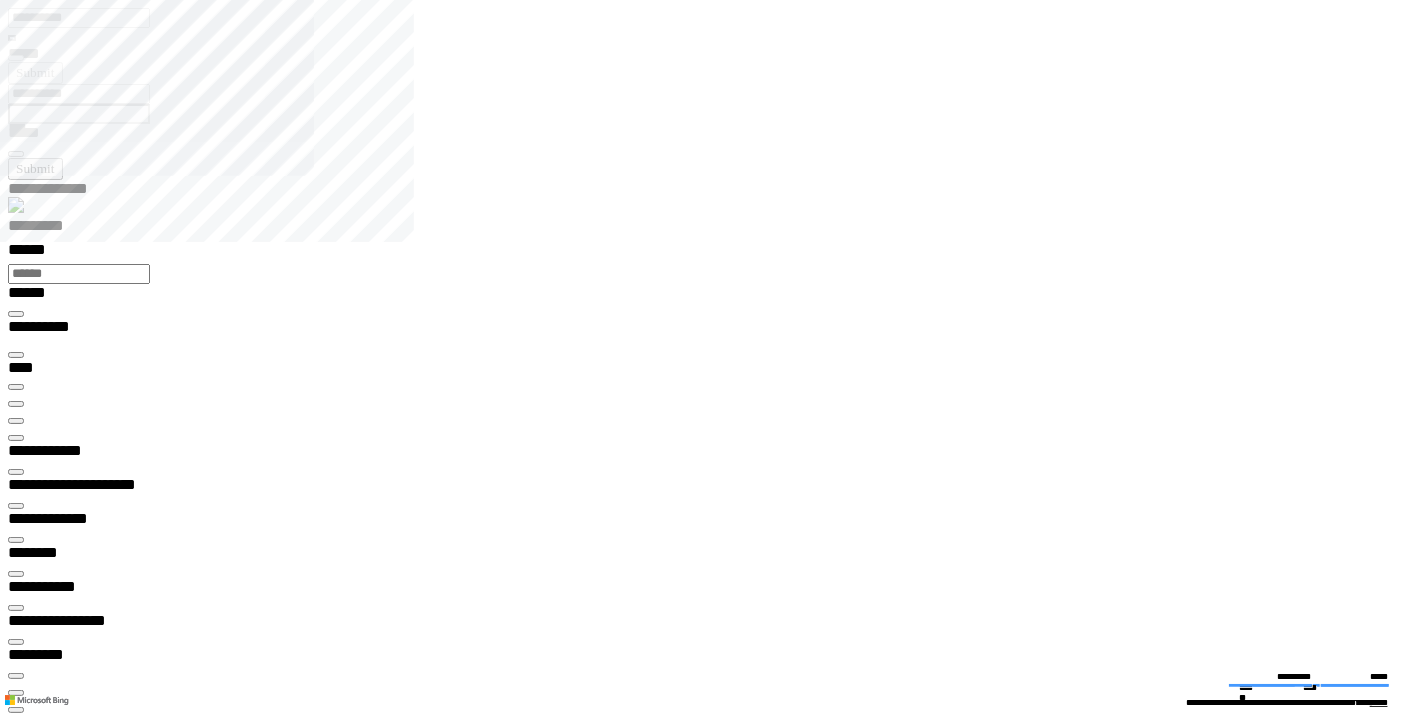 click on "***" at bounding box center (767, 29830) 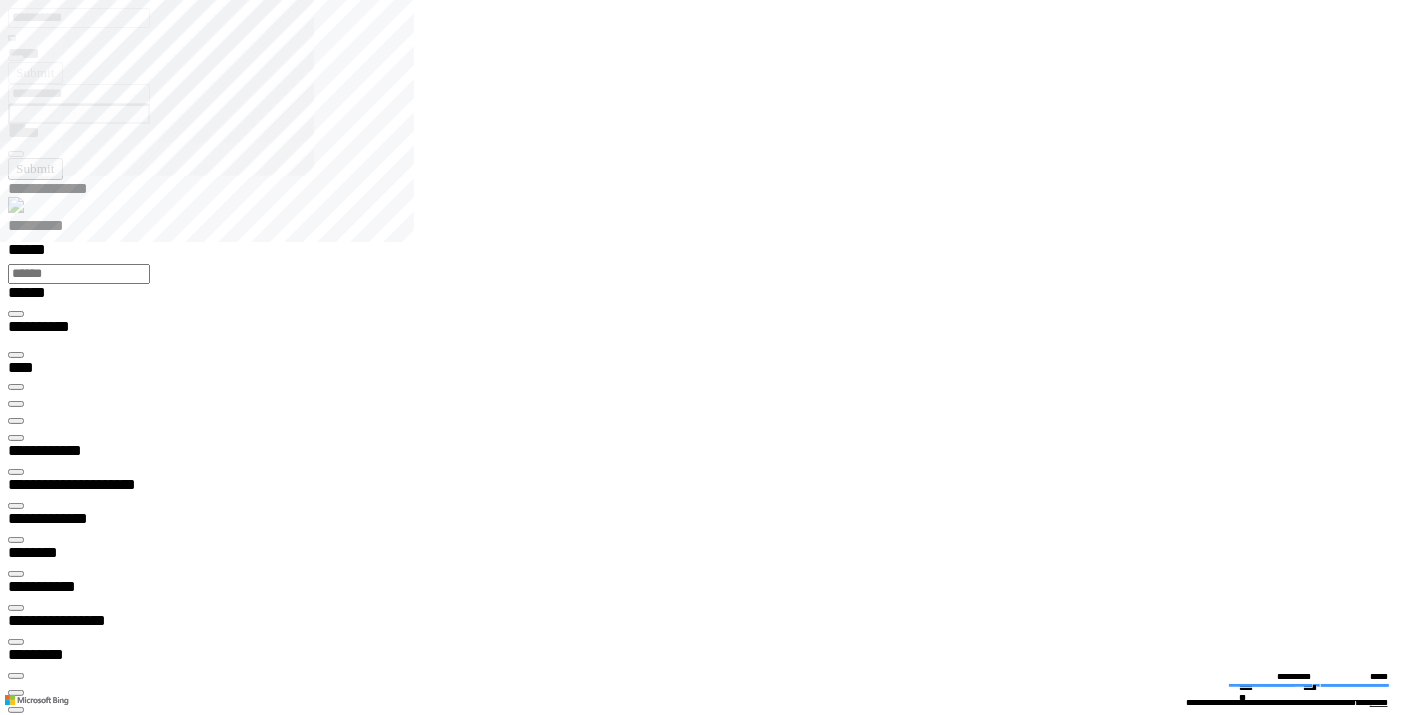 type on "***" 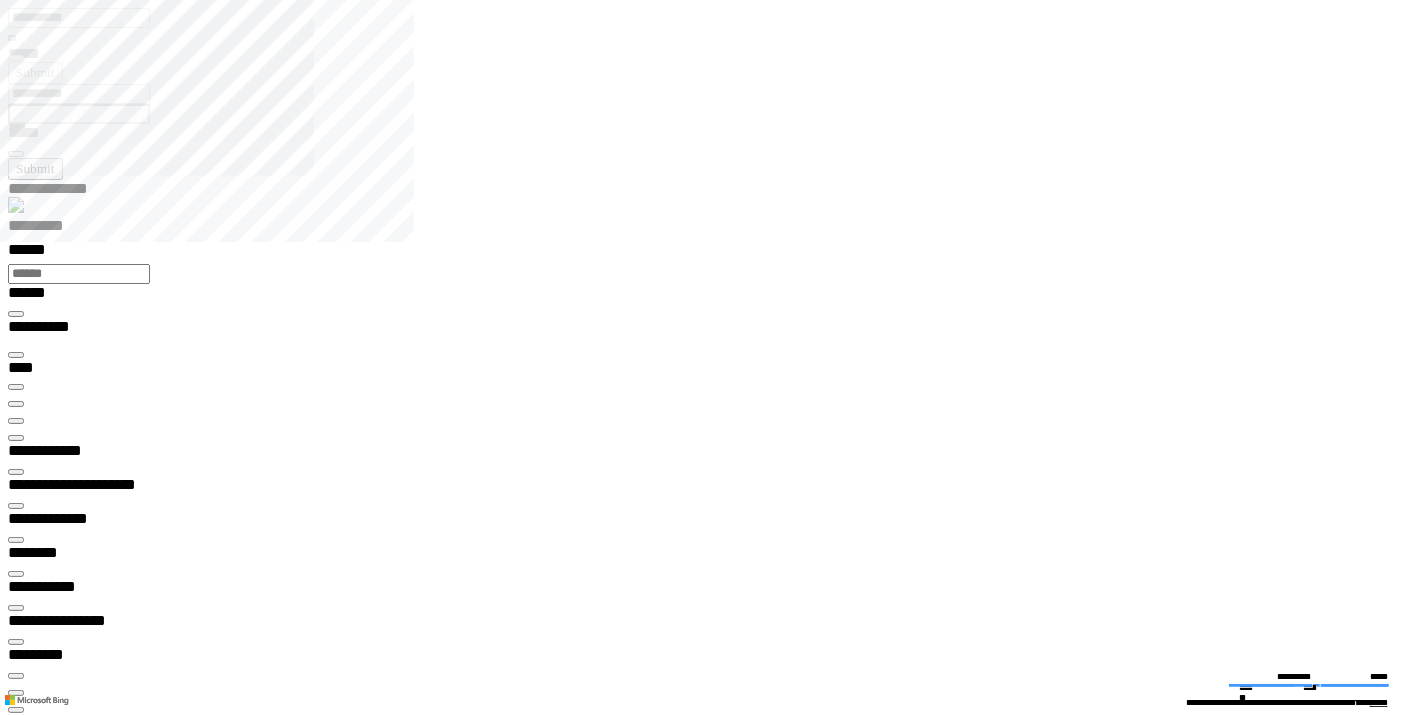 click on "***" at bounding box center (767, 29882) 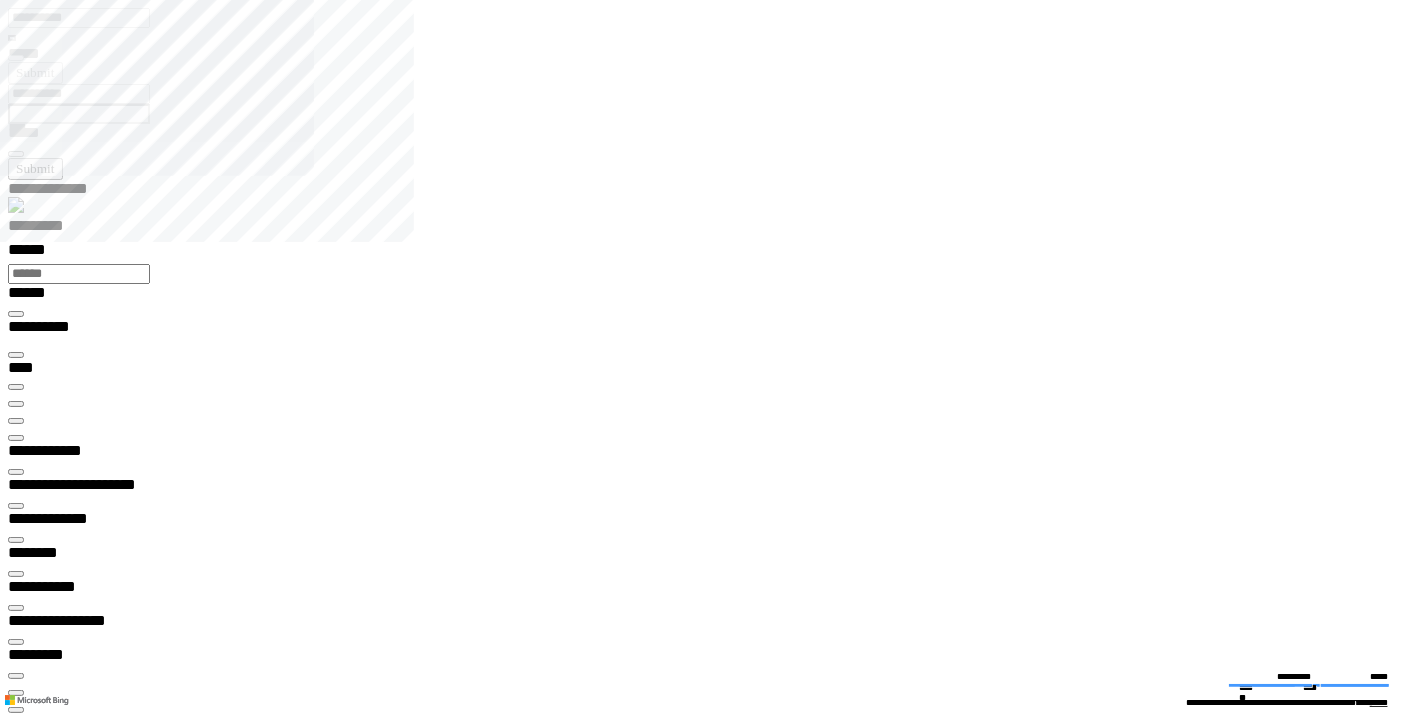 type on "***" 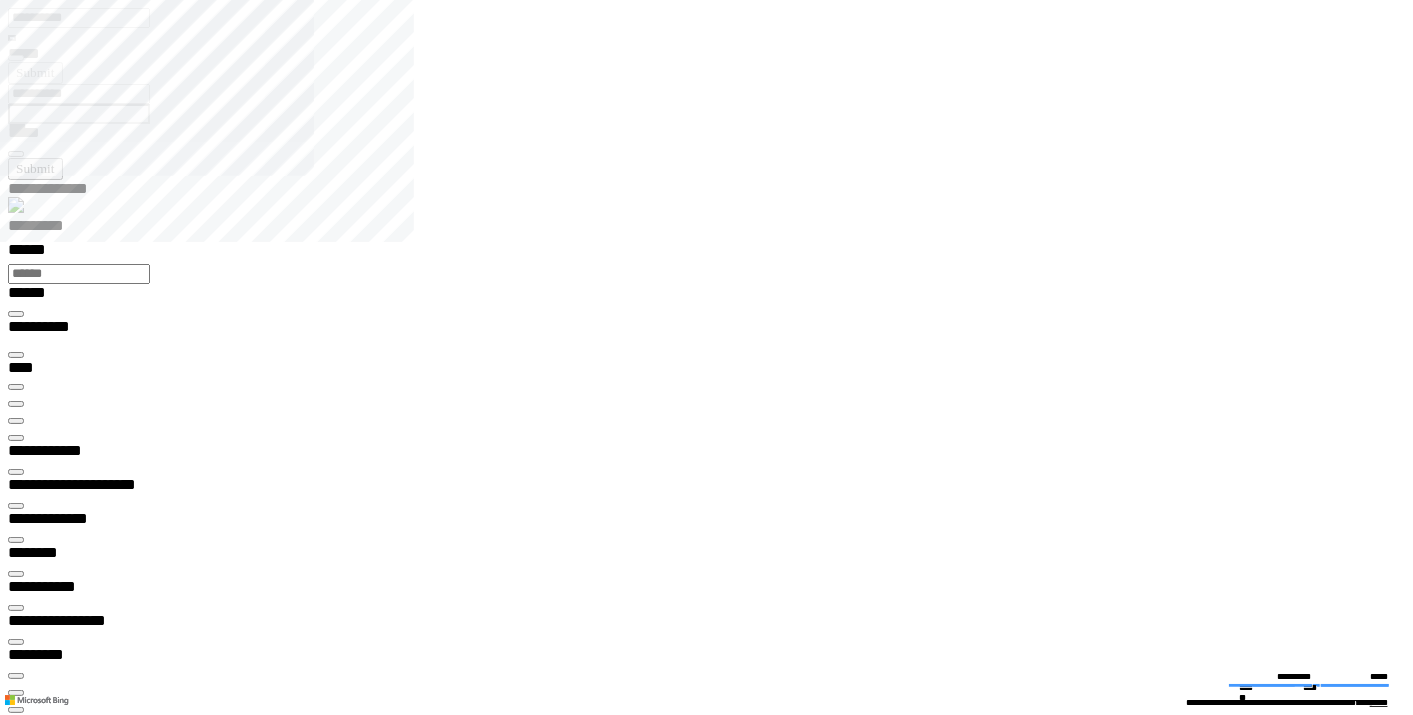 click on "**********" at bounding box center (766, 33110) 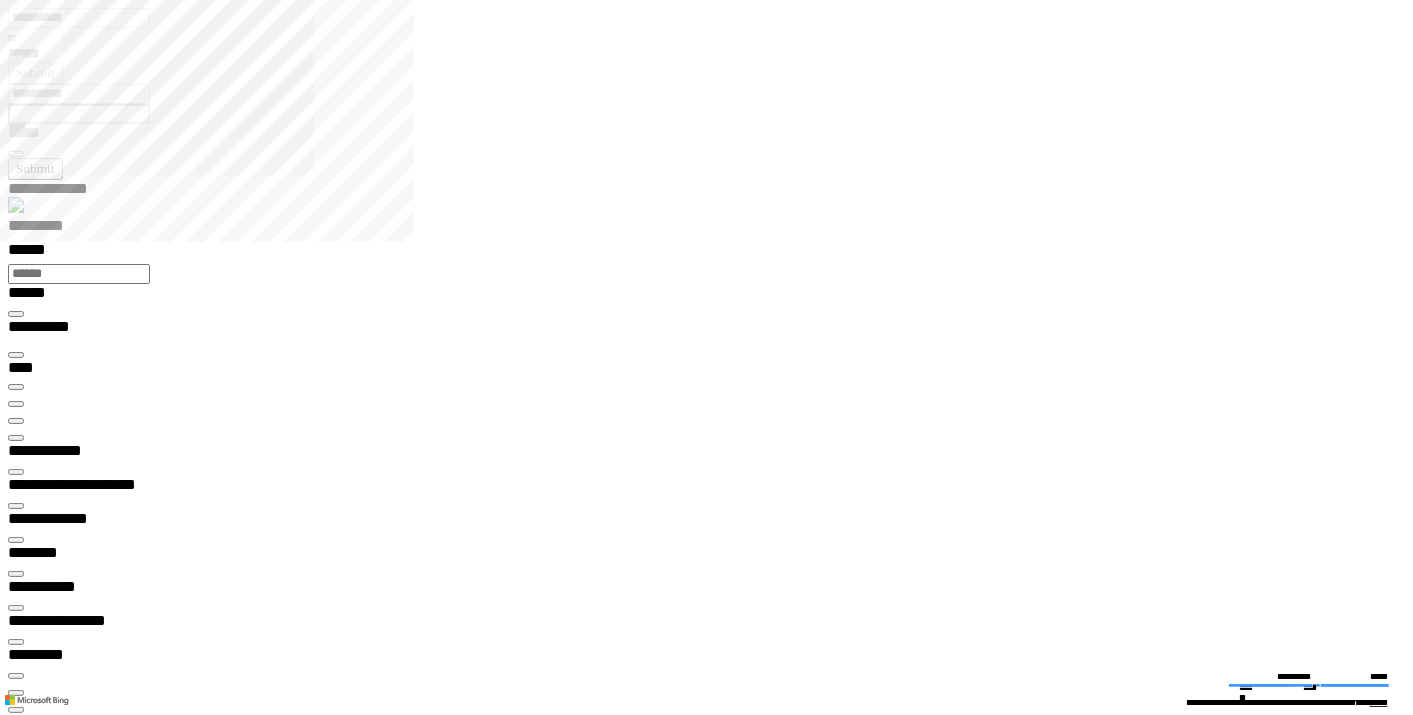 type on "**********" 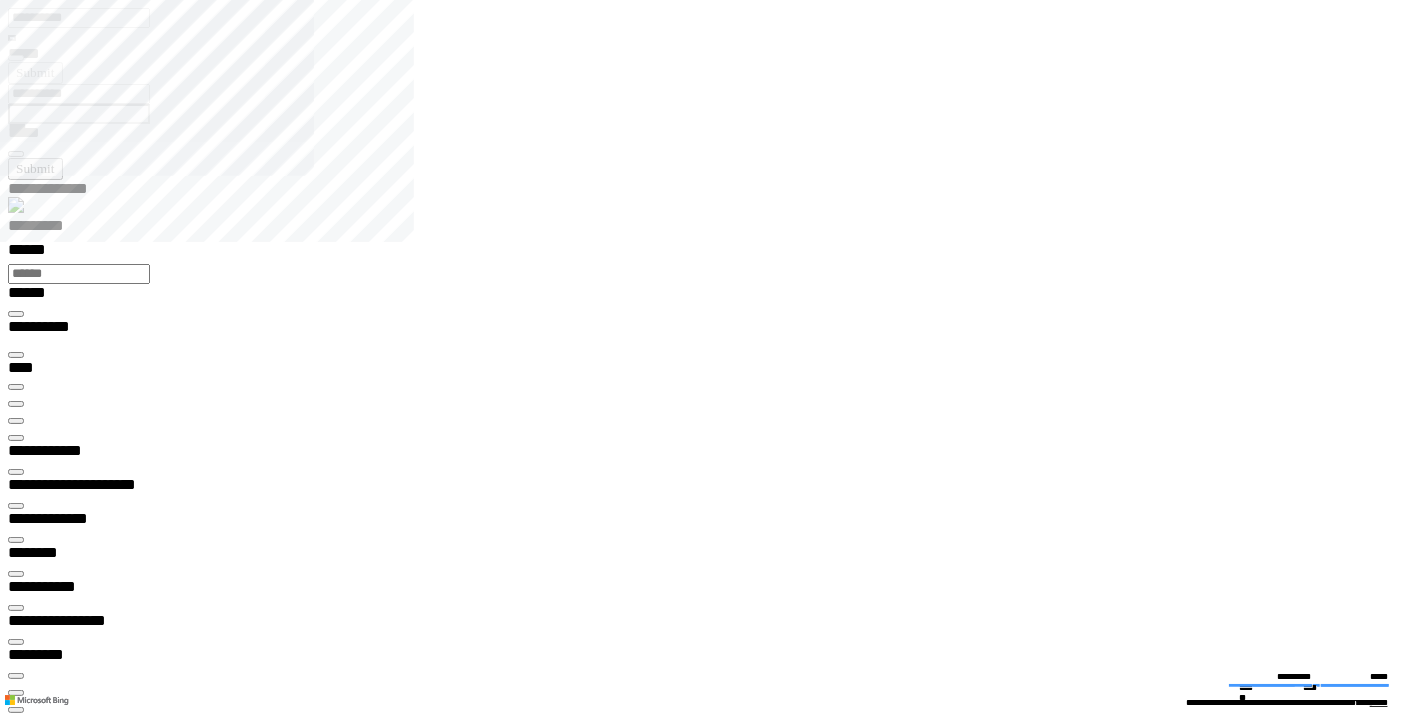 click on "**********" at bounding box center [767, 30550] 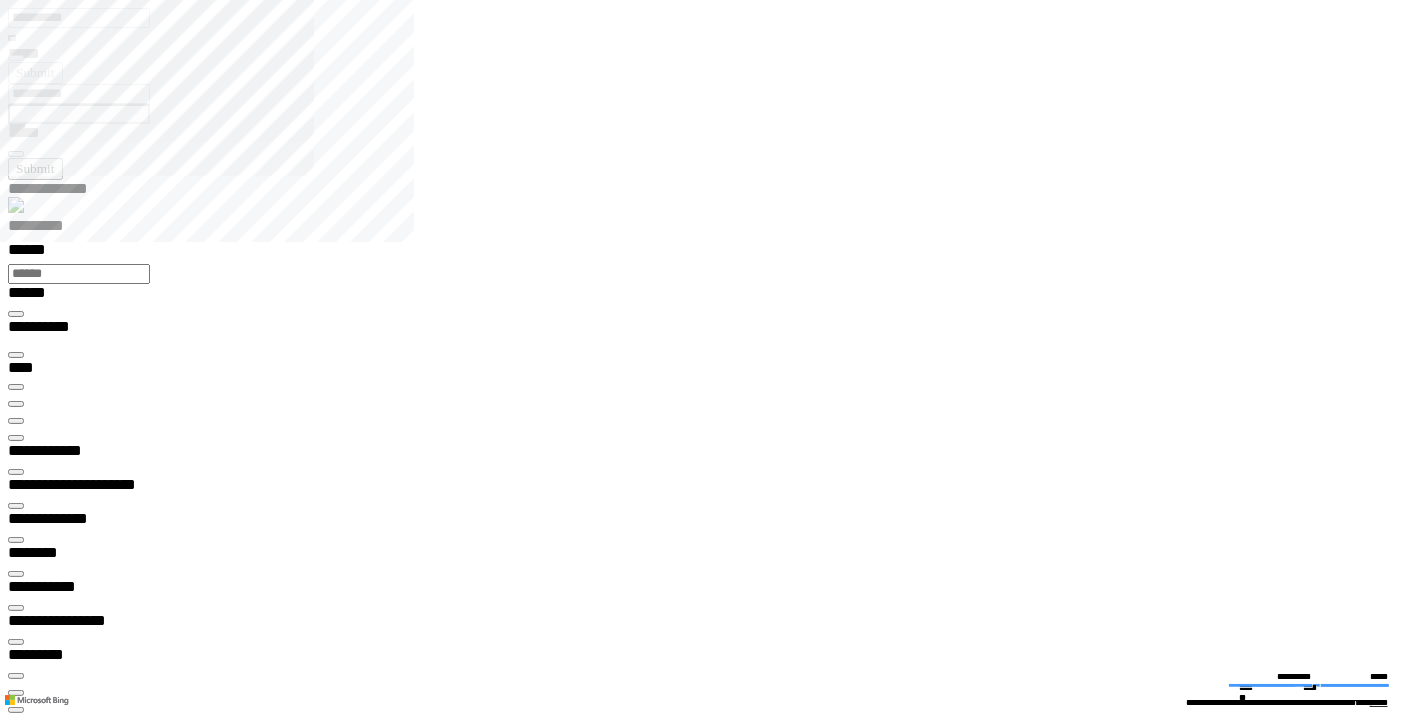 type on "**********" 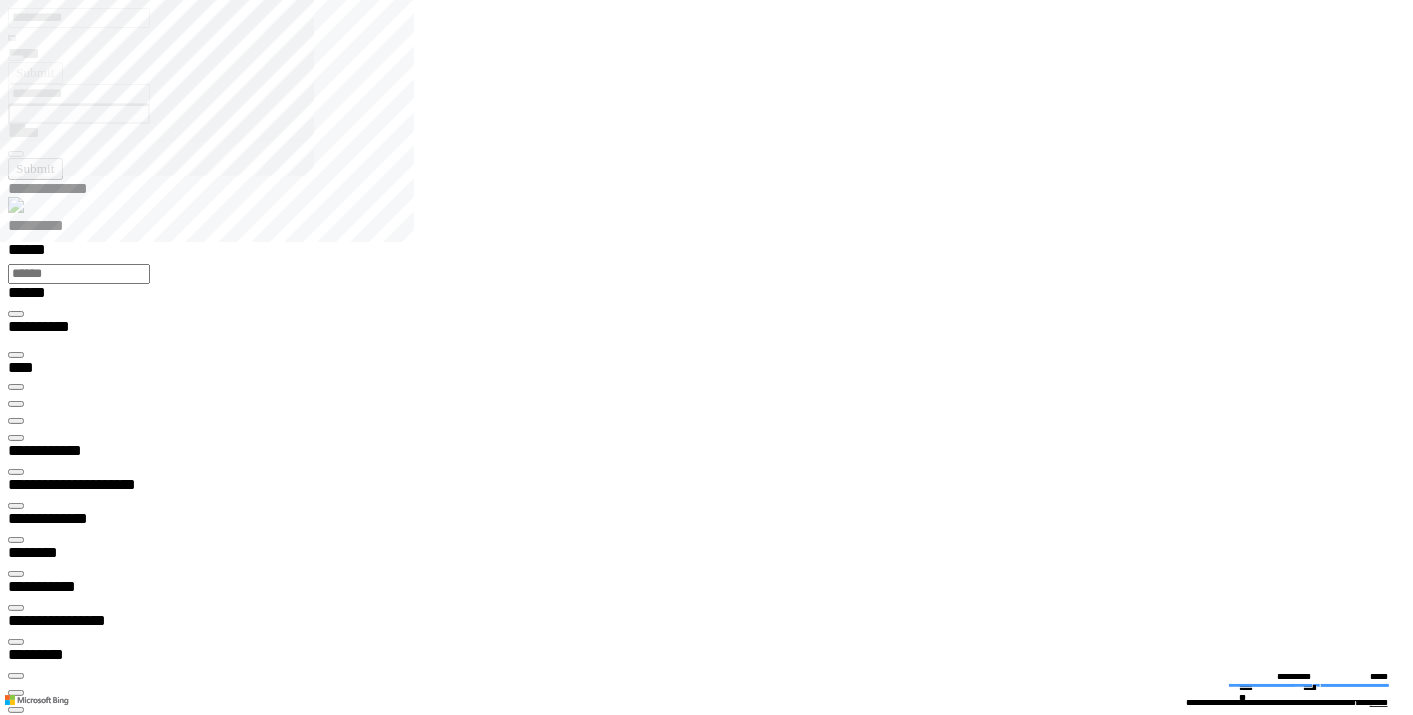 click on "Tech Note" at bounding box center (85, 27511) 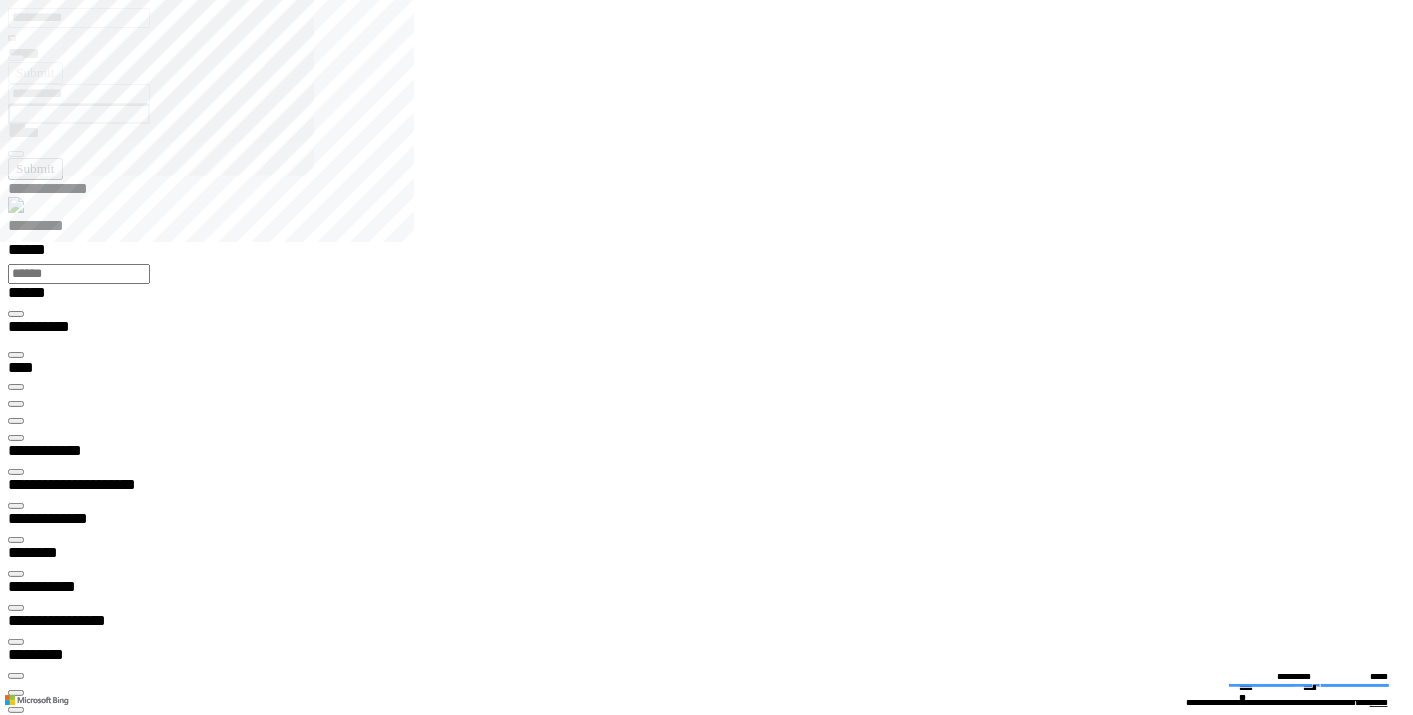 type on "**********" 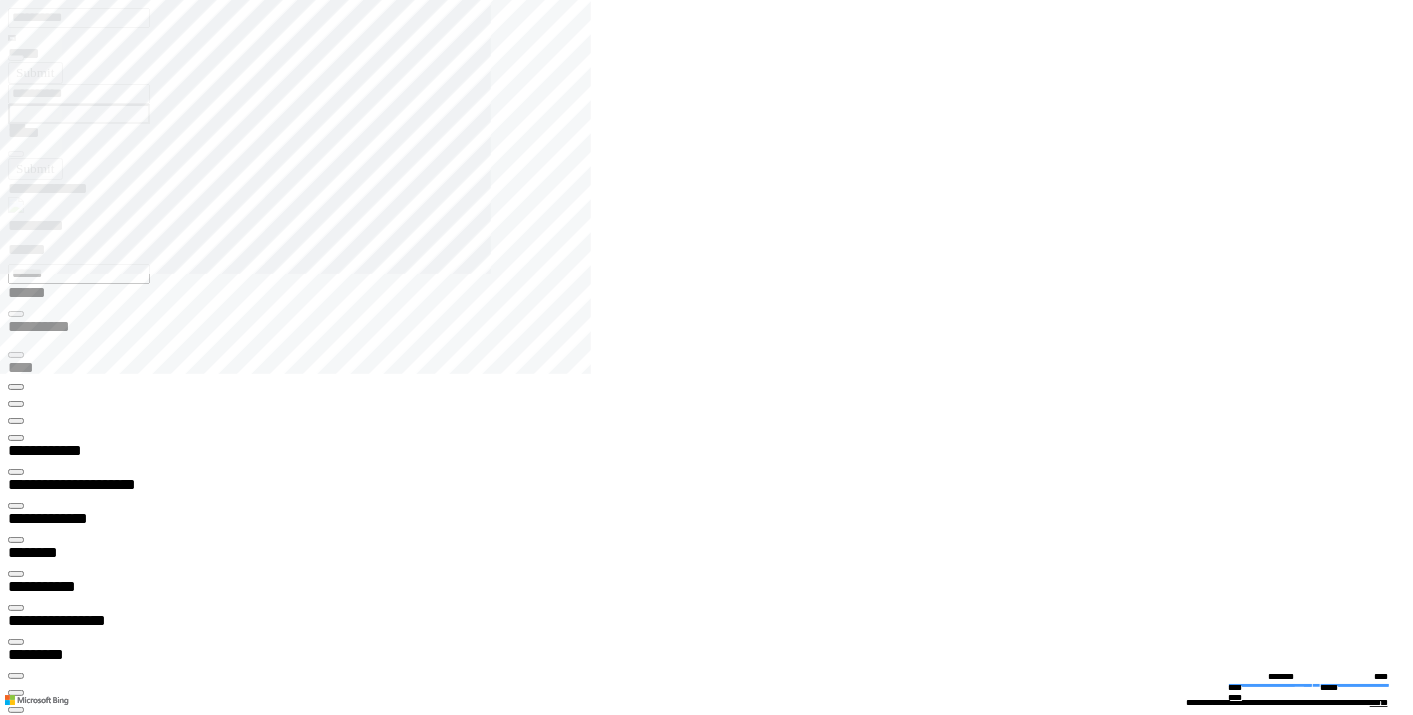 click at bounding box center [16, 13637] 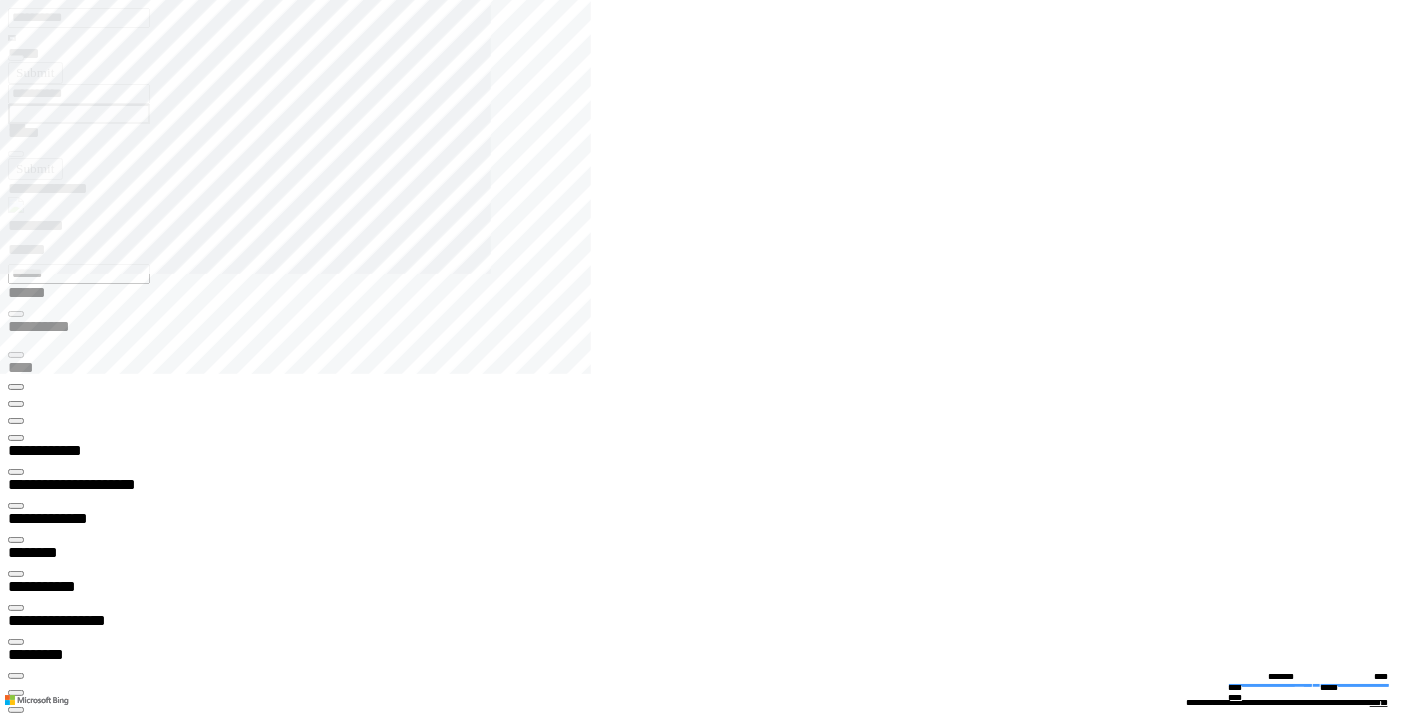 click on "**********" at bounding box center [70, 14431] 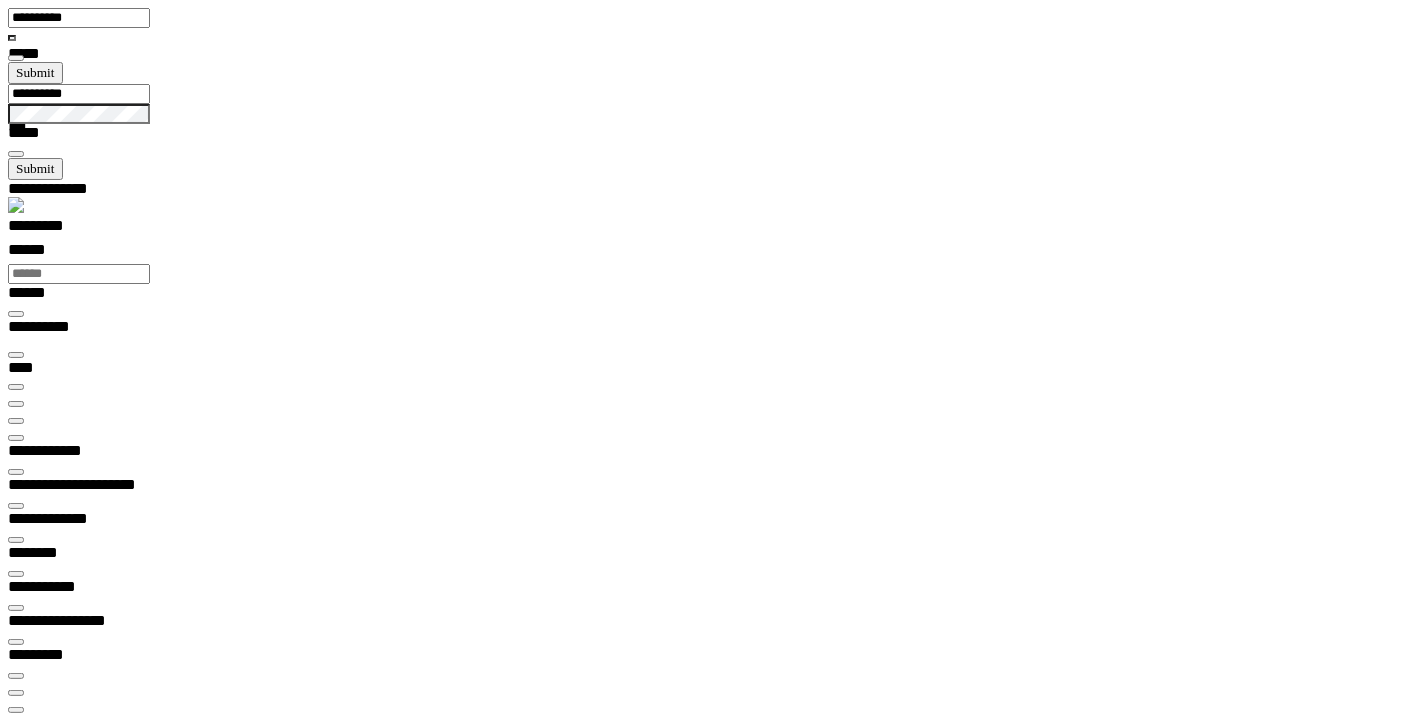 click on "**********" at bounding box center (714, 14825) 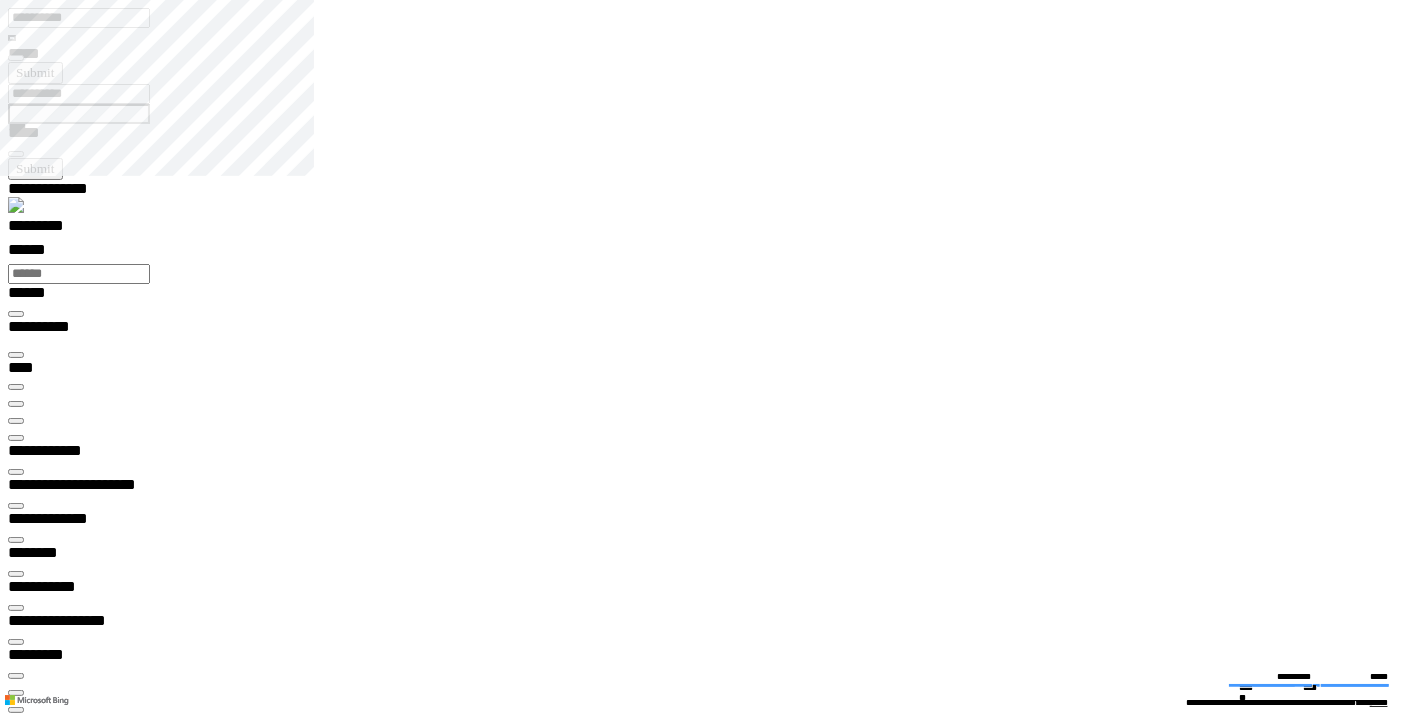 type on "********" 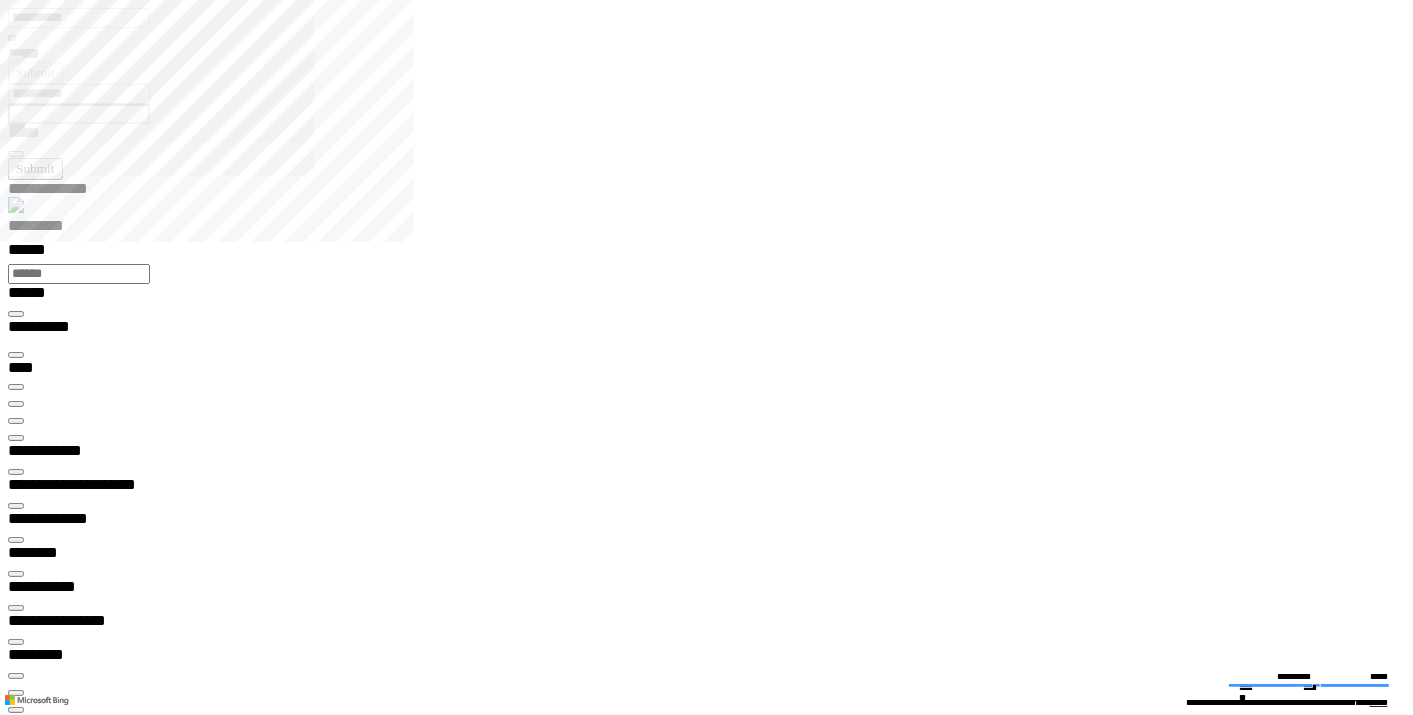click at bounding box center [16, 18851] 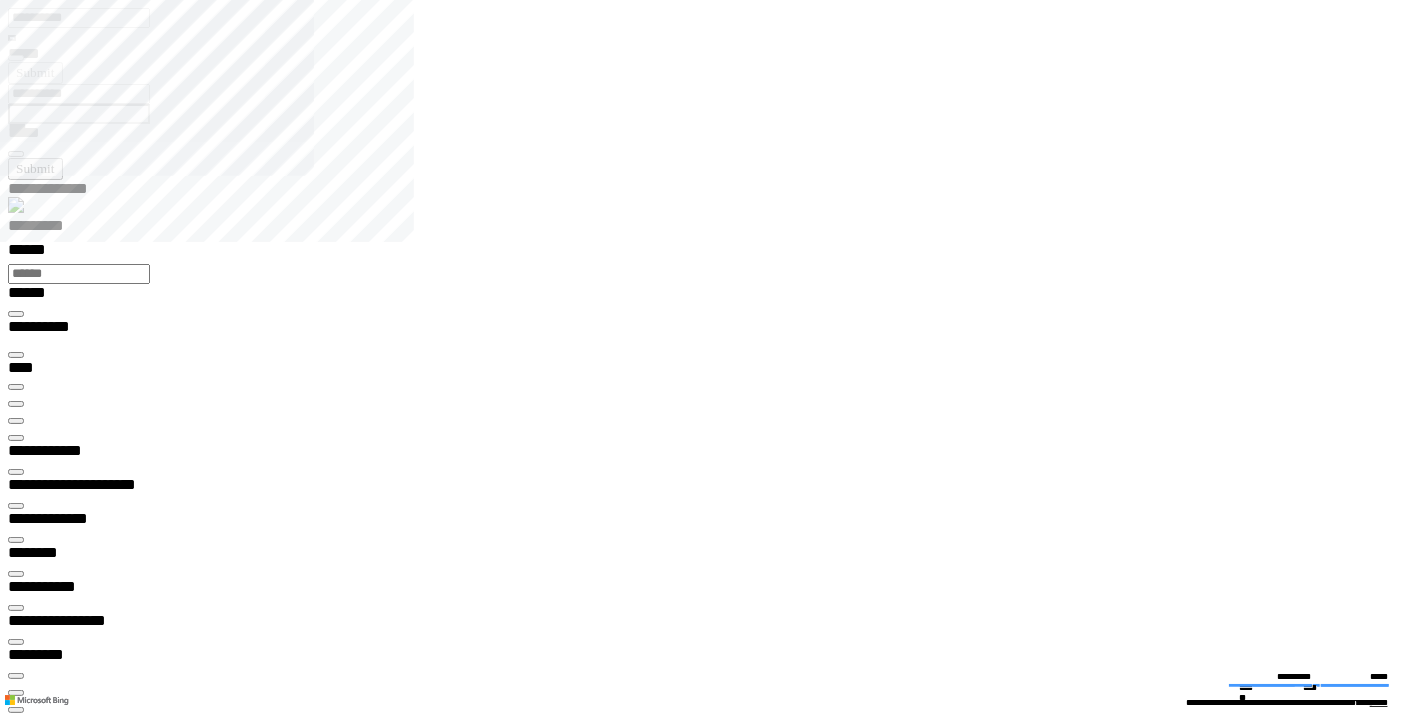 scroll, scrollTop: 99971, scrollLeft: 98954, axis: both 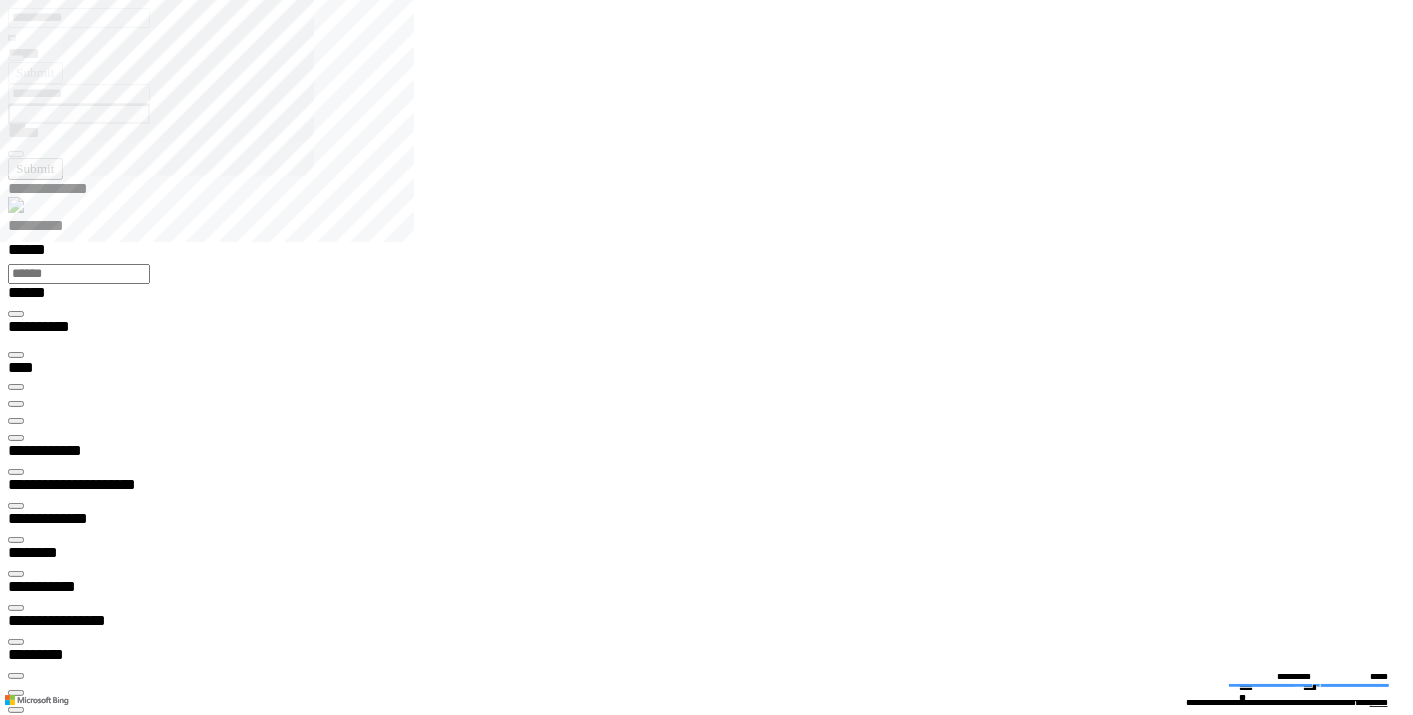 click on "********" at bounding box center [79, 26829] 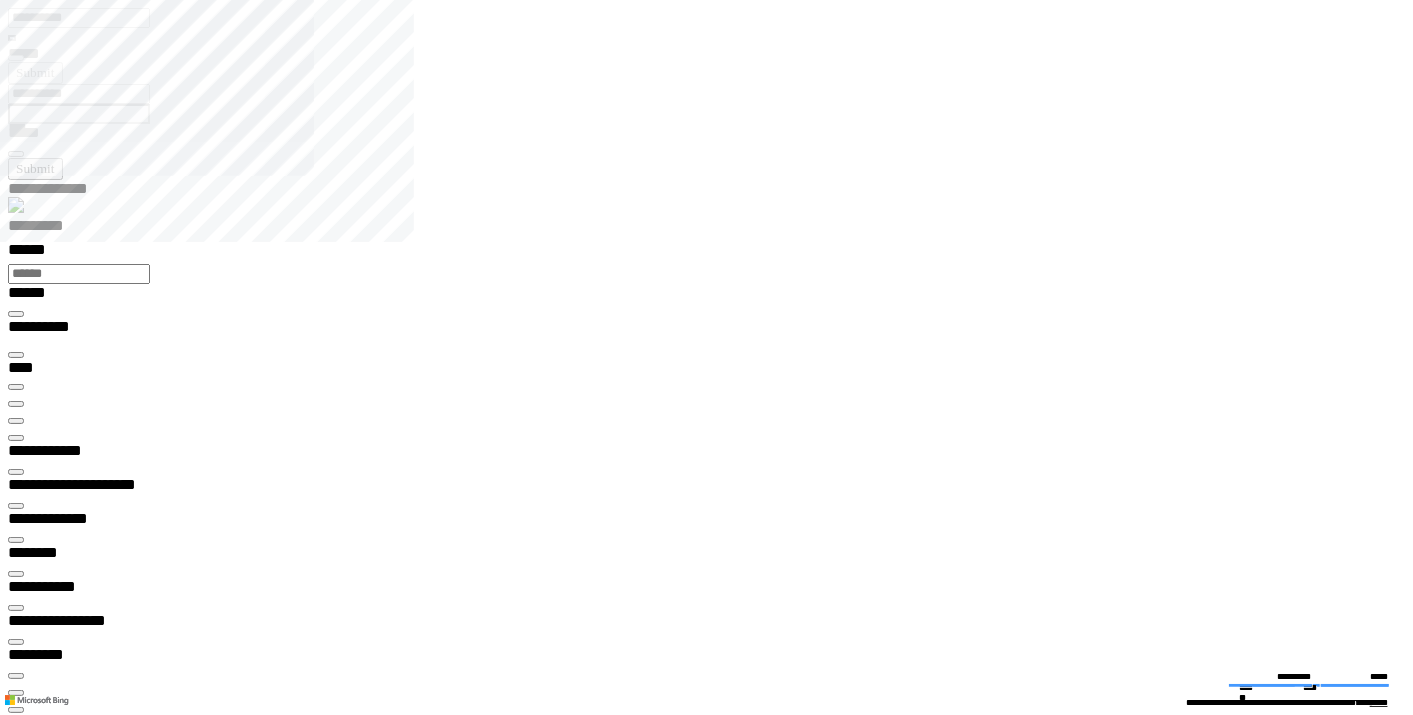 scroll, scrollTop: 99702, scrollLeft: 99062, axis: both 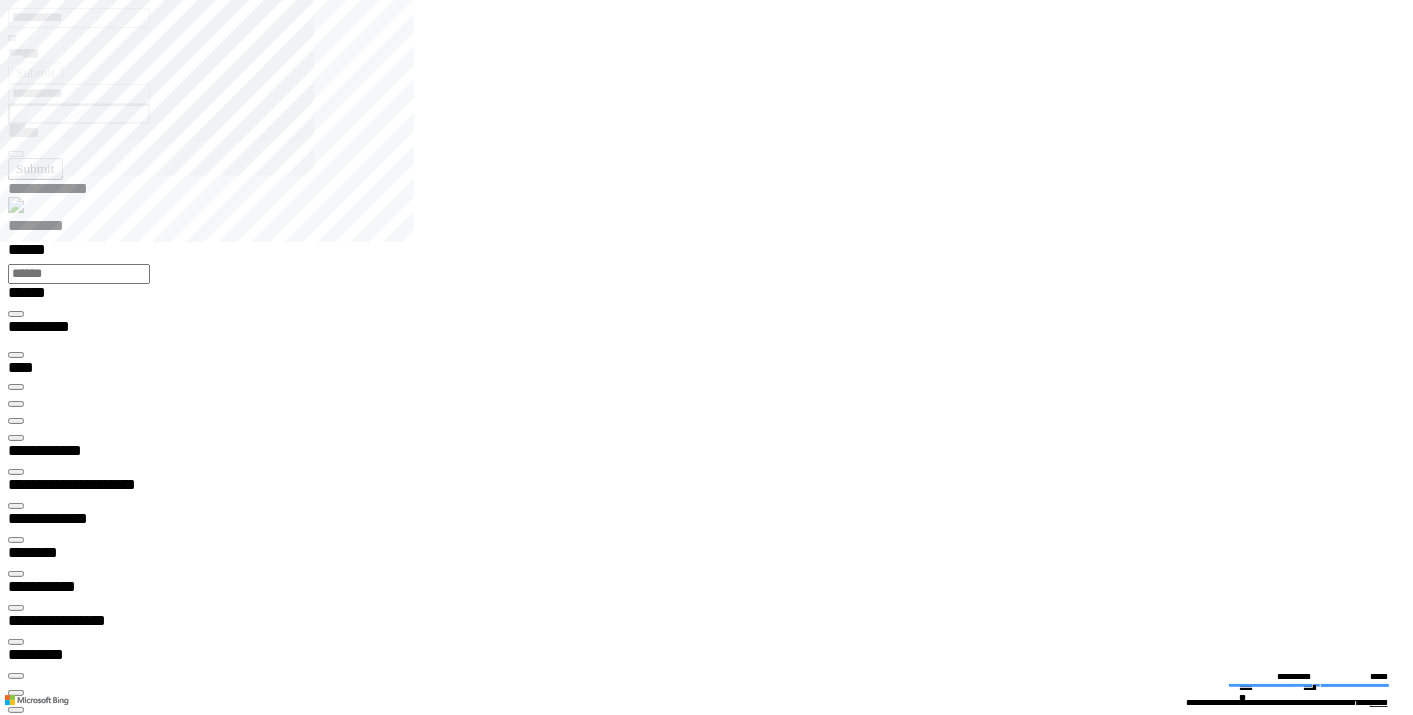 click on "**********" at bounding box center (766, 30529) 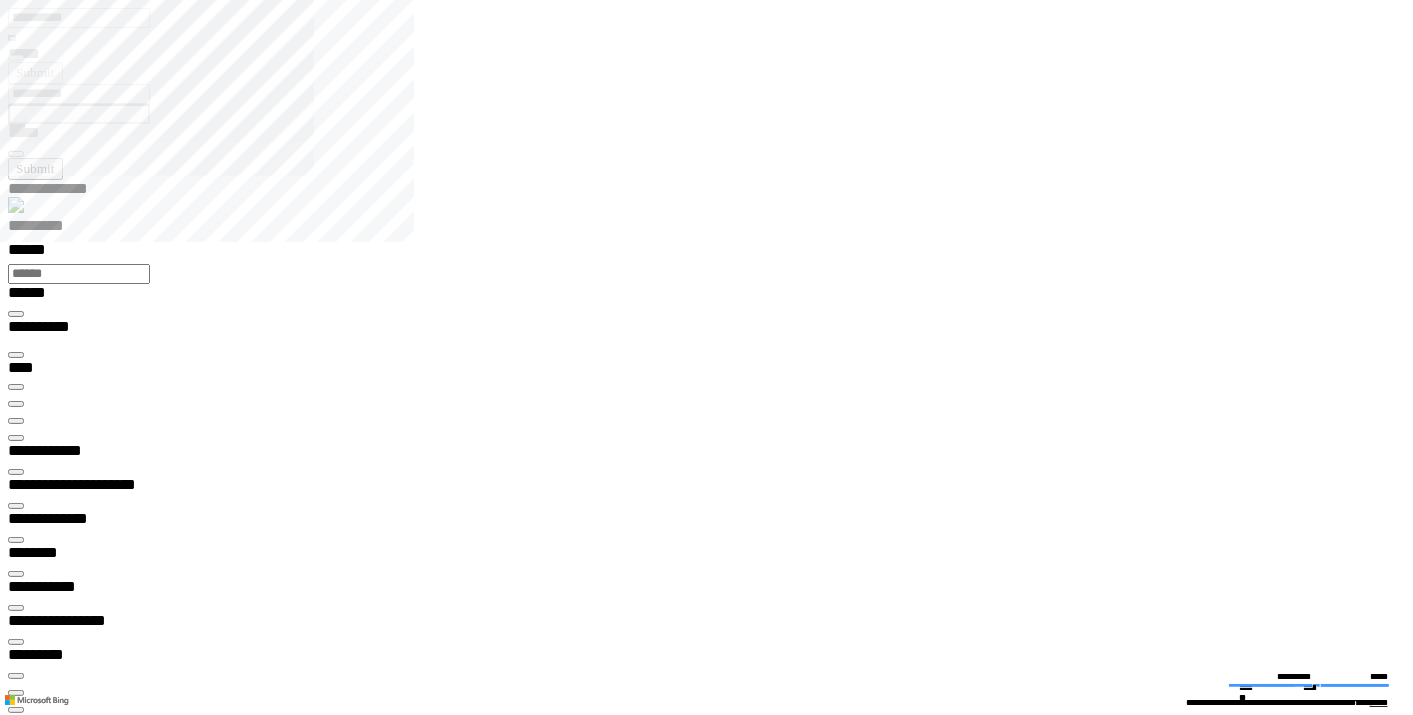 scroll, scrollTop: 155, scrollLeft: 0, axis: vertical 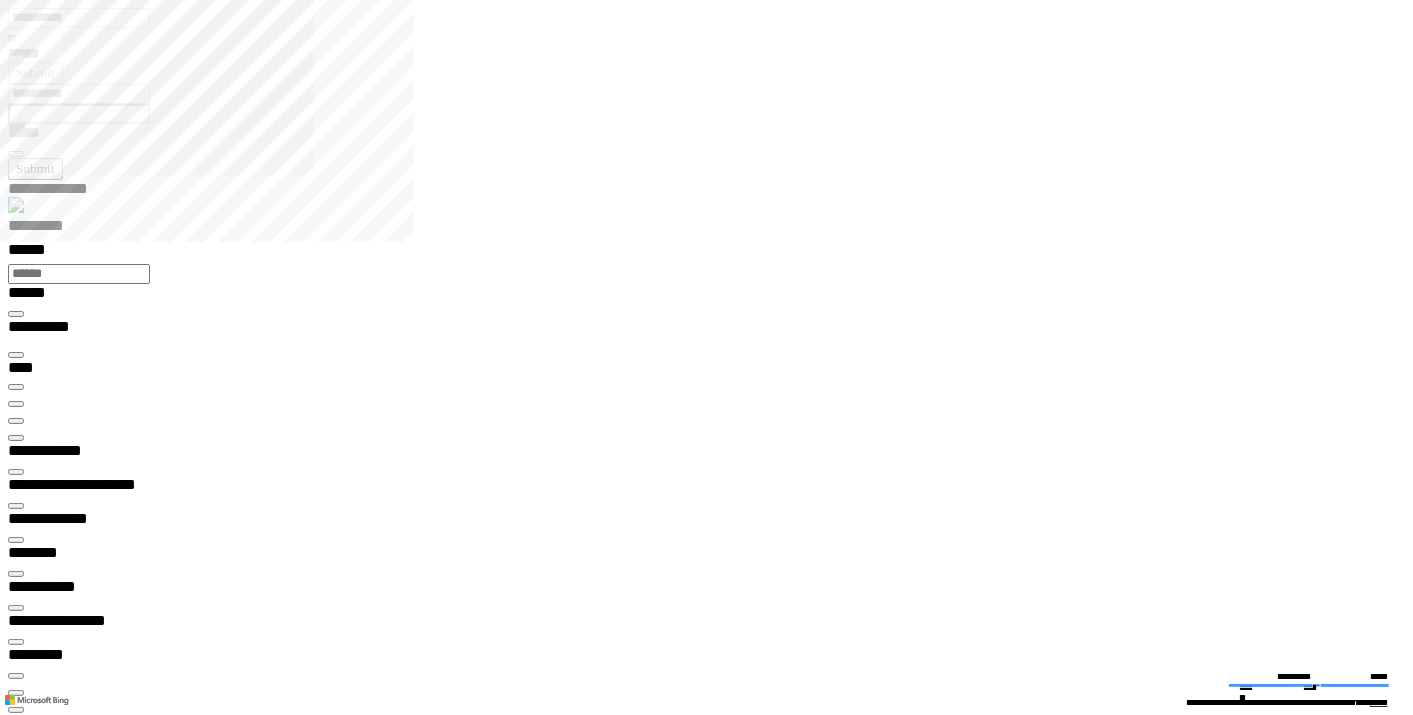 type on "********" 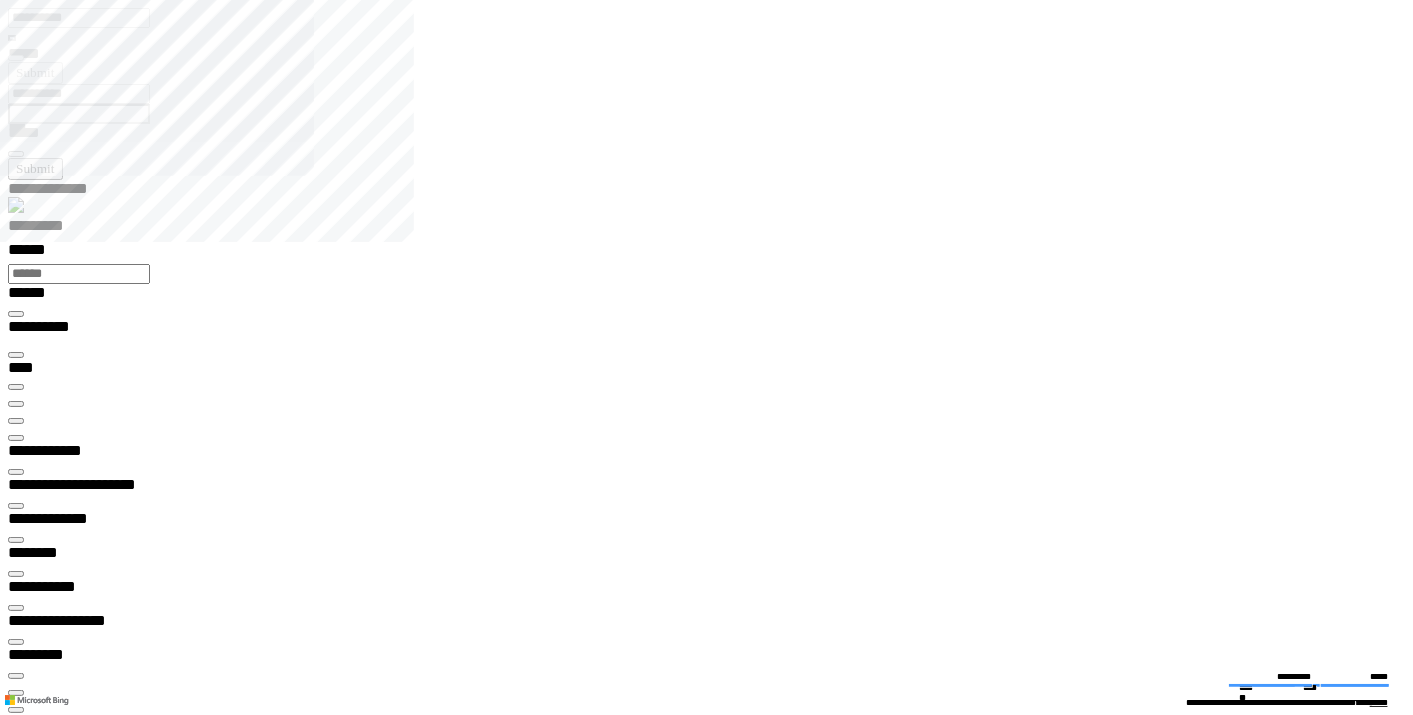 click on "**********" at bounding box center [767, 29715] 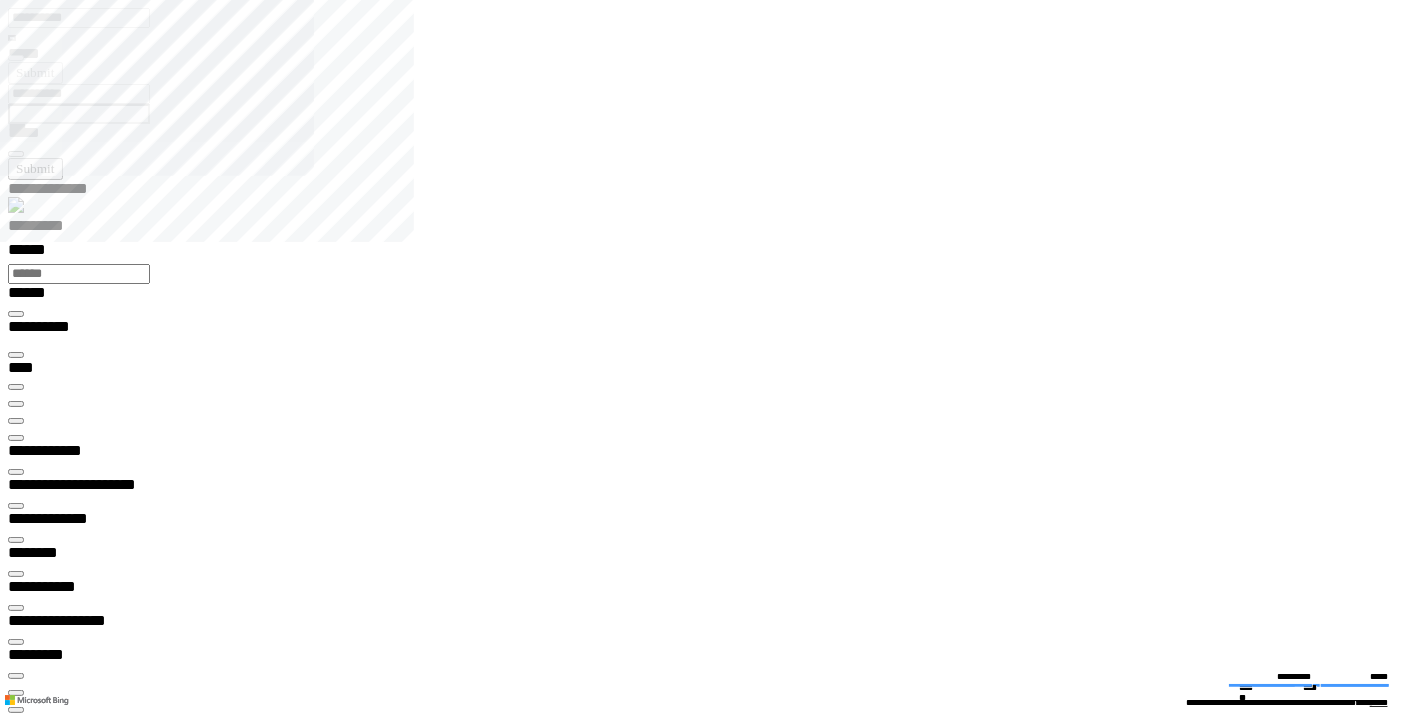 type on "**********" 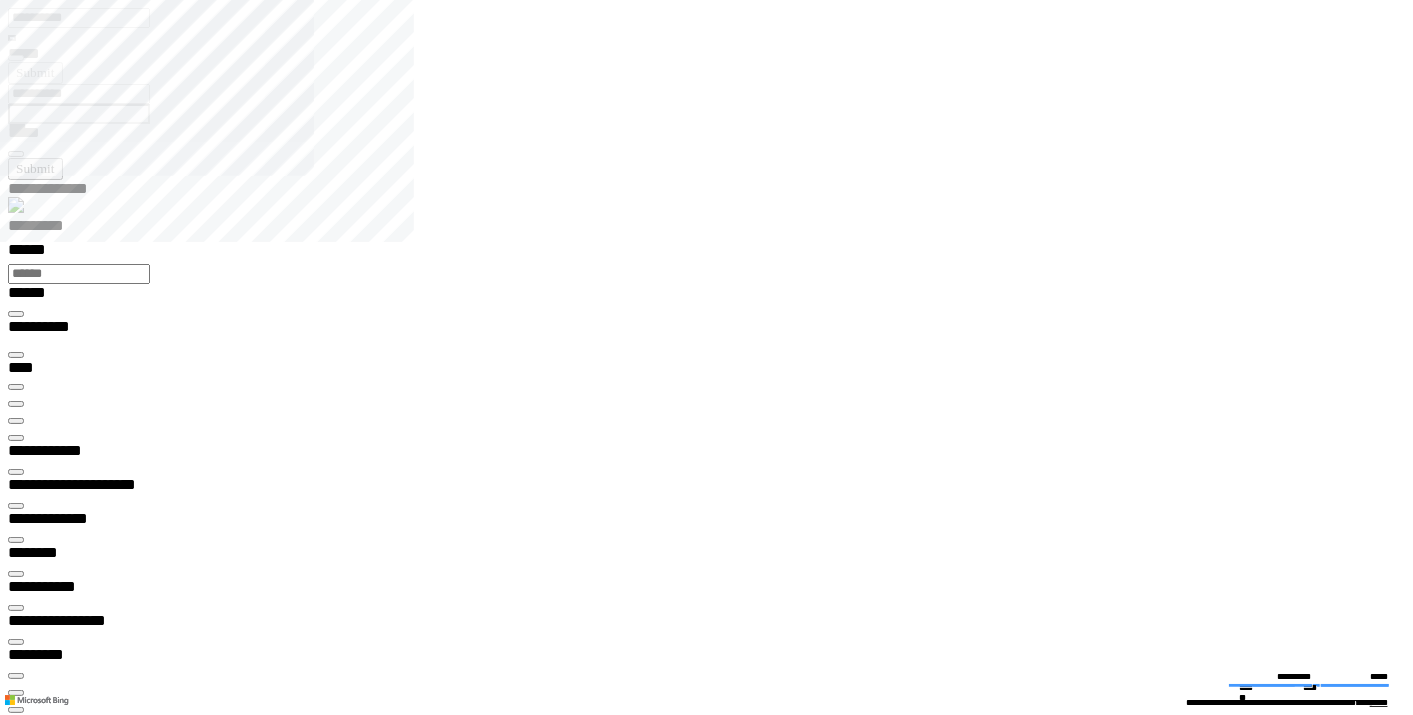 click on "Cause" at bounding box center (79, 27118) 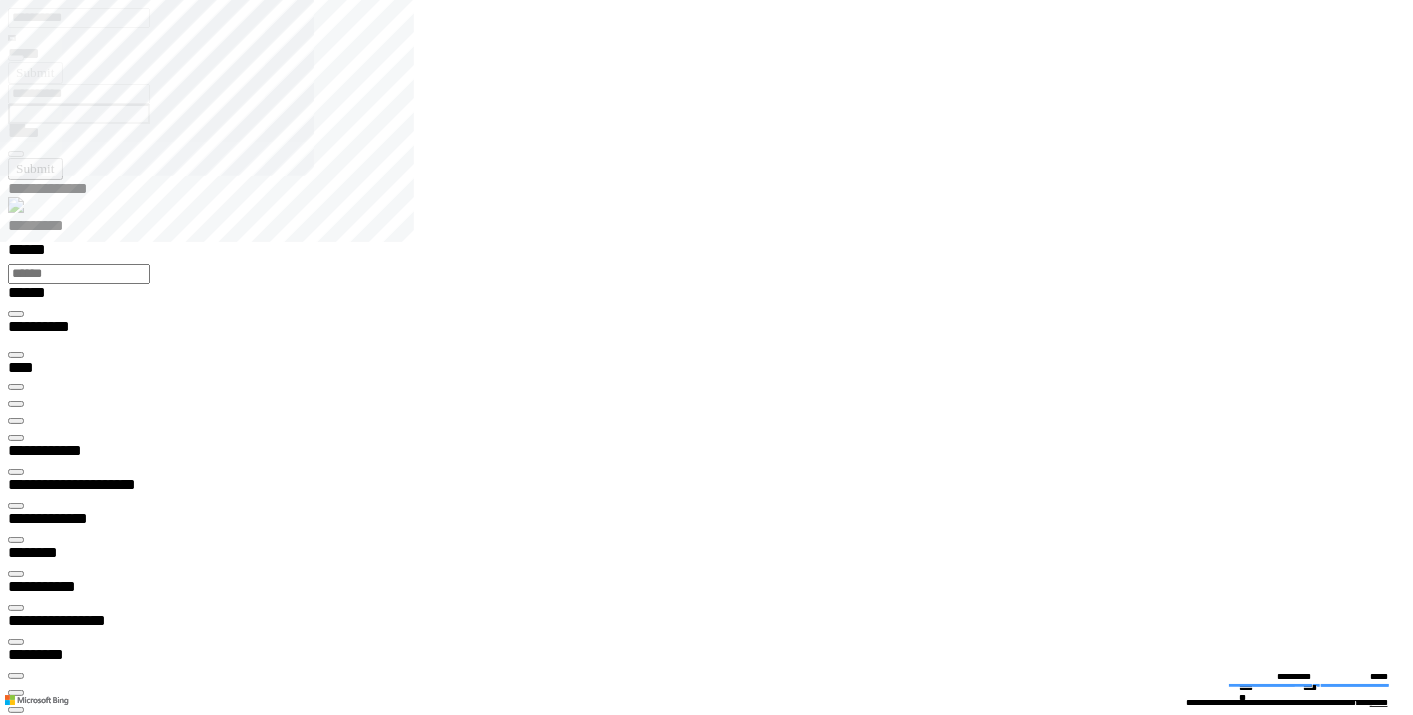 type on "***" 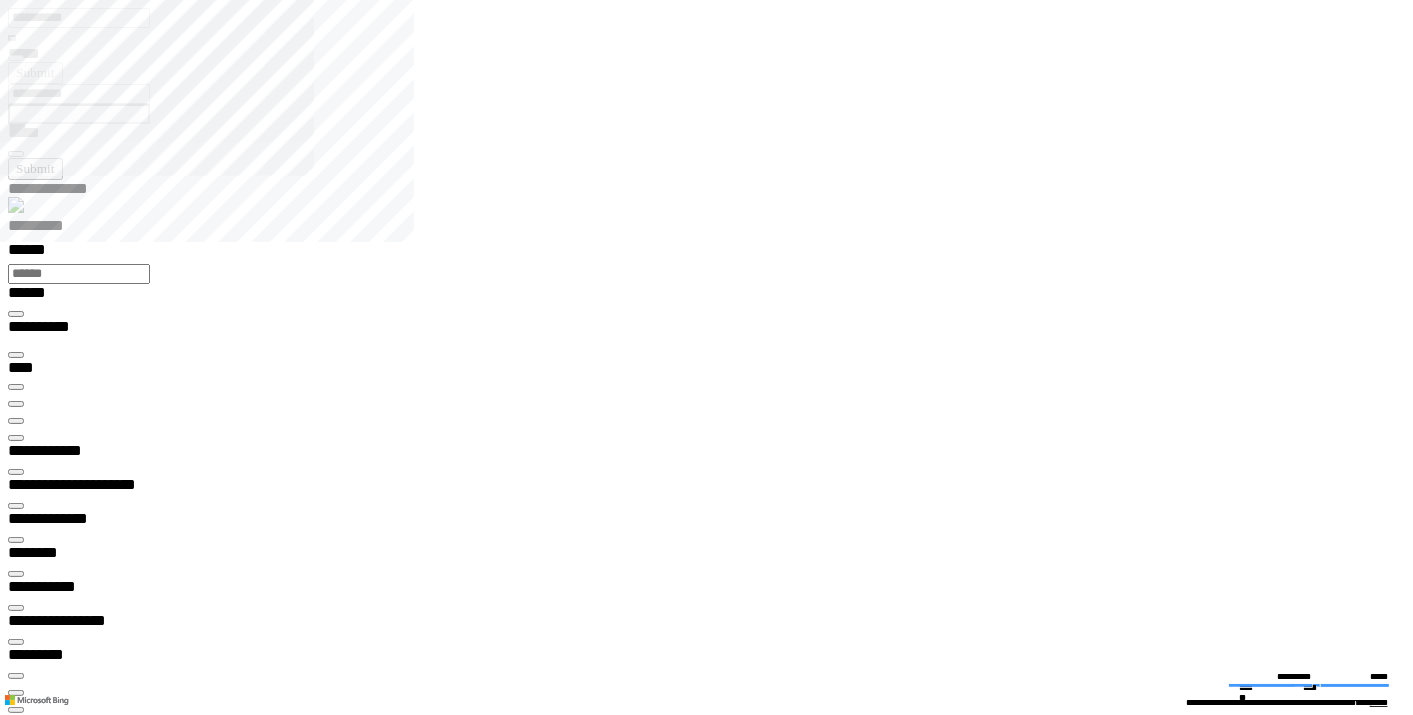 click on "***" at bounding box center [767, 29780] 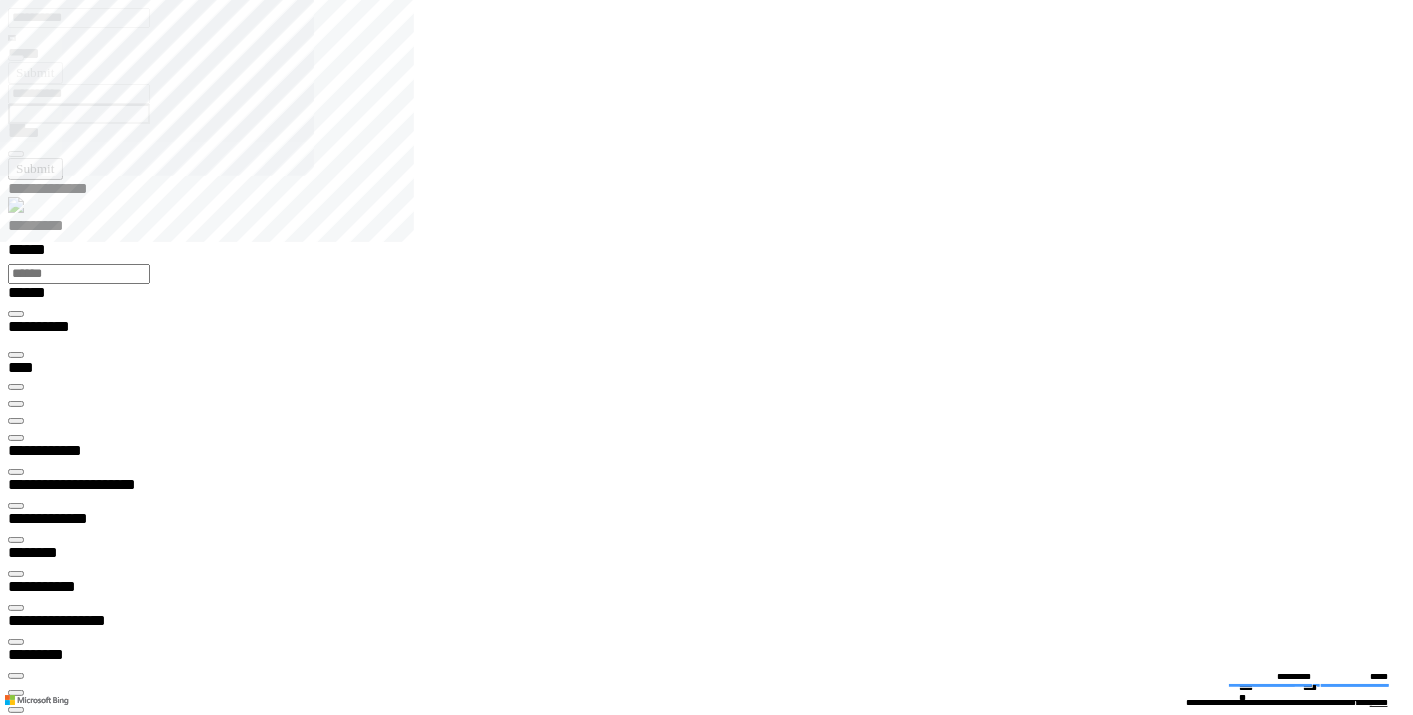type on "***" 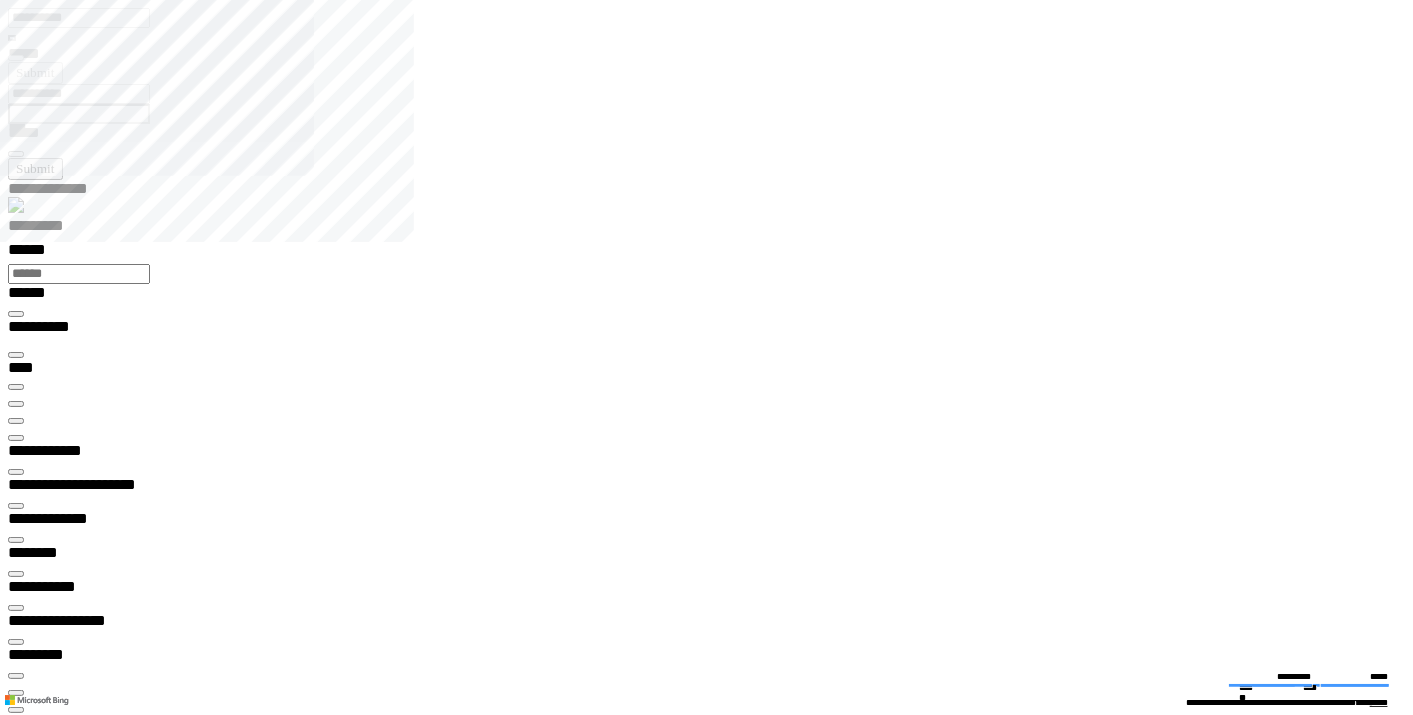 click on "********" at bounding box center [766, 32974] 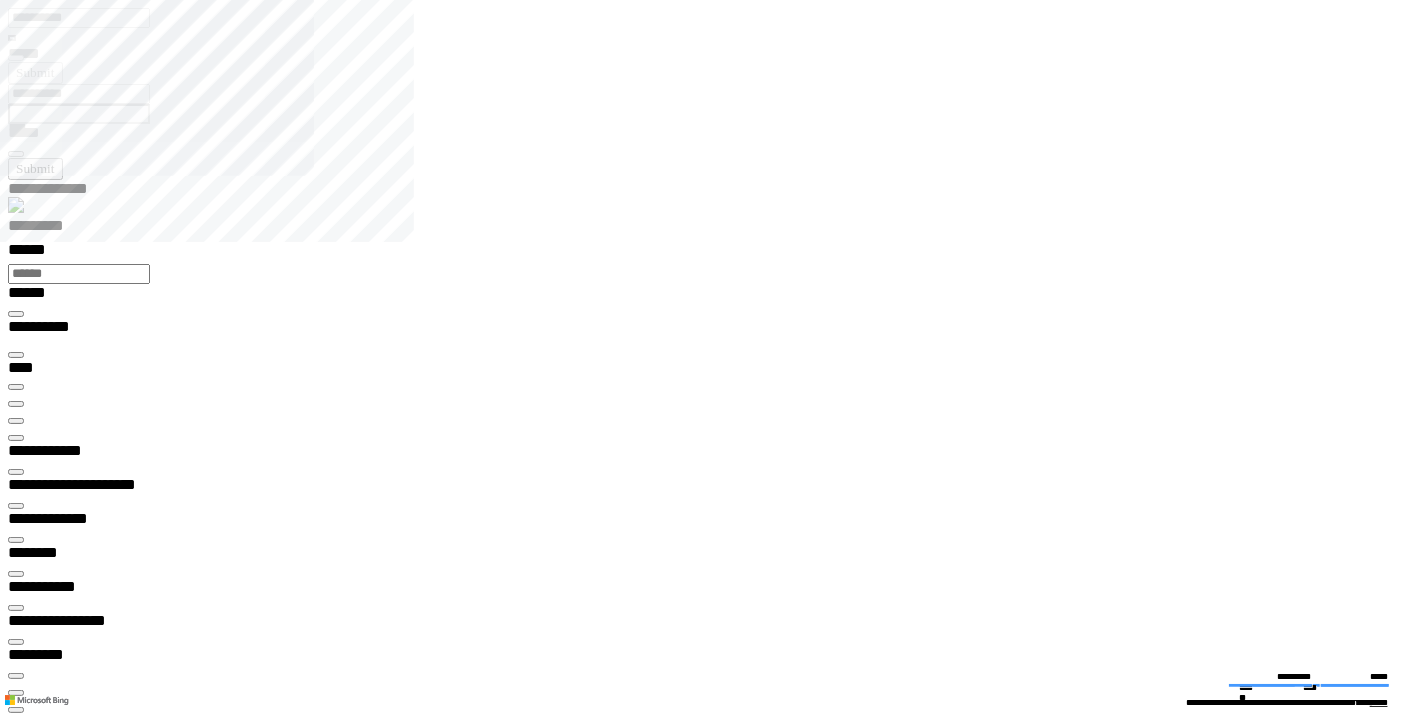 type on "********" 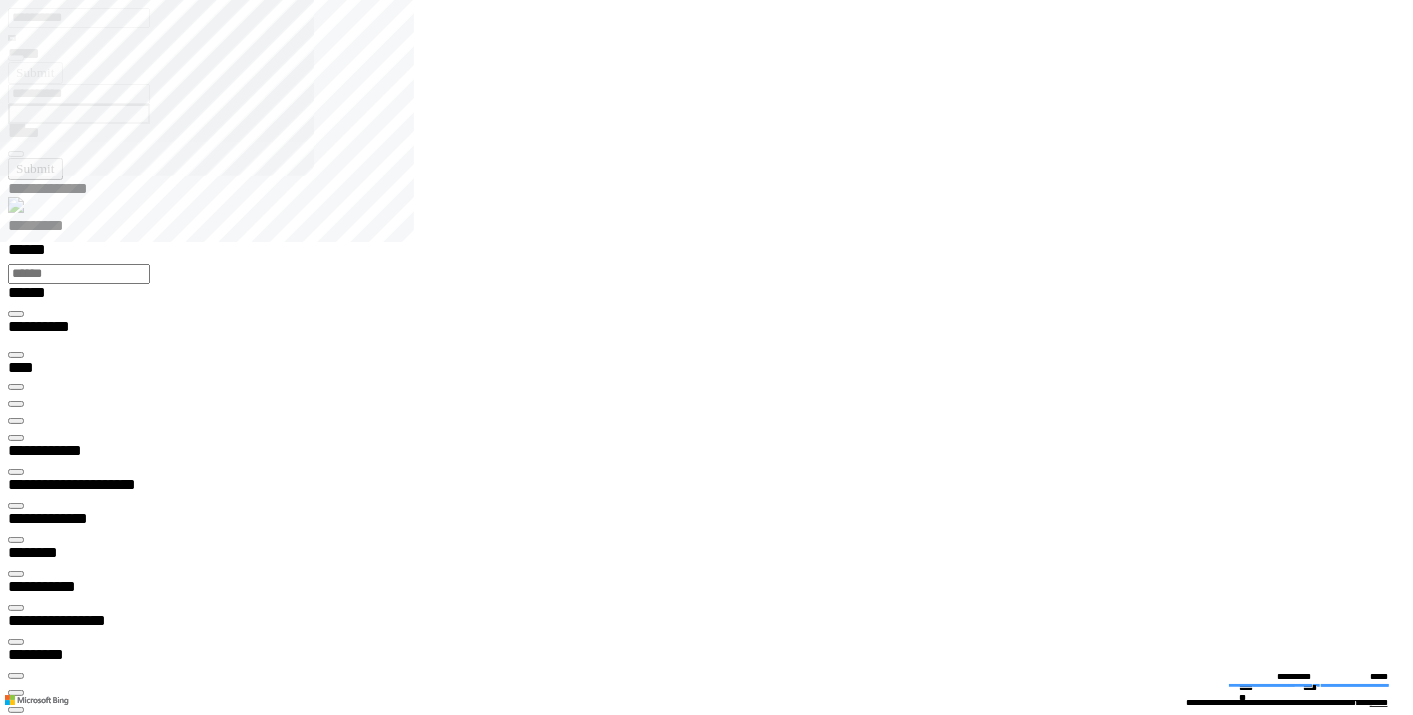 click on "**********" at bounding box center (767, 30448) 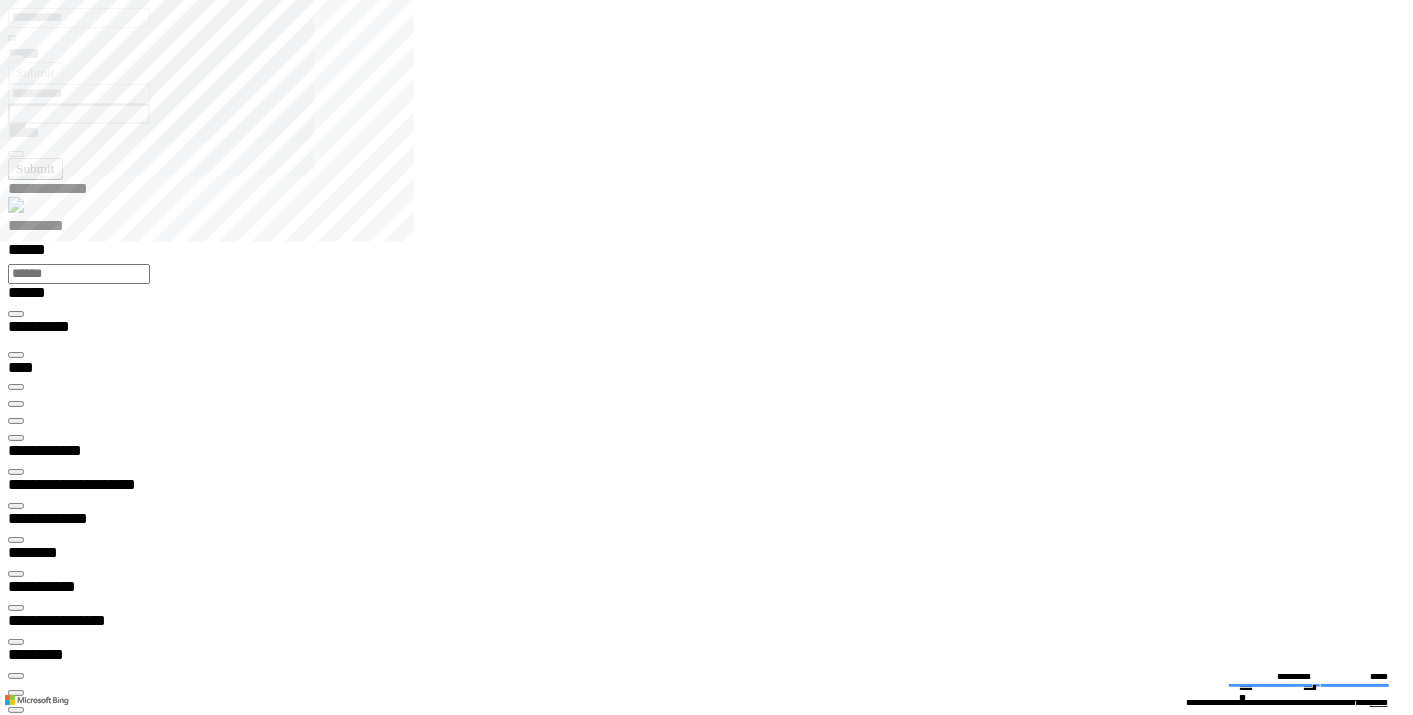 type on "**********" 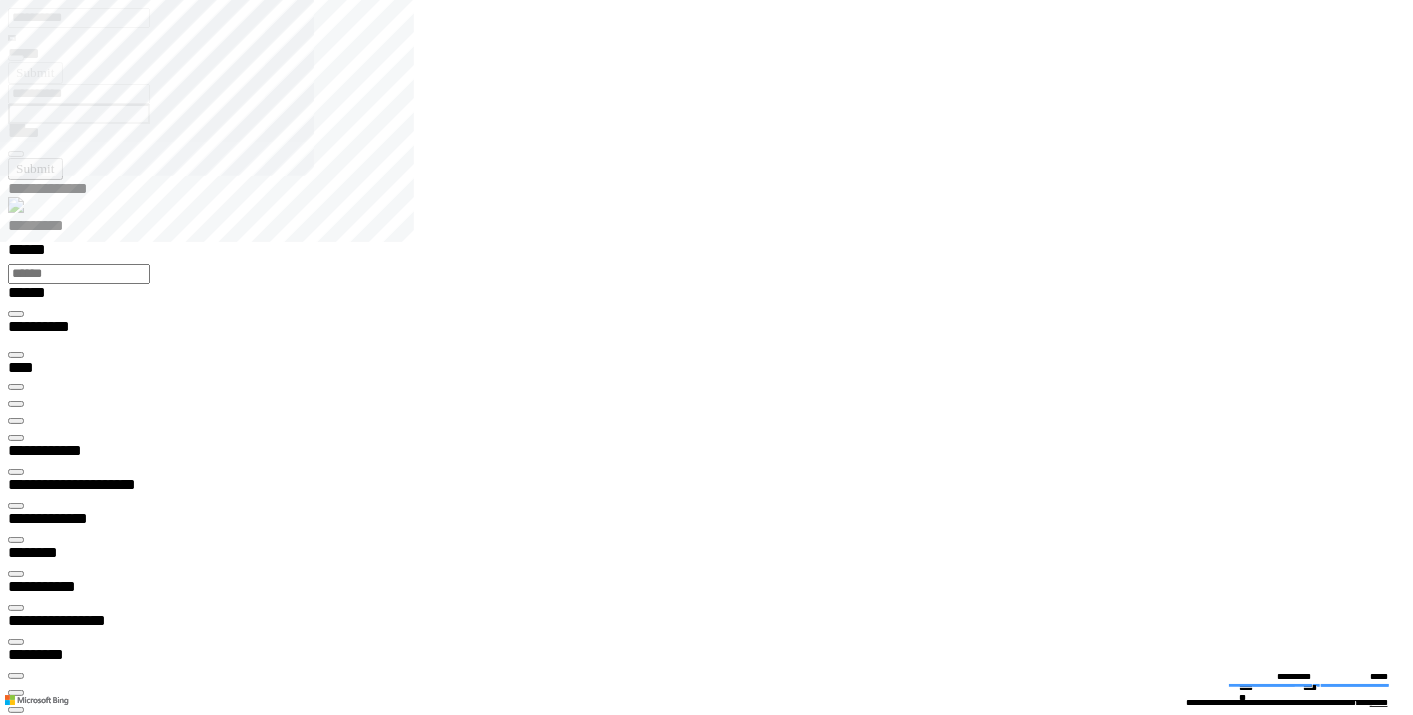 click on "Tech Note" at bounding box center [85, 27511] 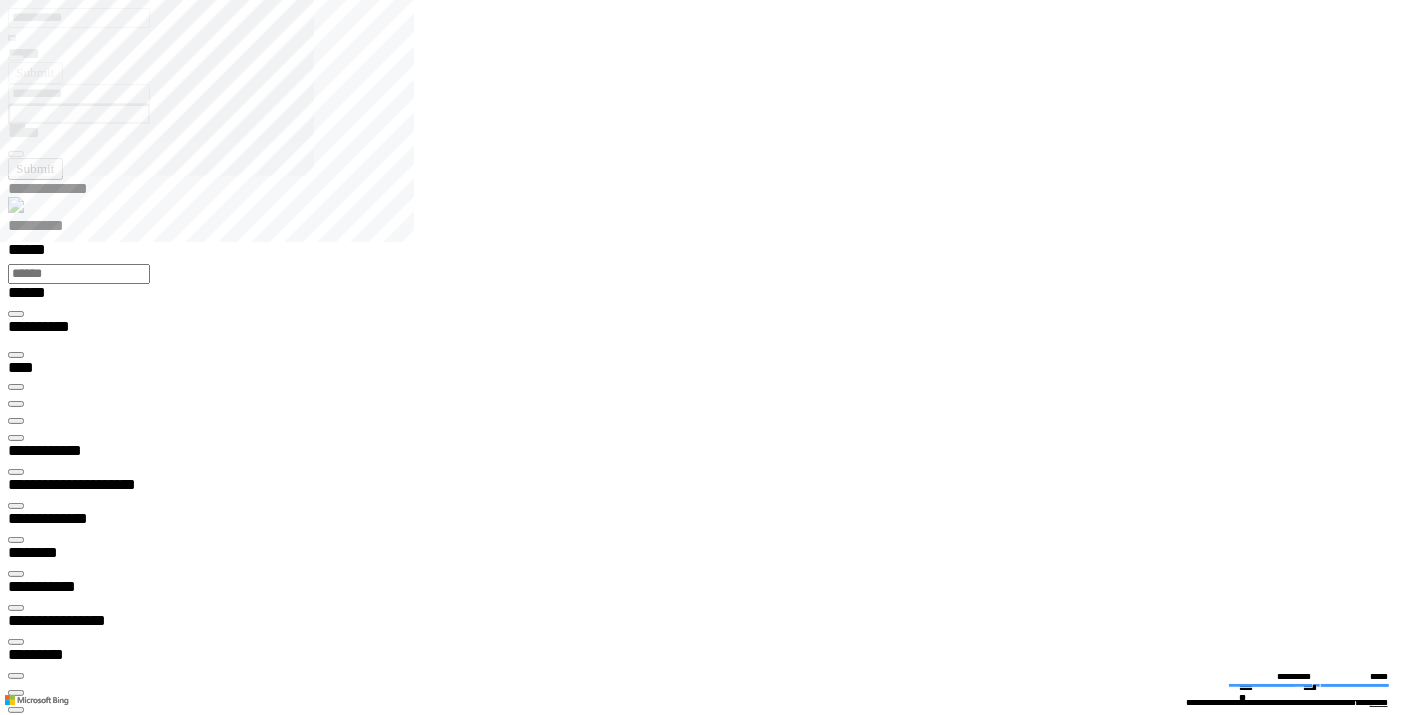 type on "**********" 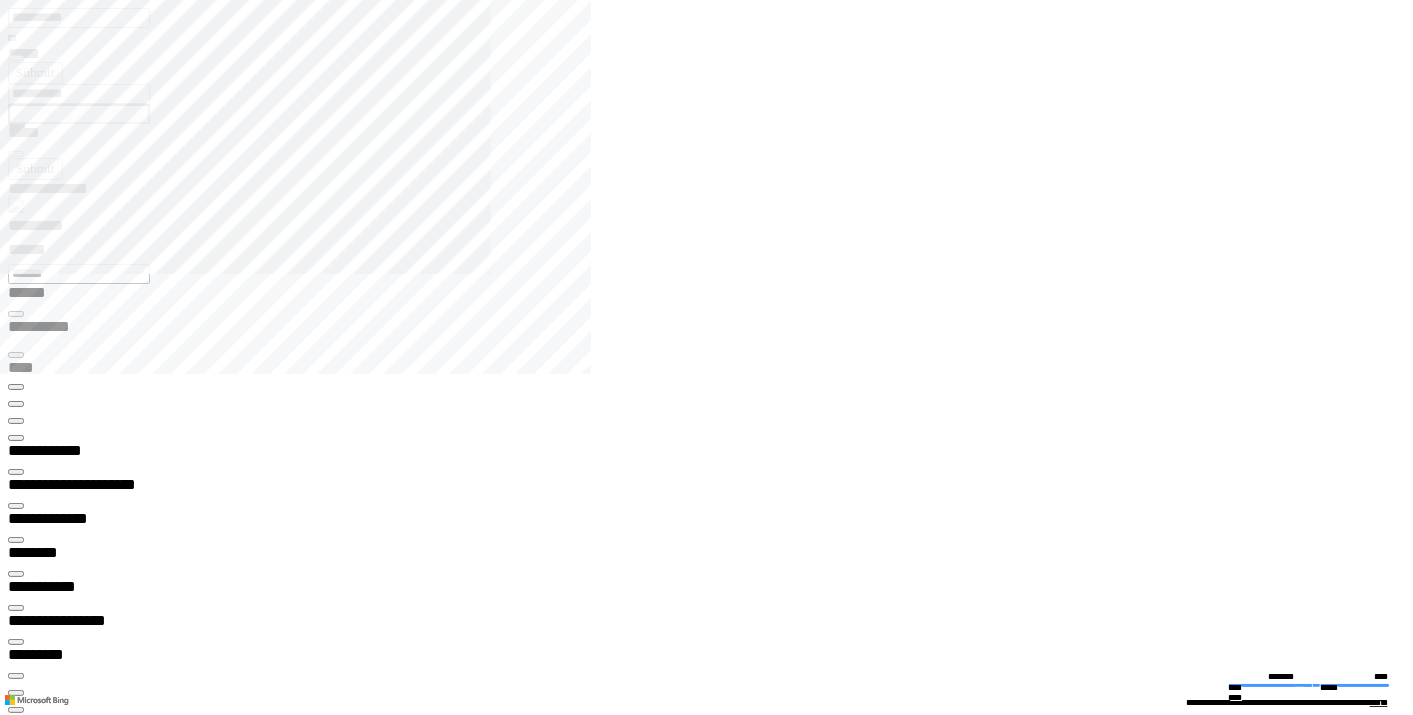 click at bounding box center (16, 13328) 